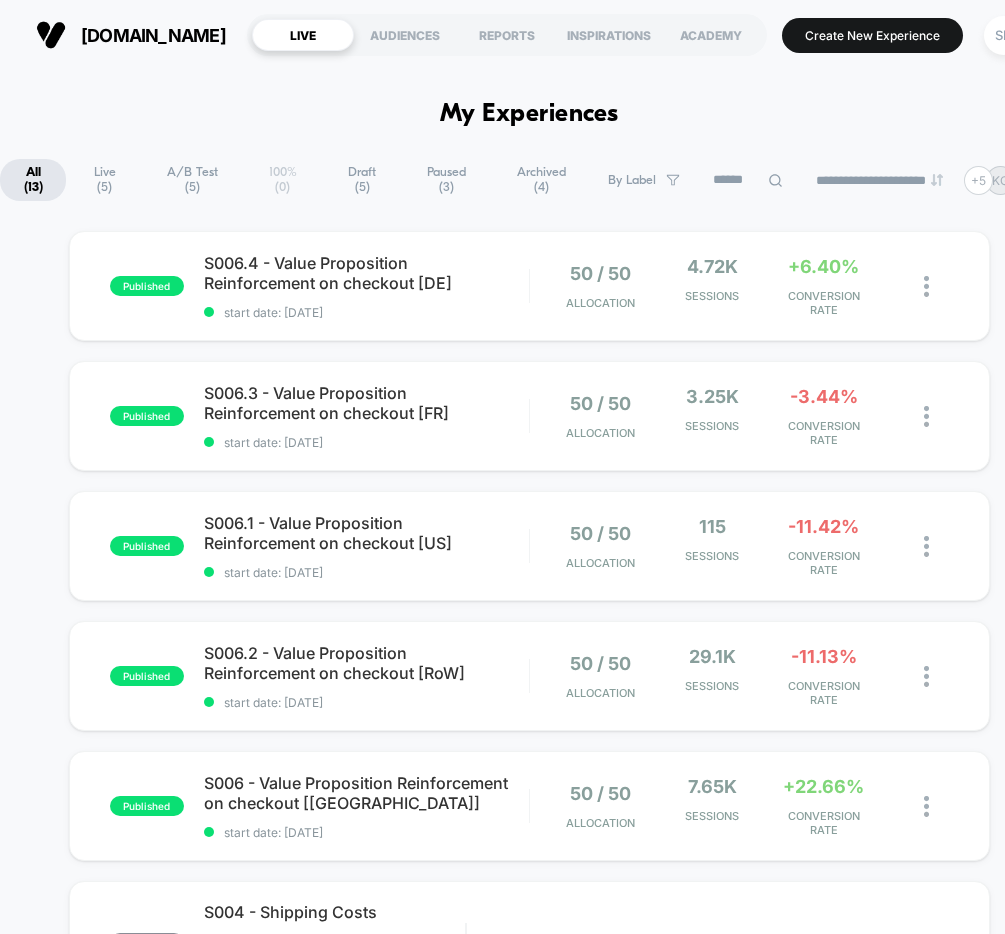 scroll, scrollTop: 0, scrollLeft: 0, axis: both 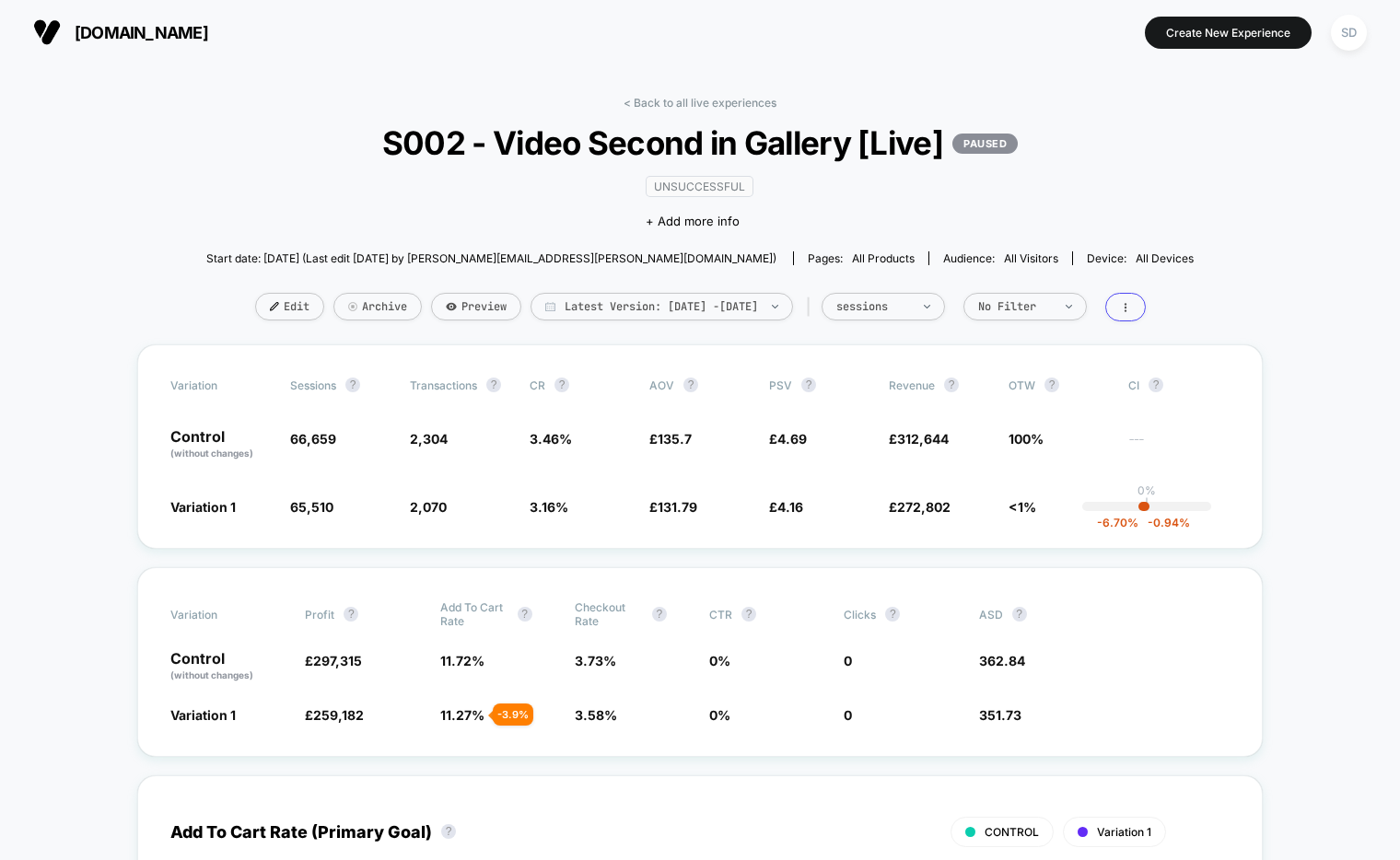 click on "[DOMAIN_NAME]" at bounding box center [121, 32] 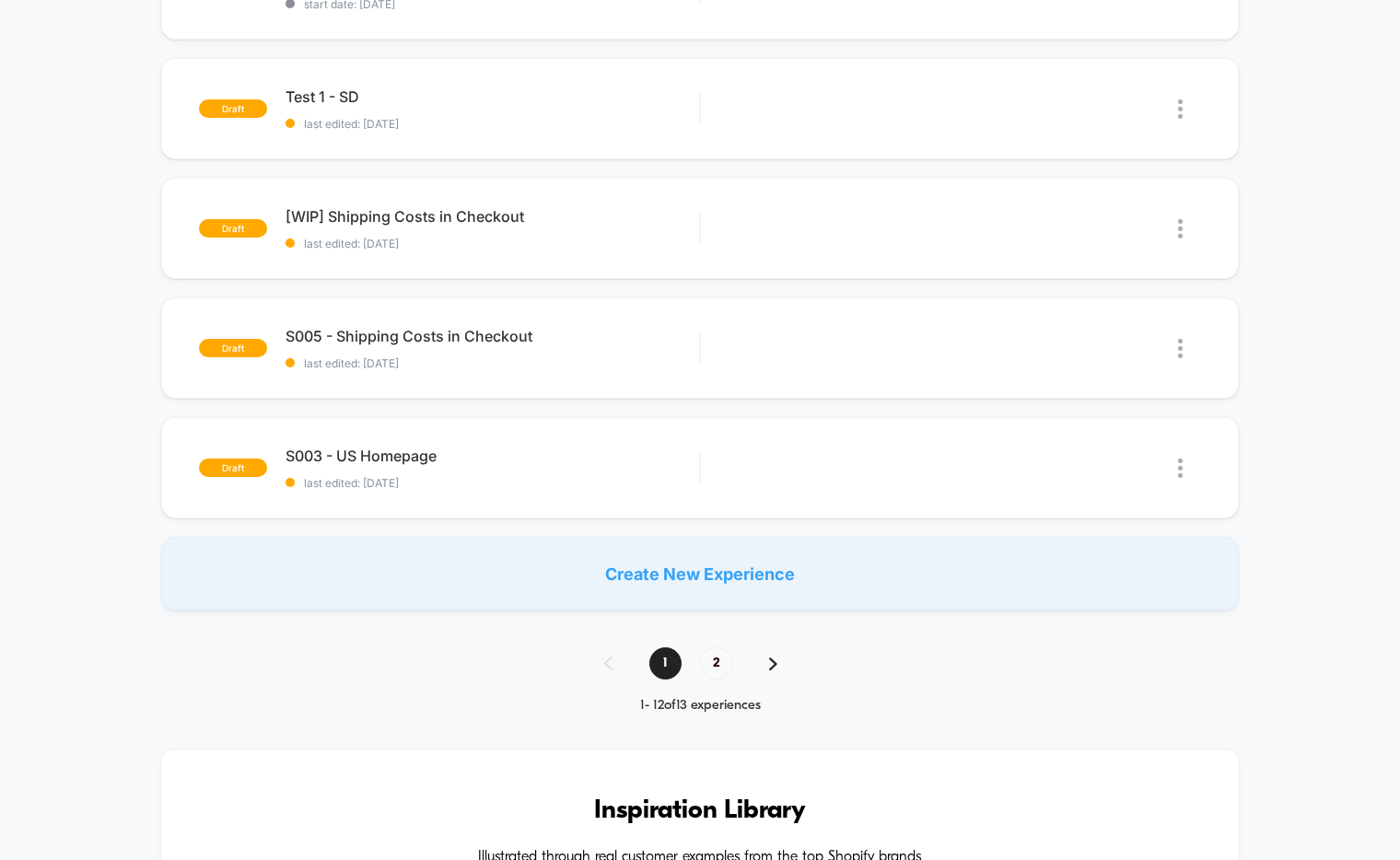 scroll, scrollTop: 1066, scrollLeft: 0, axis: vertical 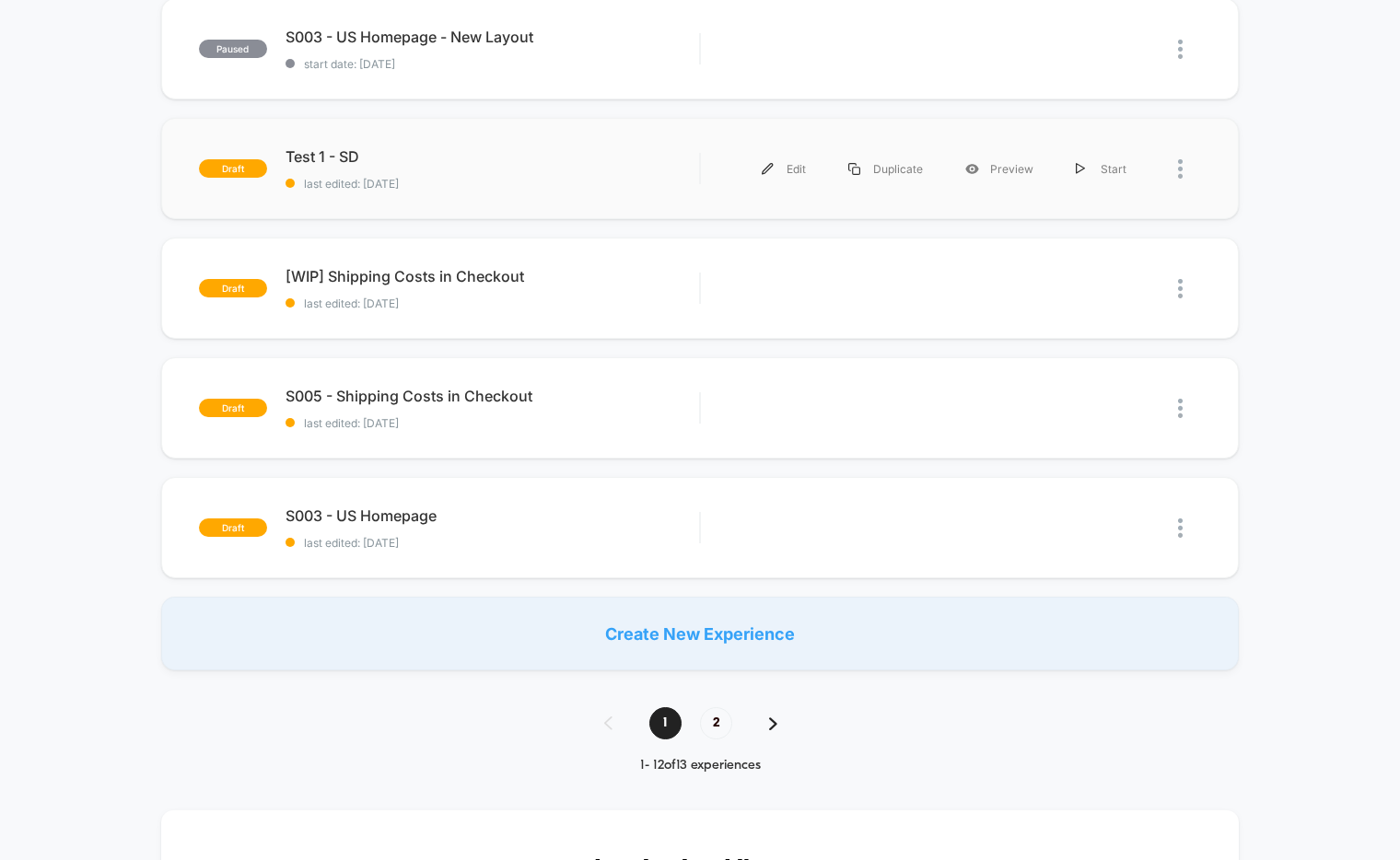 click on "draft Test 1 - SD  last edited: 23/06/2025 Edit Duplicate Preview Start" at bounding box center [700, 169] 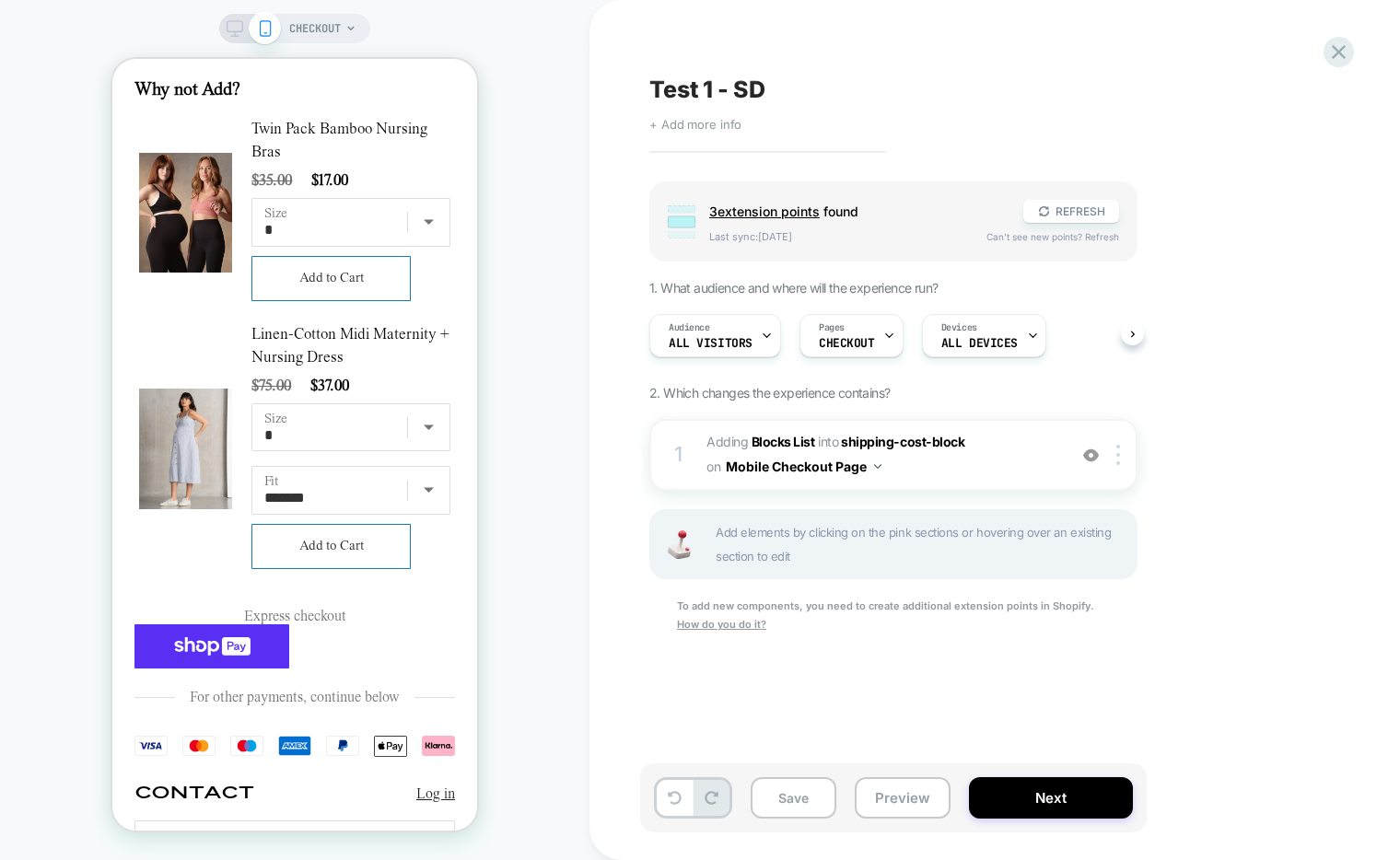 scroll, scrollTop: 470, scrollLeft: 0, axis: vertical 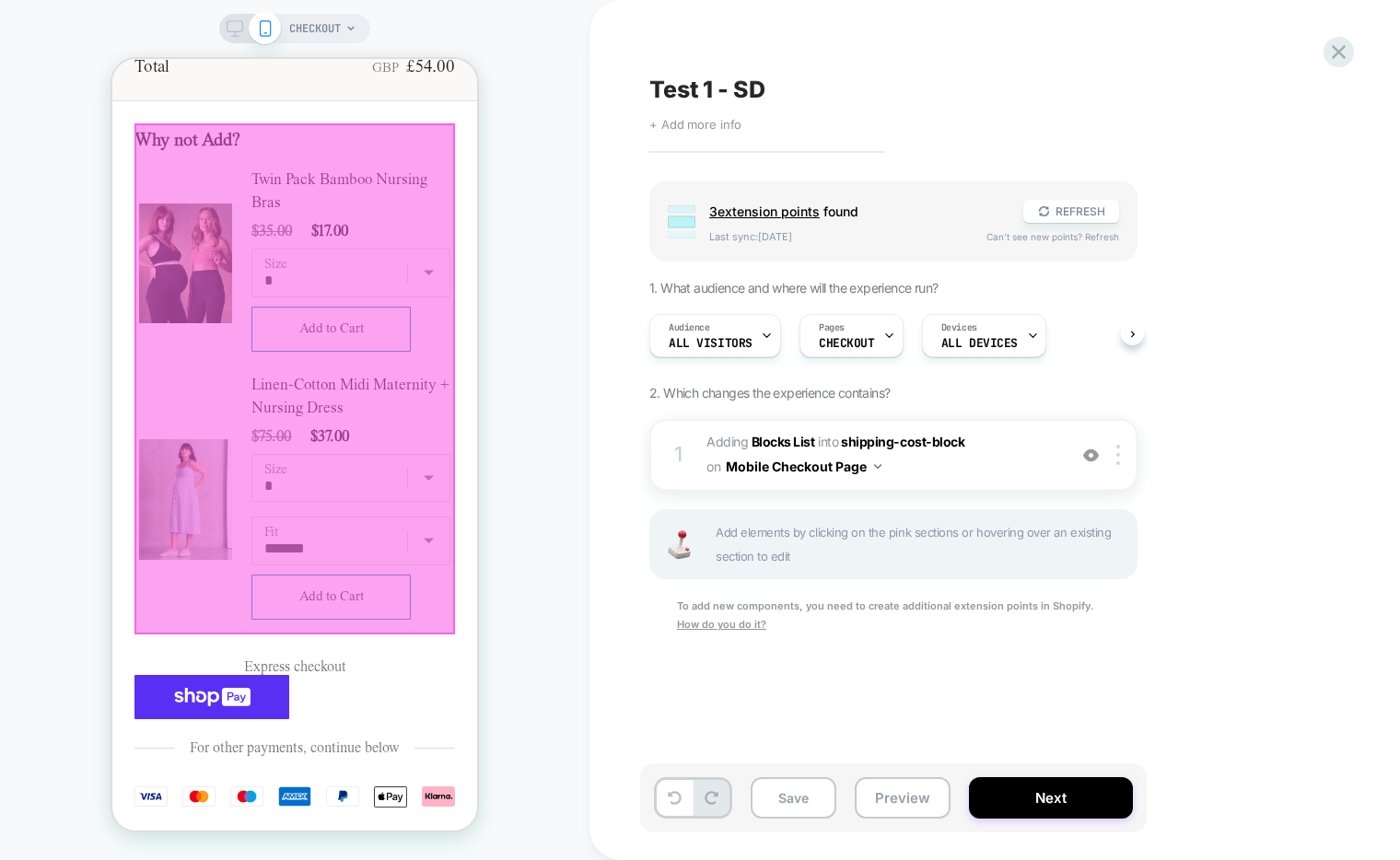 click on "Group 3  extension point s   found REFRESH Last sync:  2d ago Can't see new points? Refresh 1. What audience and where will the experience run? Audience All Visitors Pages CHECKOUT Devices ALL DEVICES 2. Which changes the experience contains? 1 #_loomi_addon_1750711616066 Adding   Blocks List   INTO shipping-cost-block shipping-cost-block   on Mobile Checkout Page Add Before Add After Target   All Devices Delete Add elements by clicking on the pink sections or hovering over an existing section to edit To add new components, you need to create additional extension points in Shopify.   How do you do it?" at bounding box center [986, 431] 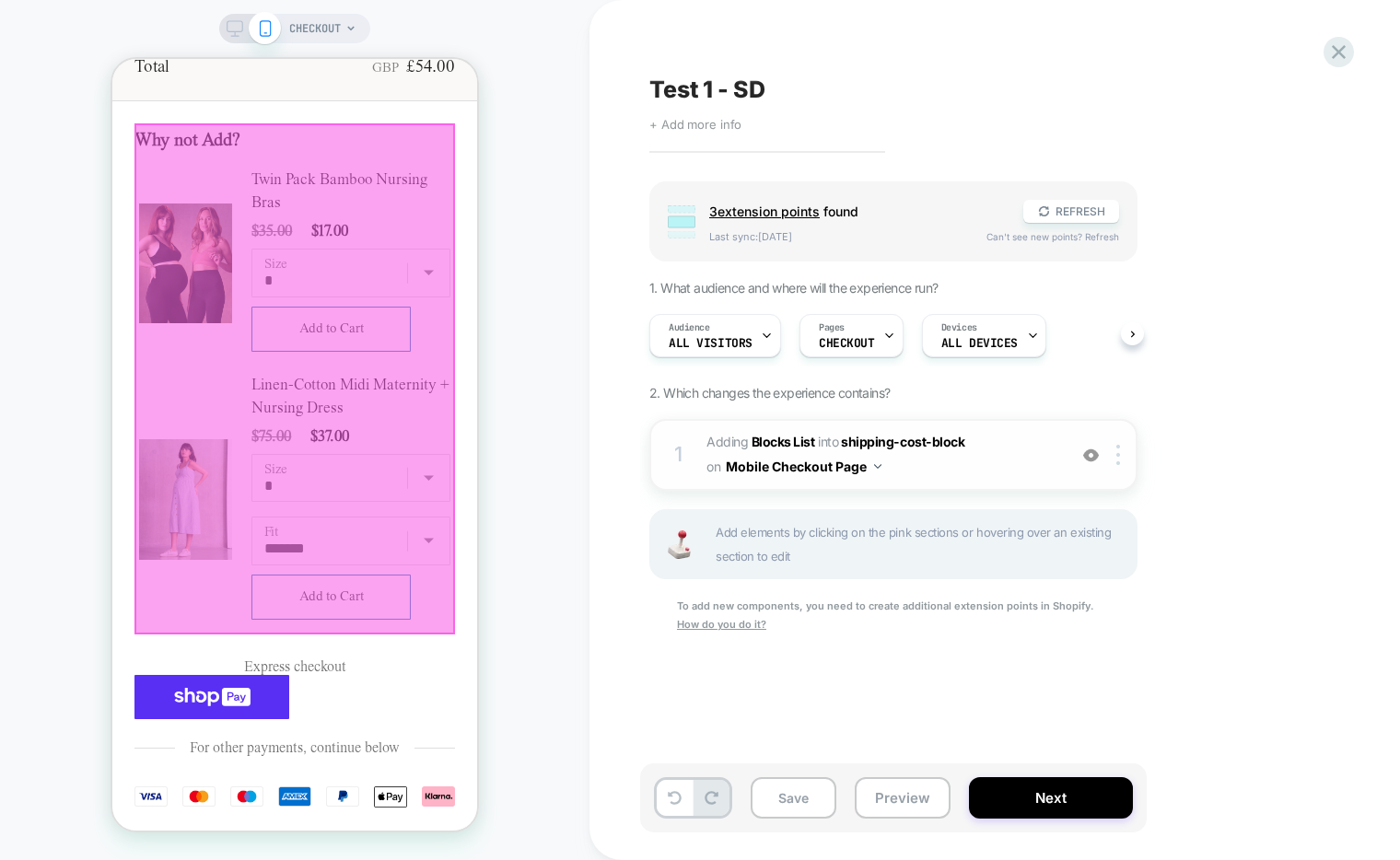 click on "Mobile Checkout Page" at bounding box center (803, 466) 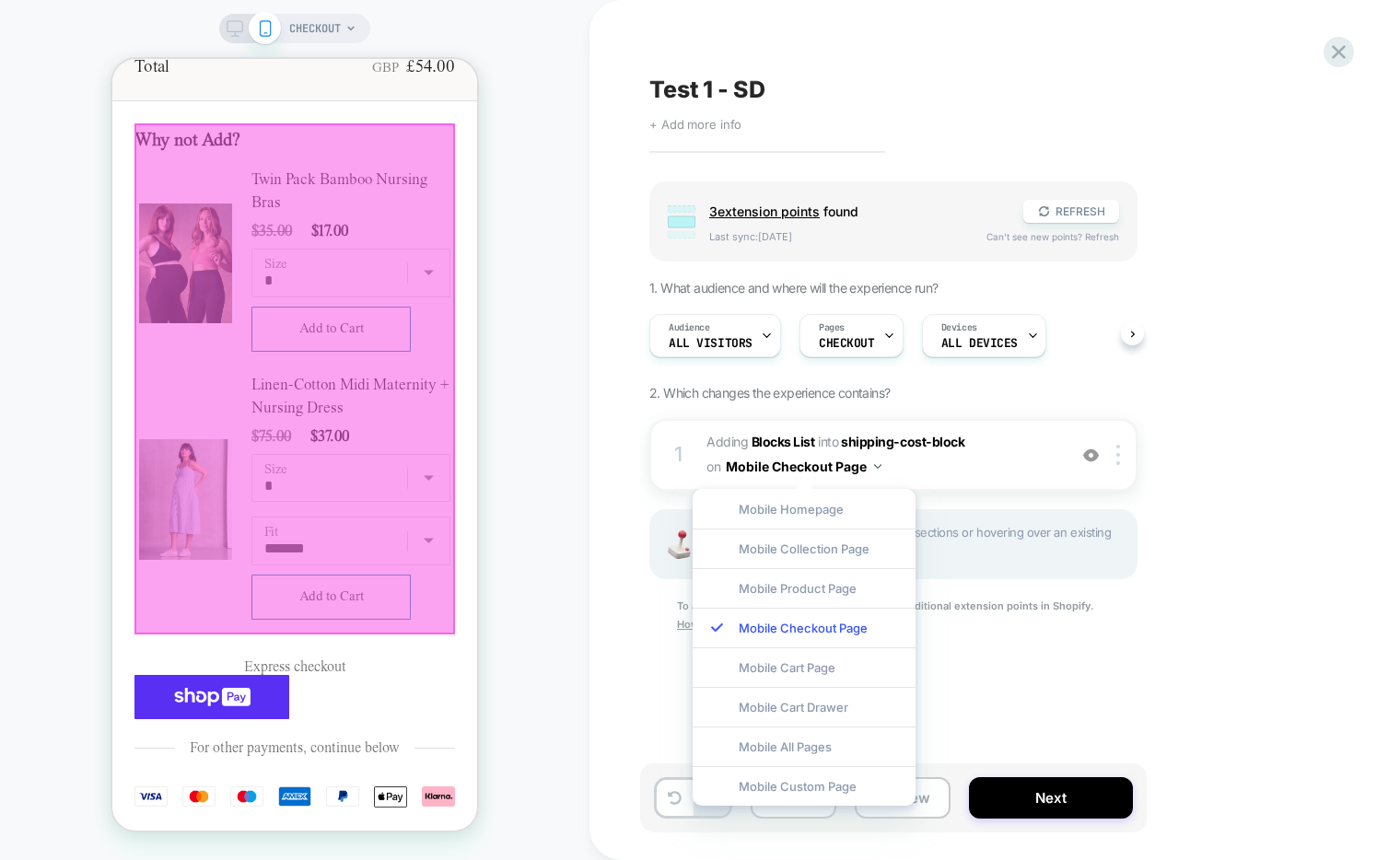 click on "1 #_loomi_addon_1750711616066 Adding   Blocks List   INTO shipping-cost-block shipping-cost-block   on Mobile Checkout Page Add Before Add After Target   All Devices Delete Add elements by clicking on the pink sections or hovering over an existing section to edit To add new components, you need to create additional extension points in Shopify.   How do you do it?" at bounding box center [893, 550] 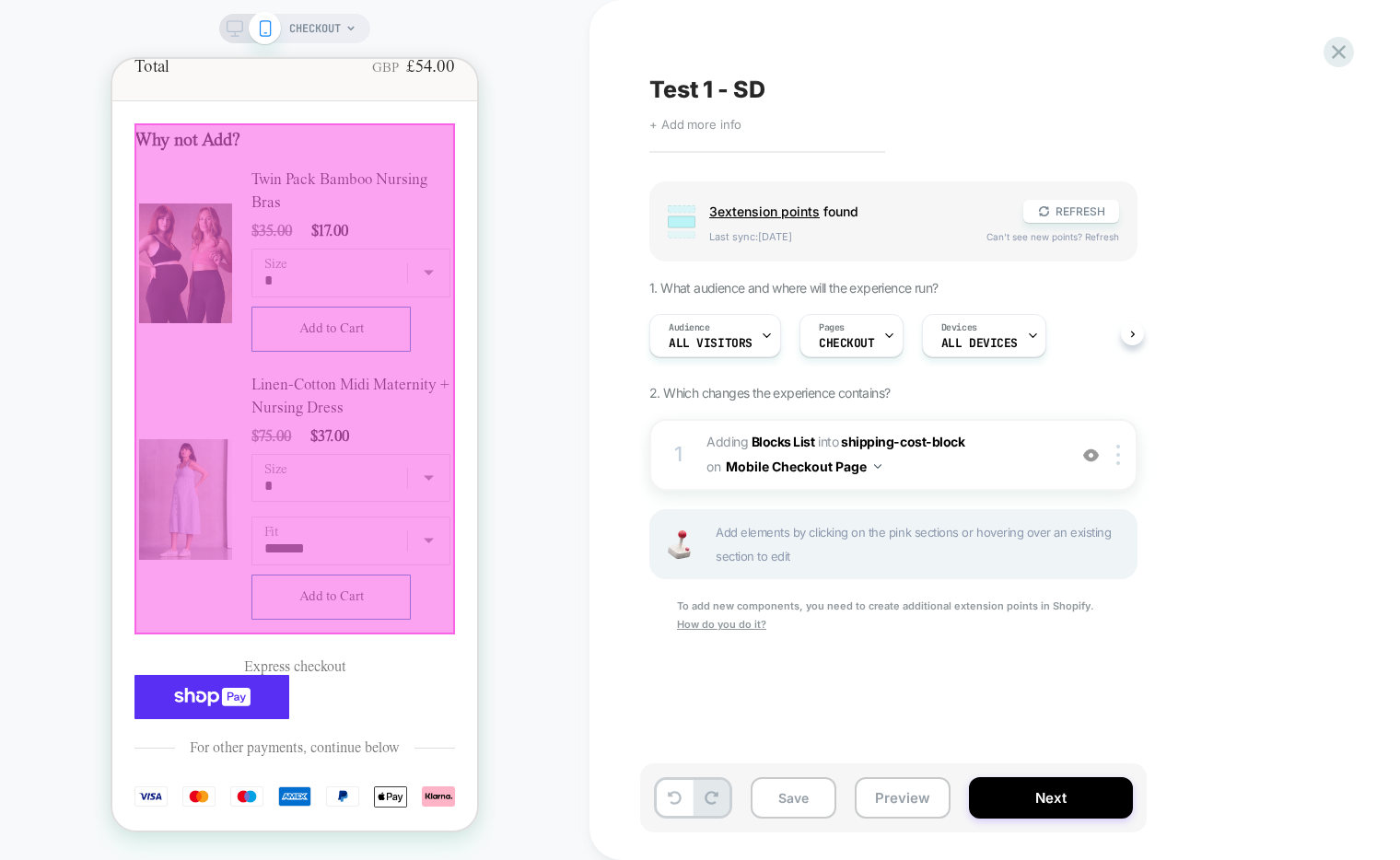 scroll, scrollTop: 389, scrollLeft: 0, axis: vertical 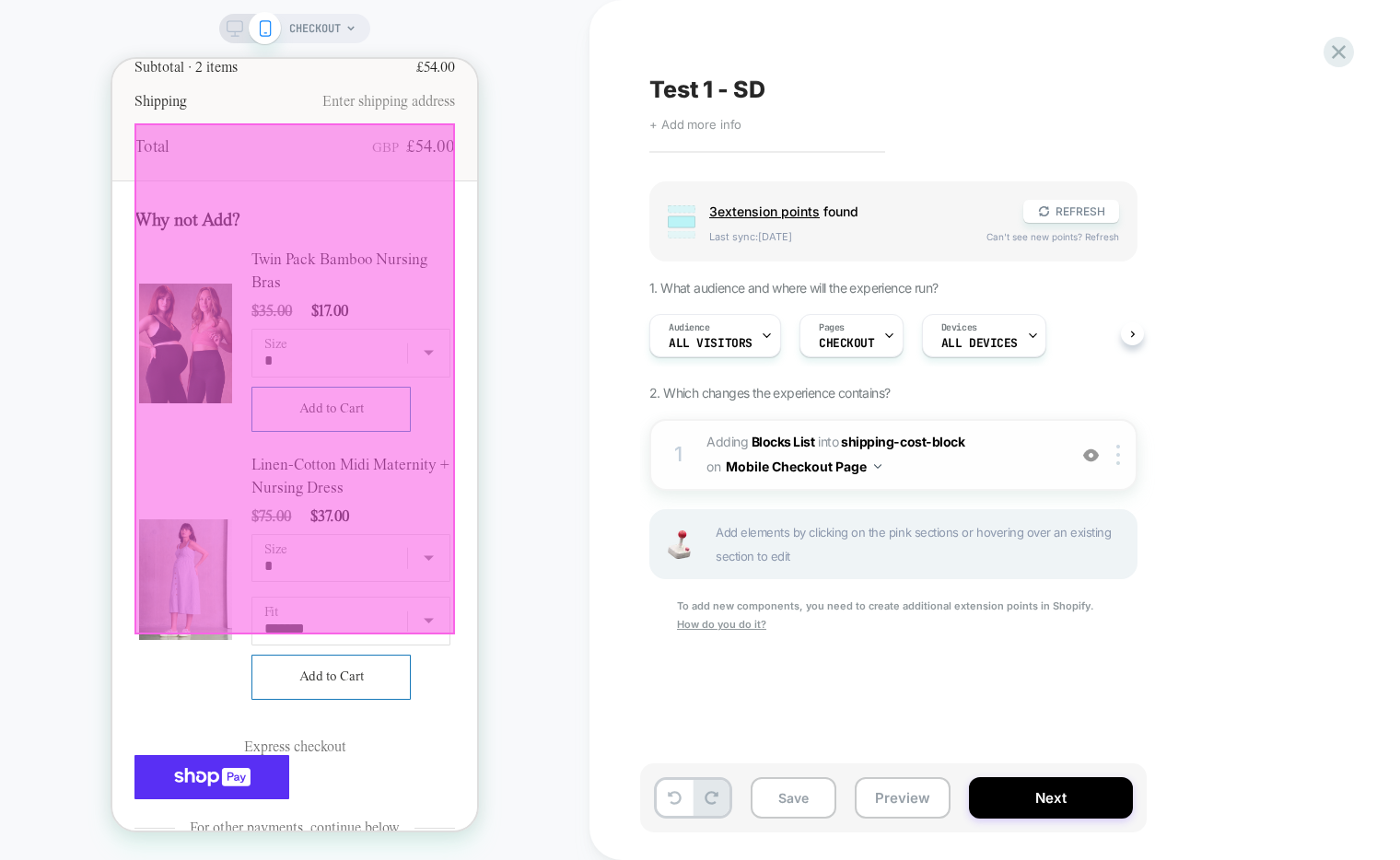 click at bounding box center [1091, 455] 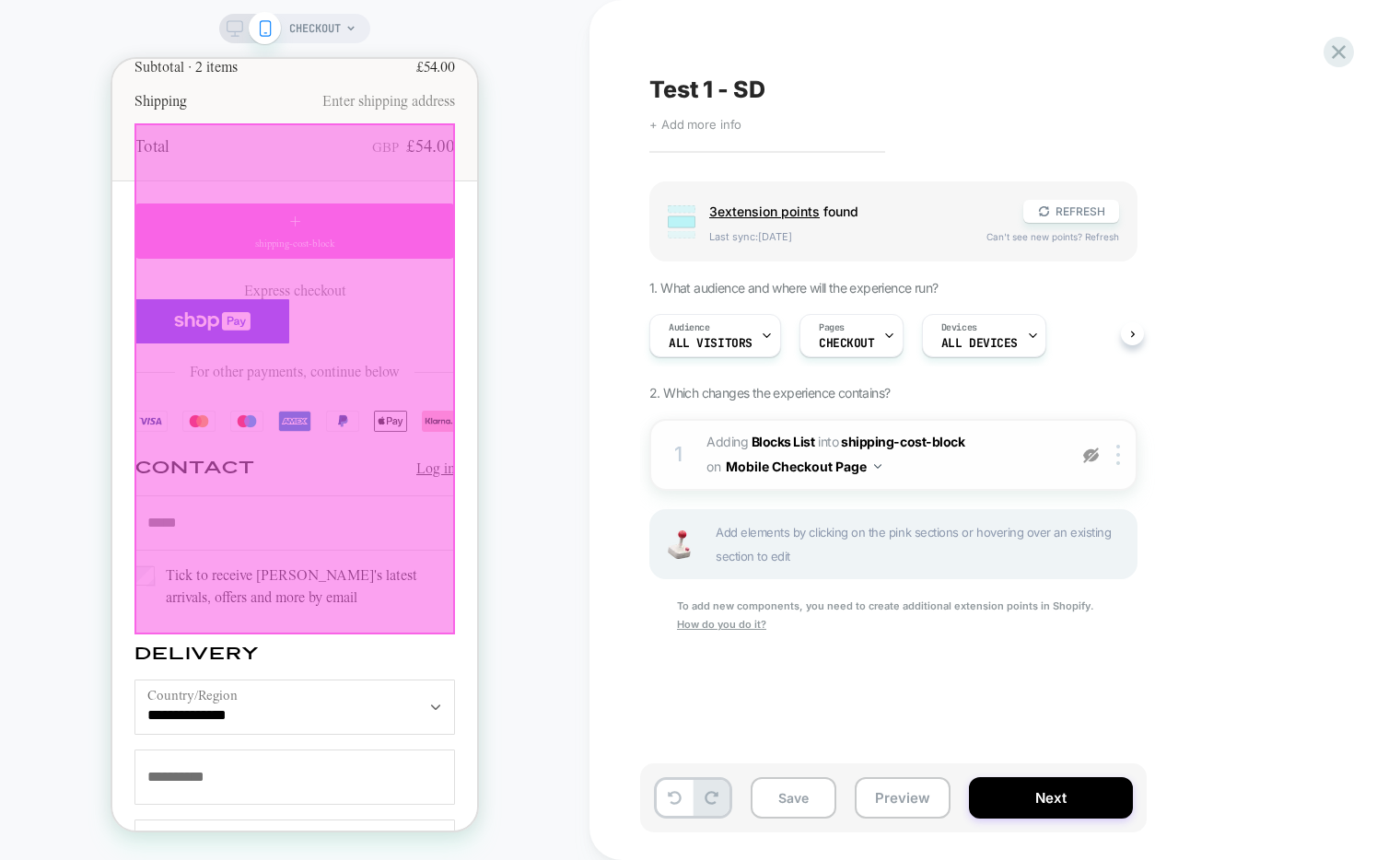 click at bounding box center (1091, 455) 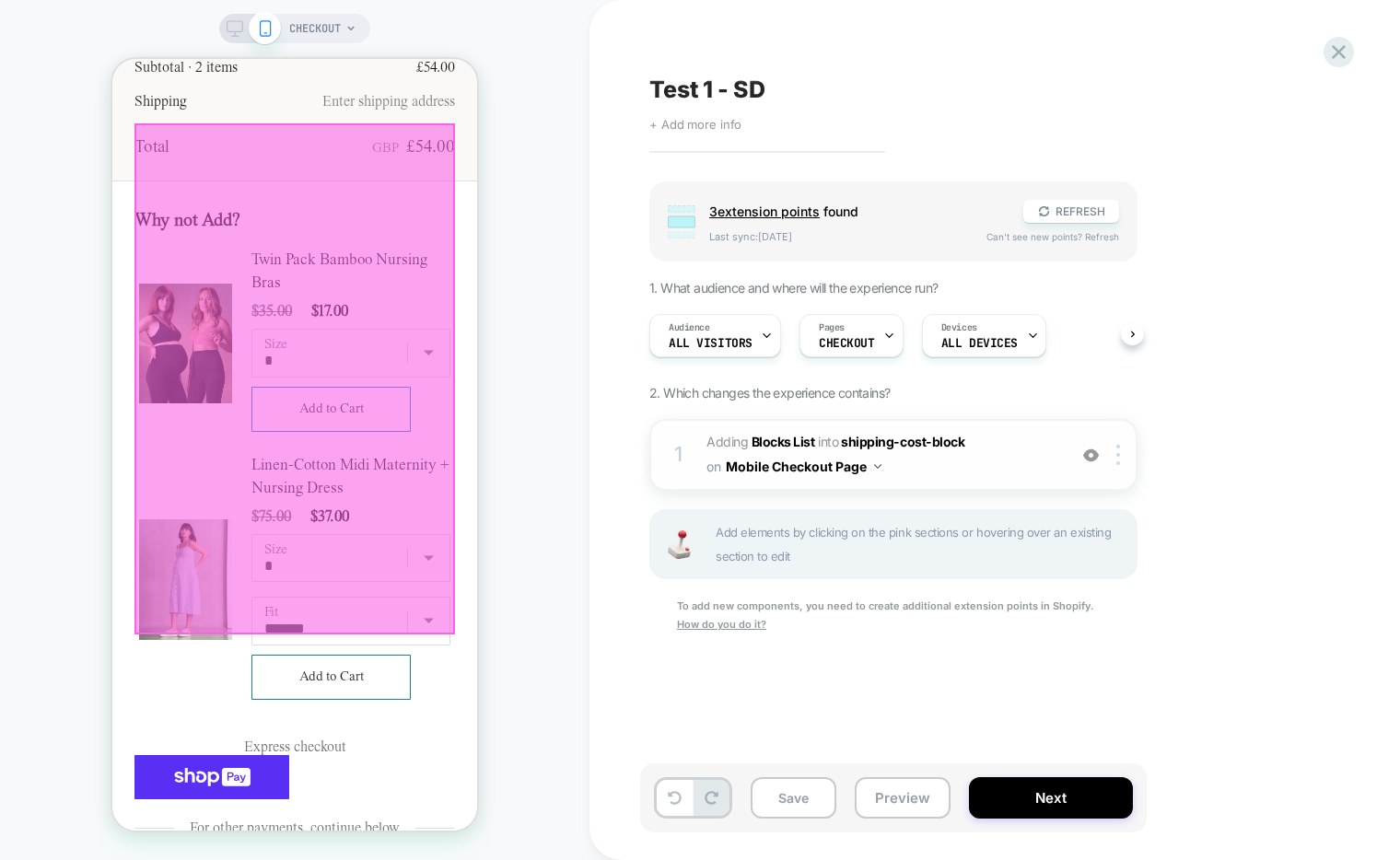 click at bounding box center [1091, 455] 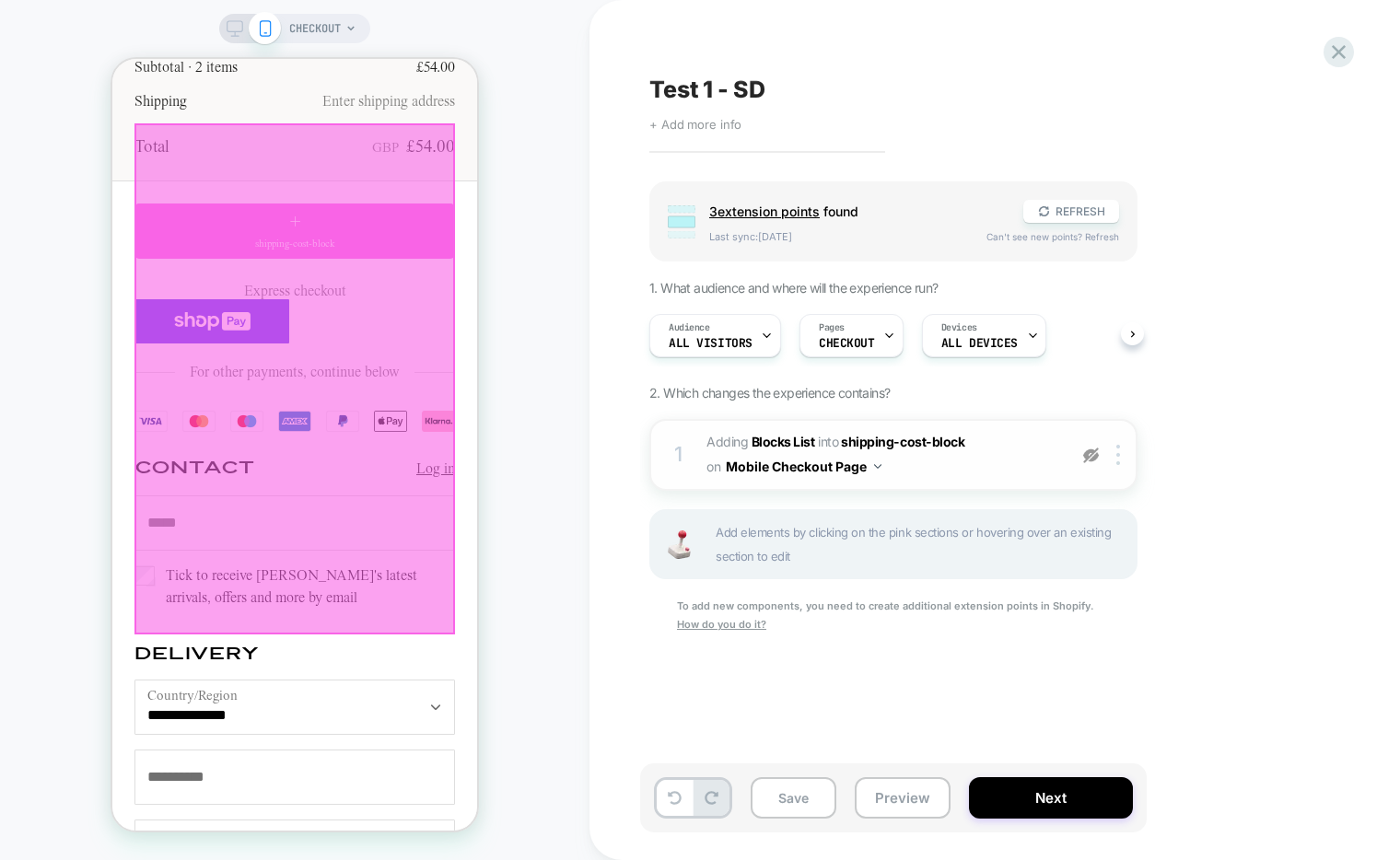 click at bounding box center (1091, 455) 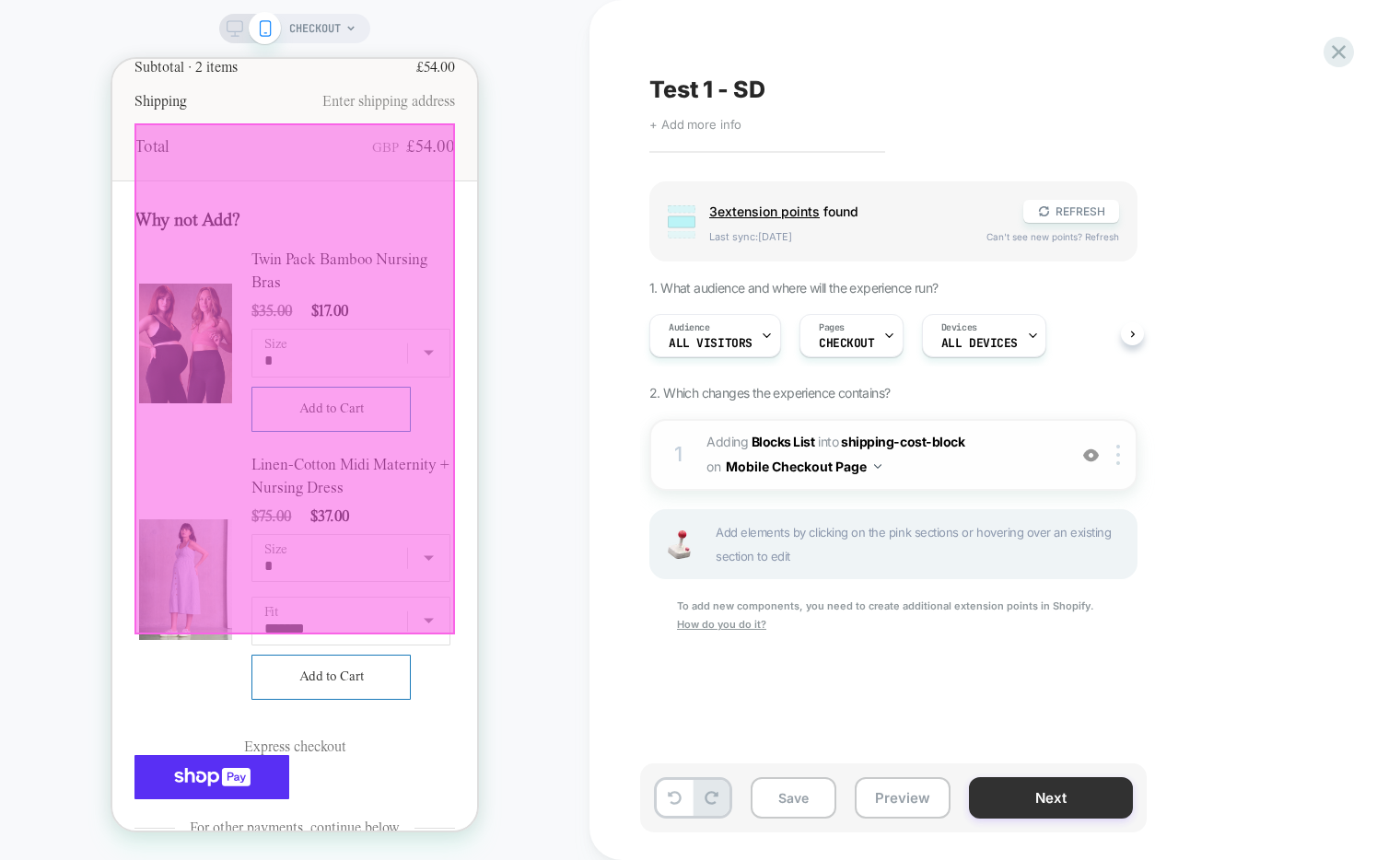 click on "Next" at bounding box center [1051, 797] 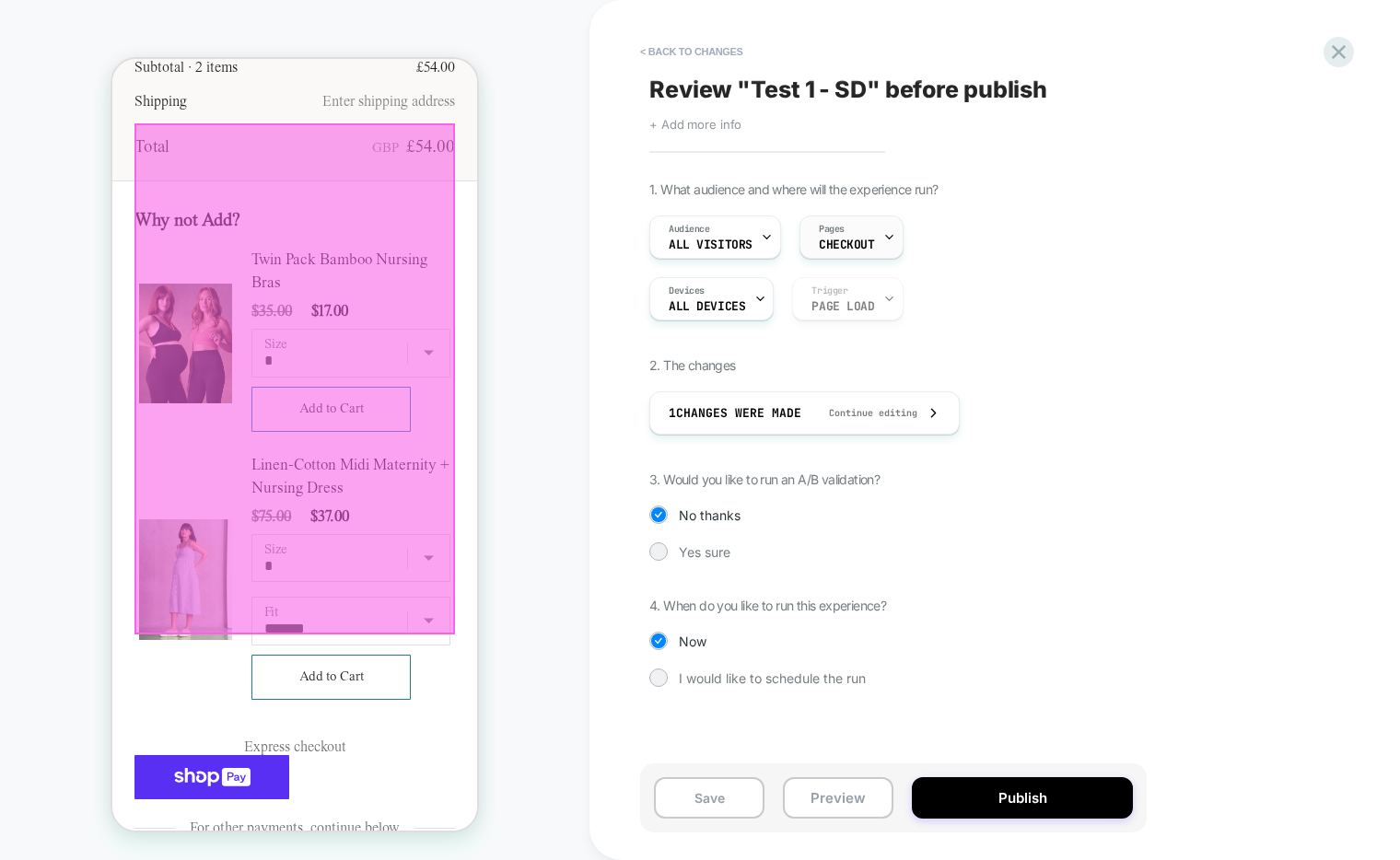 click 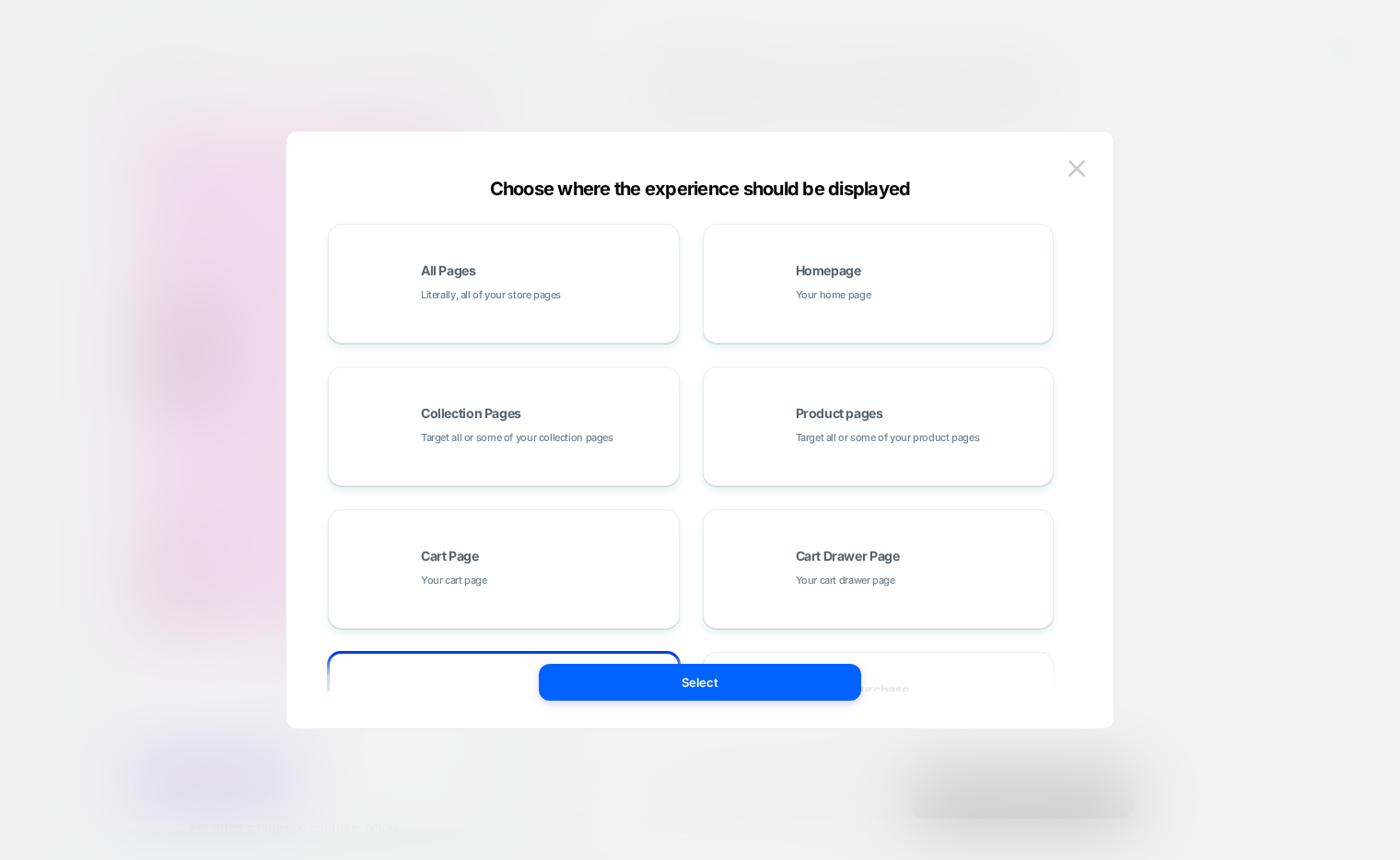 click at bounding box center (700, 430) 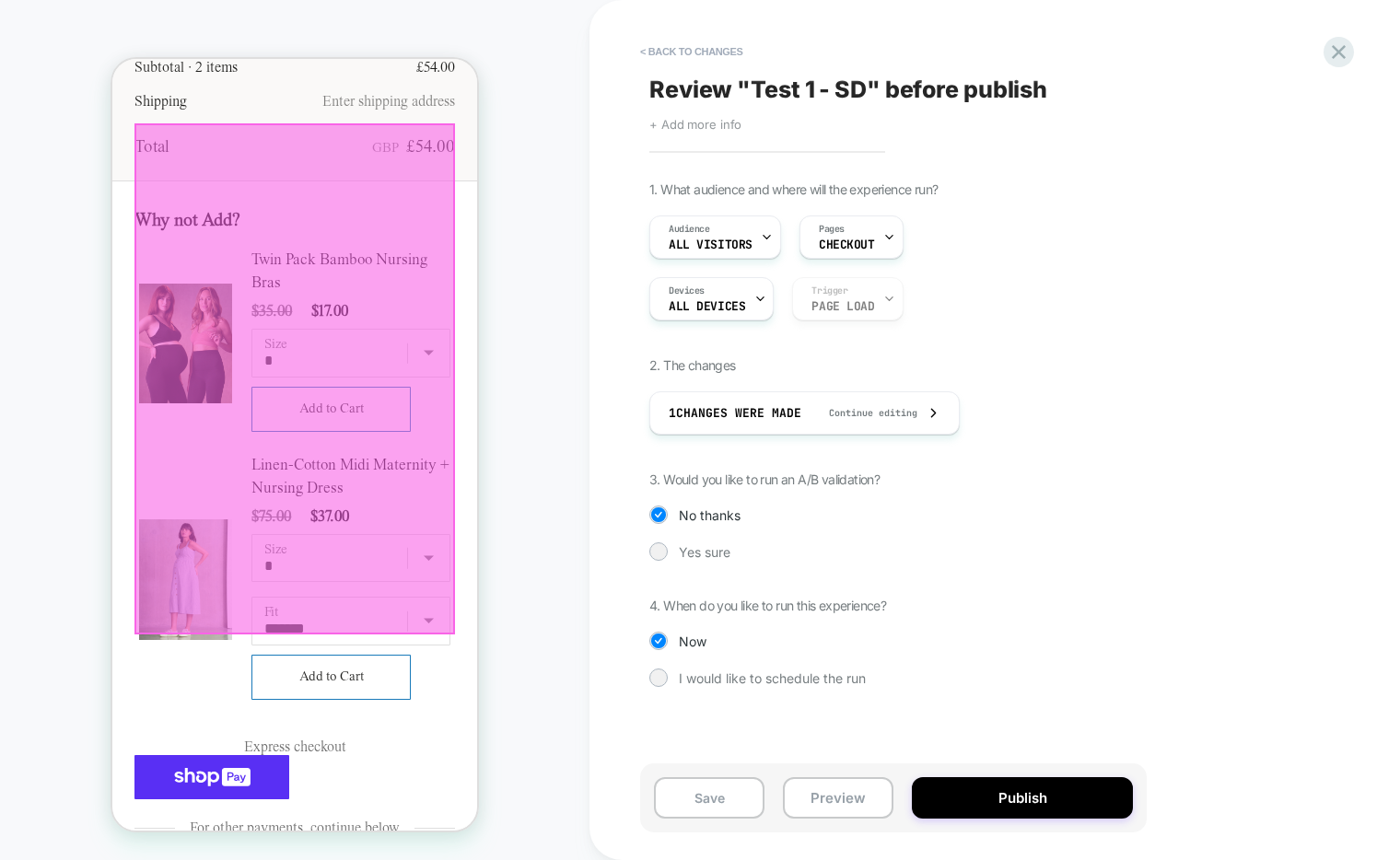 click on "Devices ALL DEVICES Trigger Page Load" at bounding box center [893, 298] 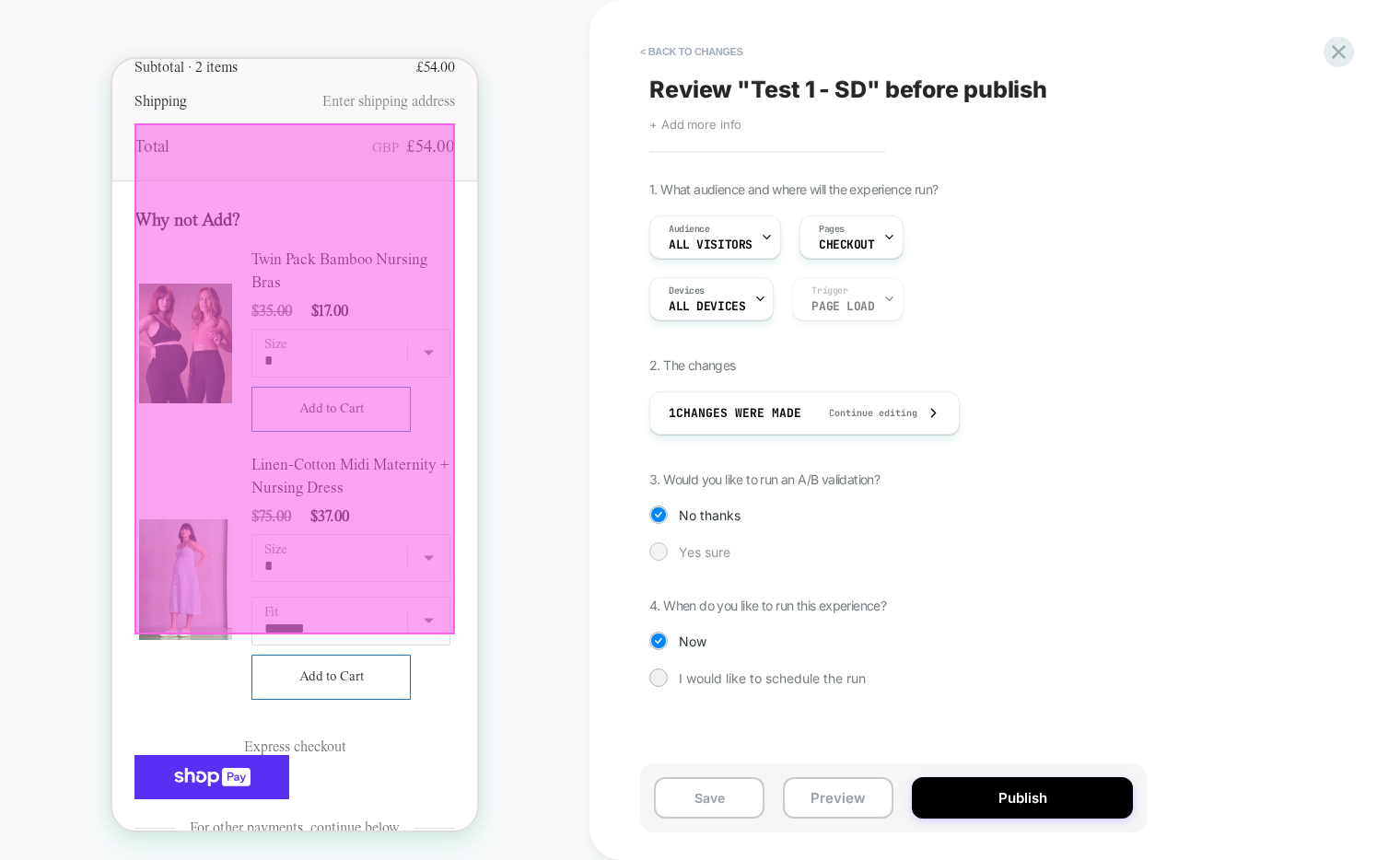 click at bounding box center (658, 551) 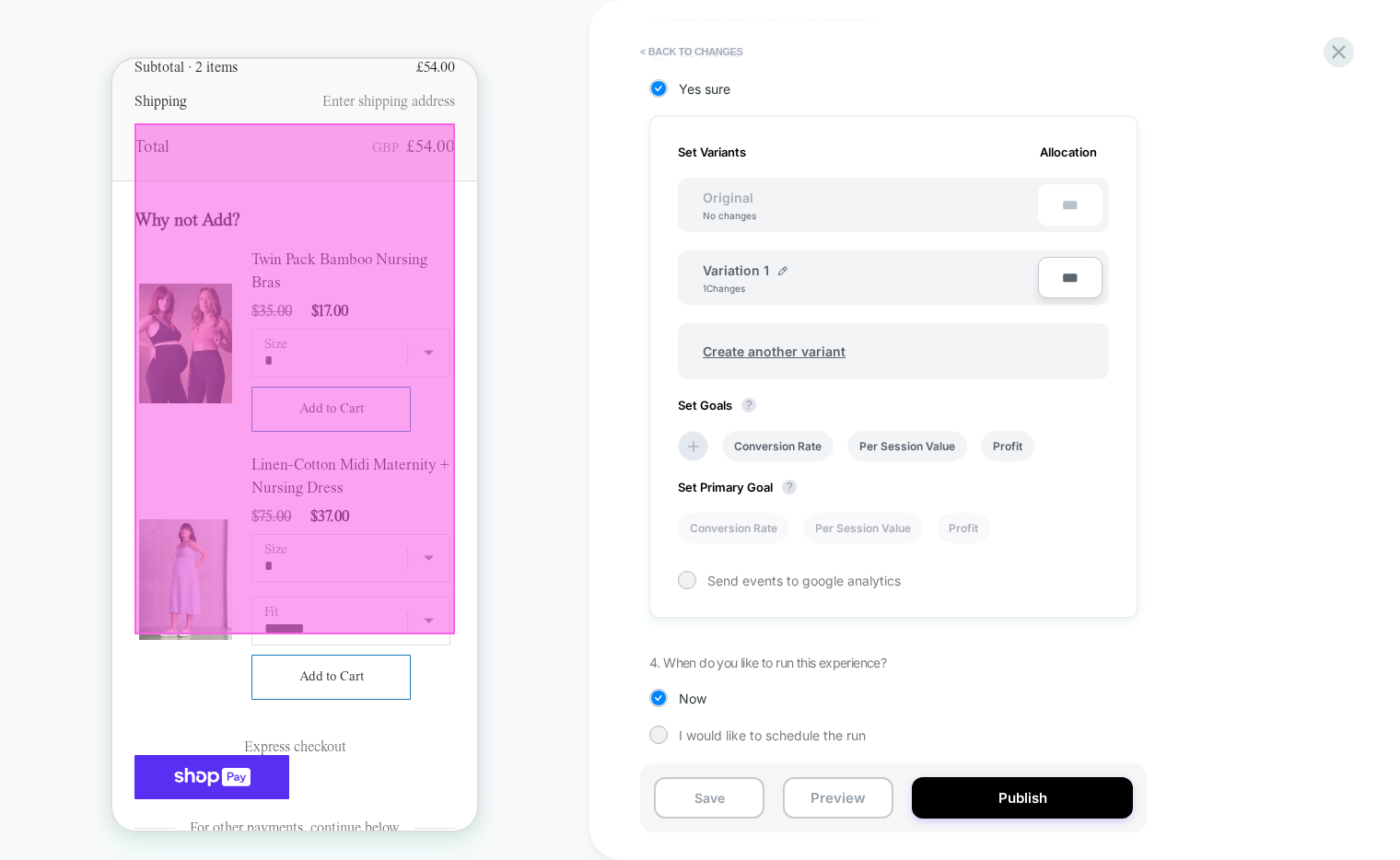 scroll, scrollTop: 467, scrollLeft: 0, axis: vertical 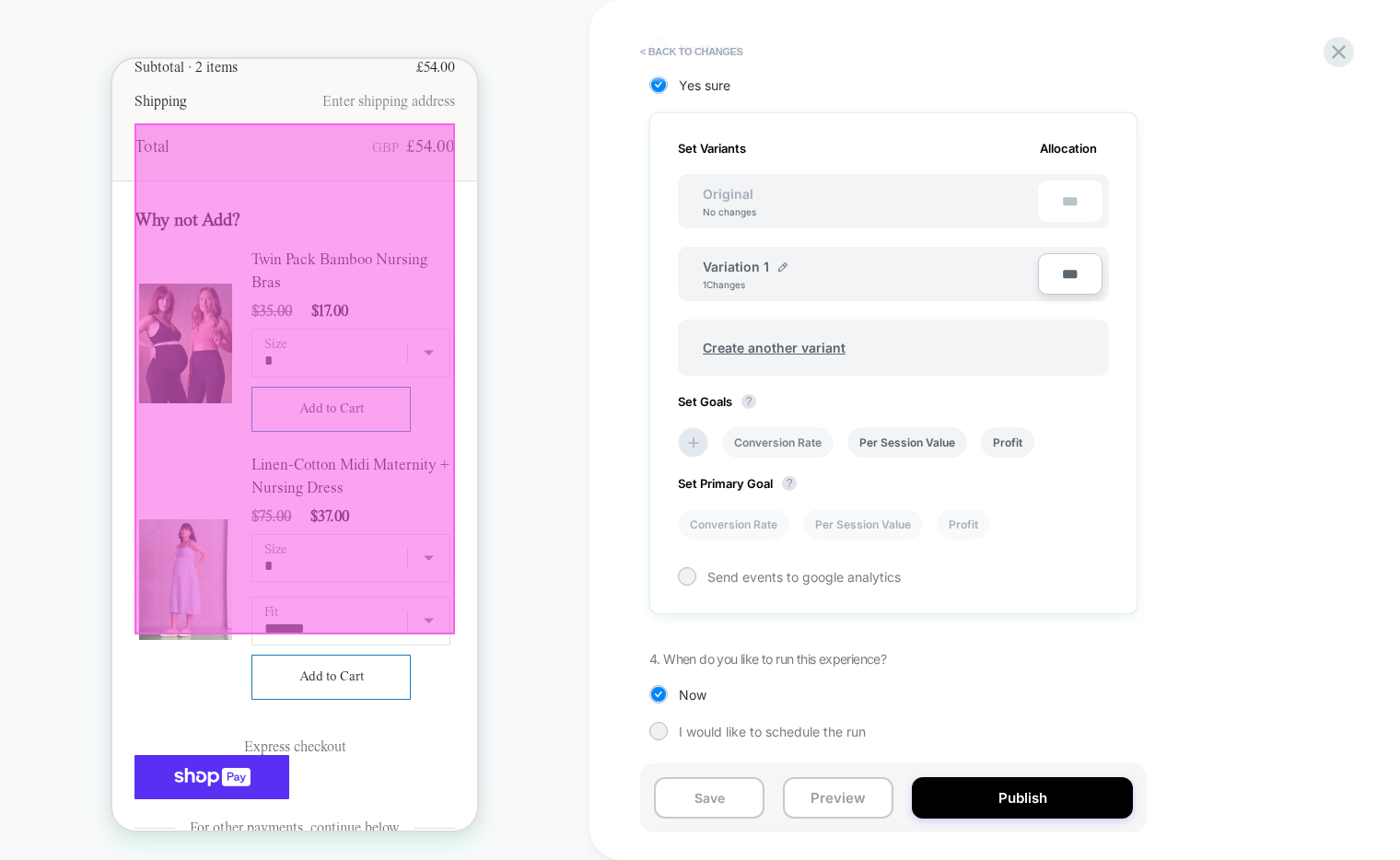 click on "Conversion Rate" at bounding box center [777, 442] 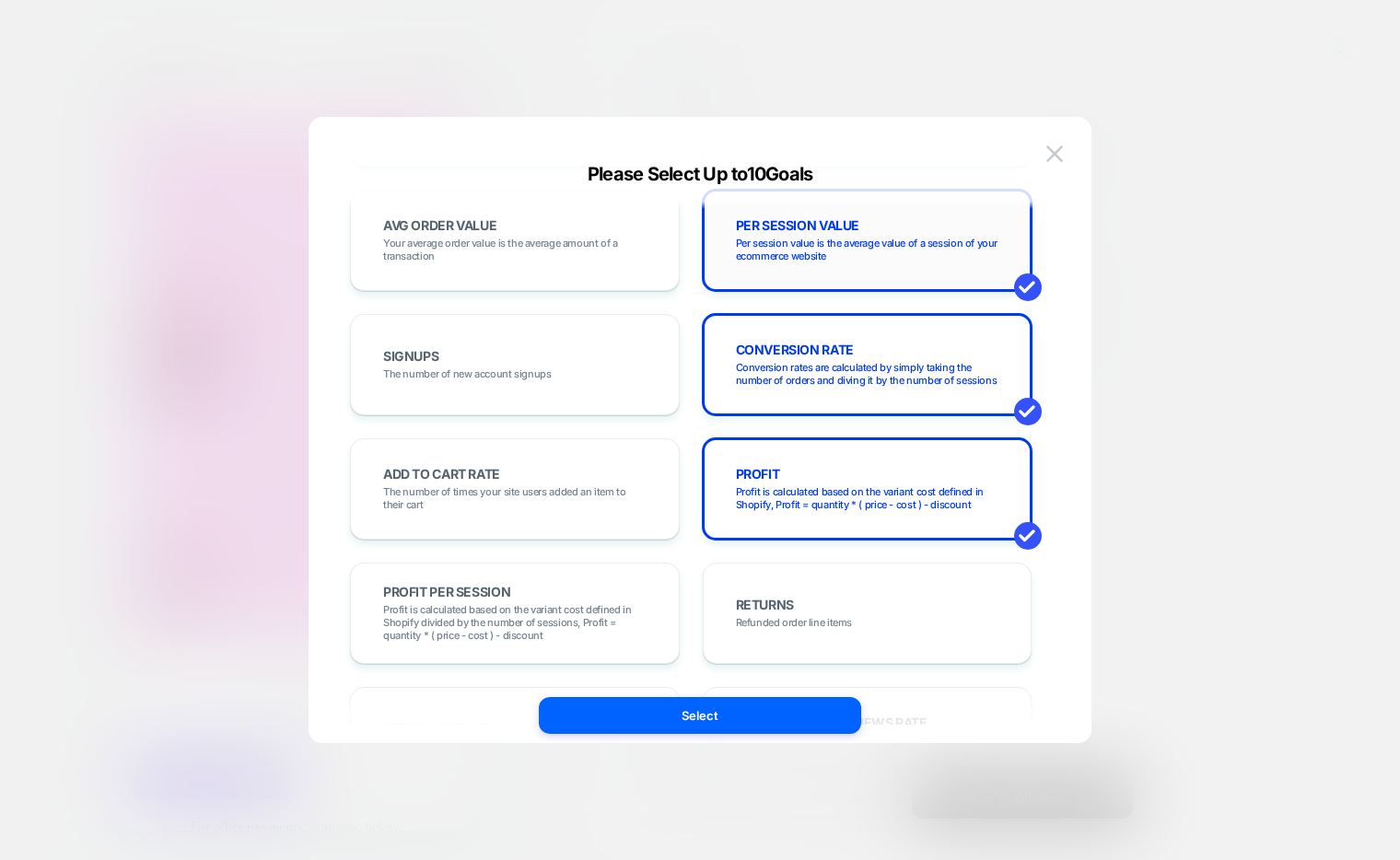 scroll, scrollTop: 200, scrollLeft: 0, axis: vertical 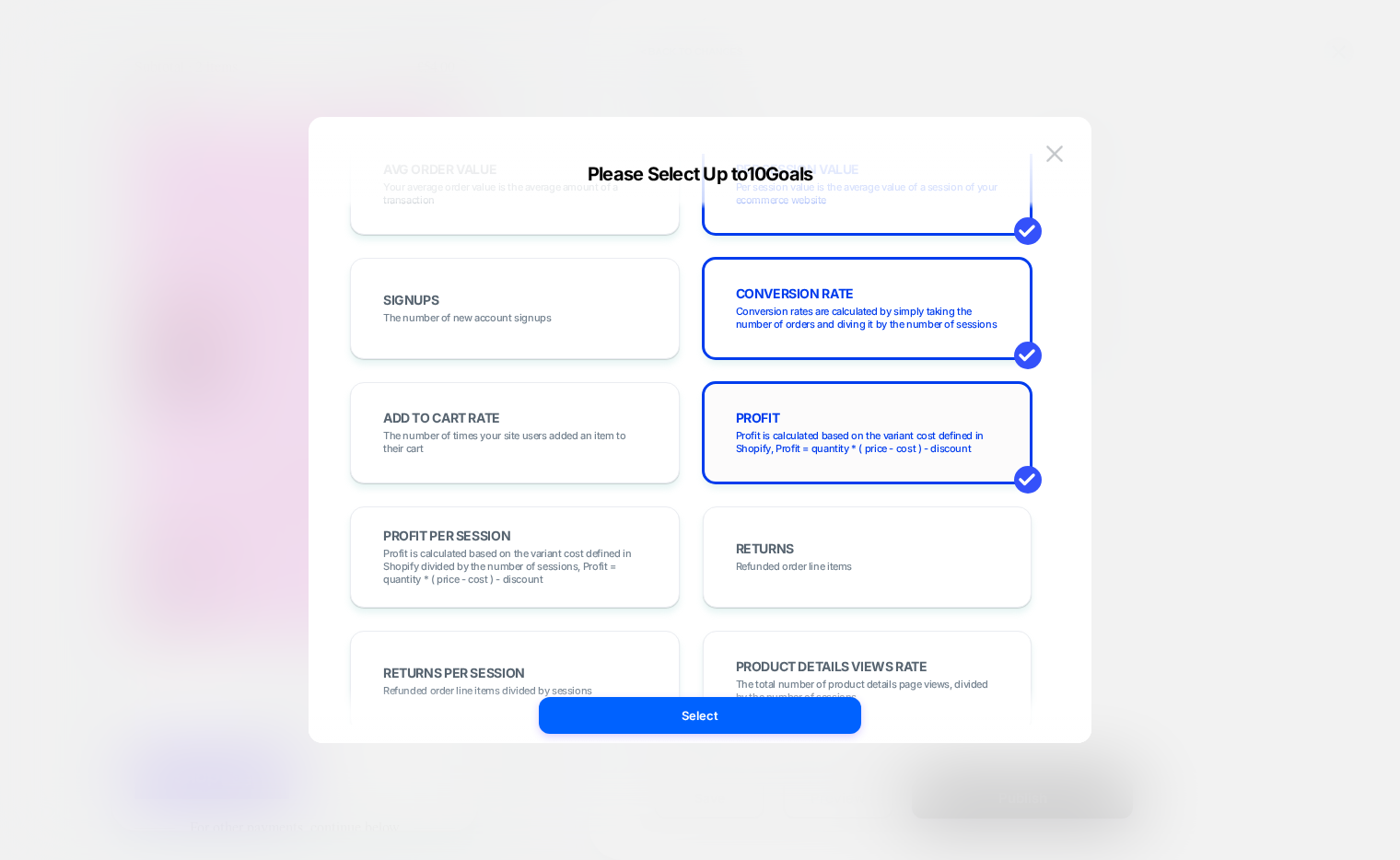 click on "Profit is calculated based on the variant cost defined in Shopify, Profit = quantity * ( price - cost ) - discount" at bounding box center (868, 442) 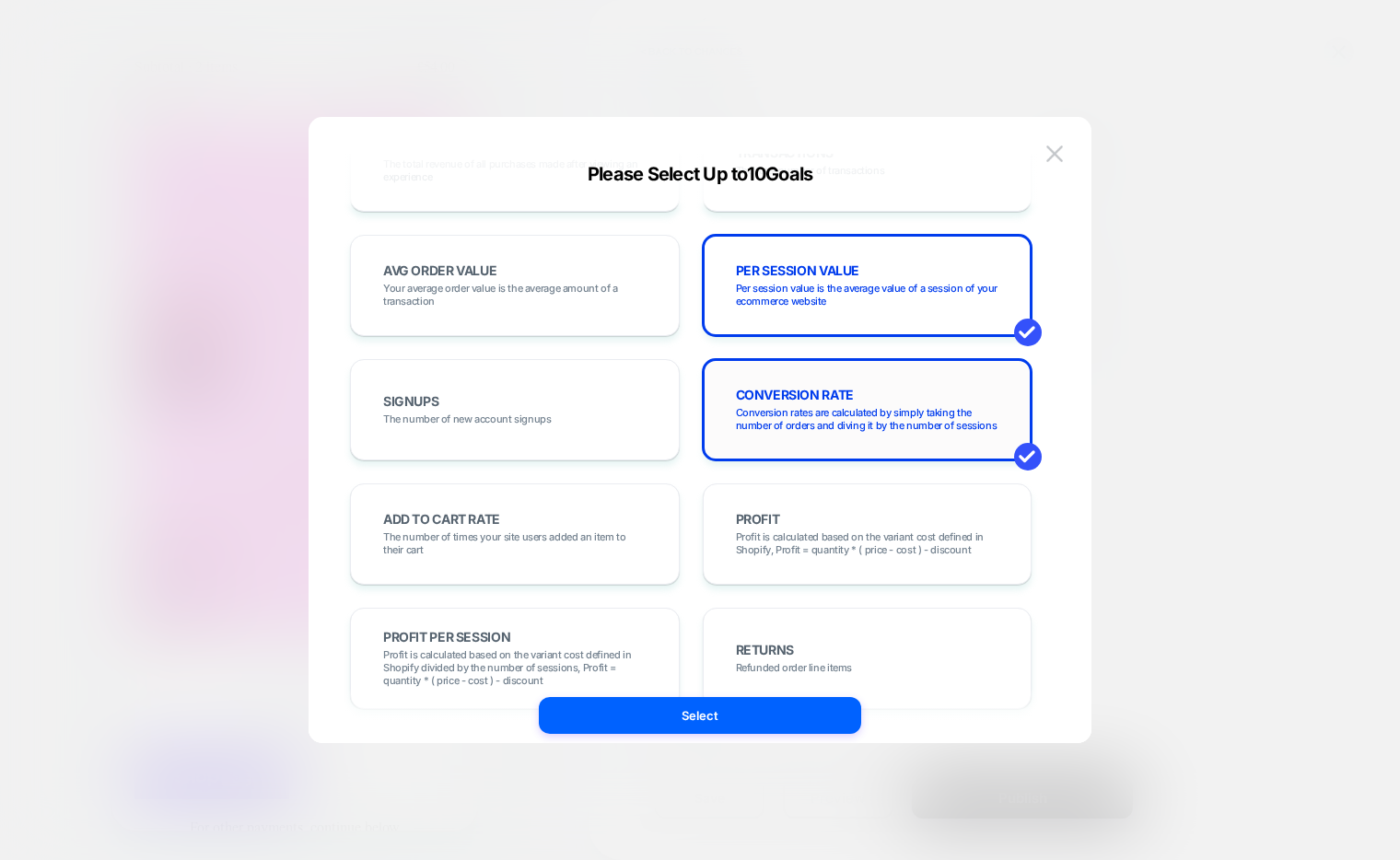 scroll, scrollTop: 78, scrollLeft: 0, axis: vertical 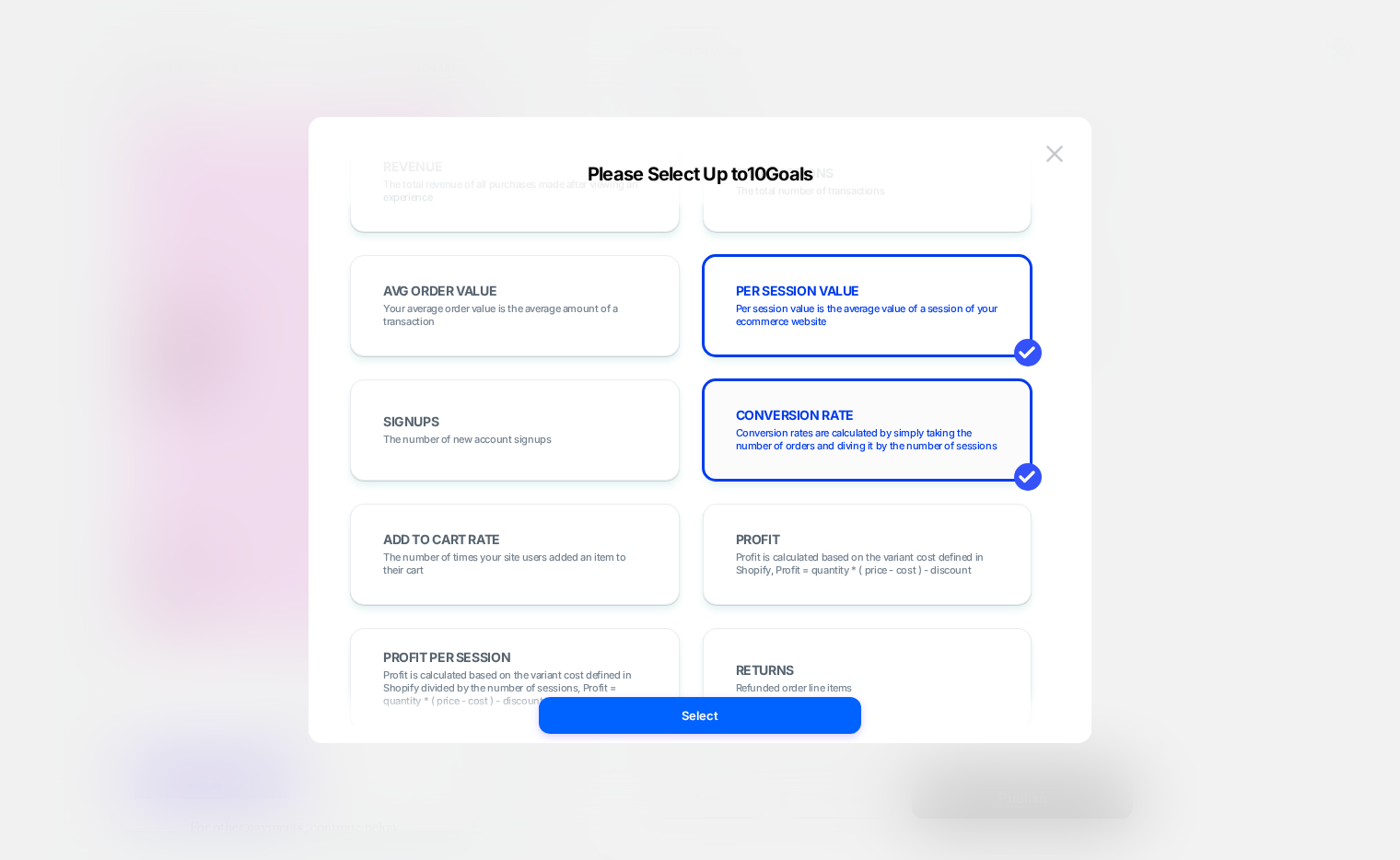 click on "PER SESSION VALUE Per session value is the average value of a session of your ecommerce website" at bounding box center (868, 306) 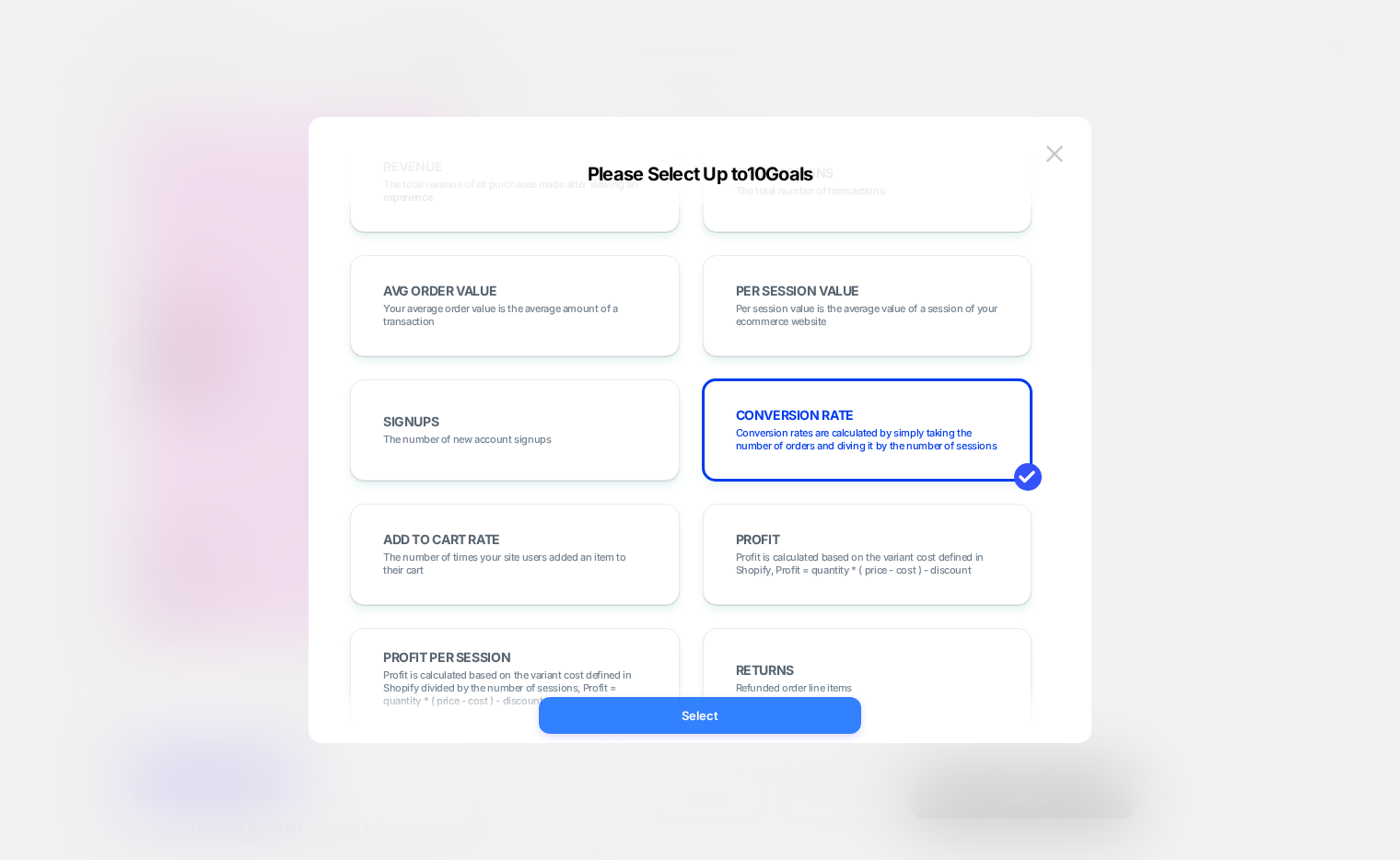 click on "Select" at bounding box center [700, 715] 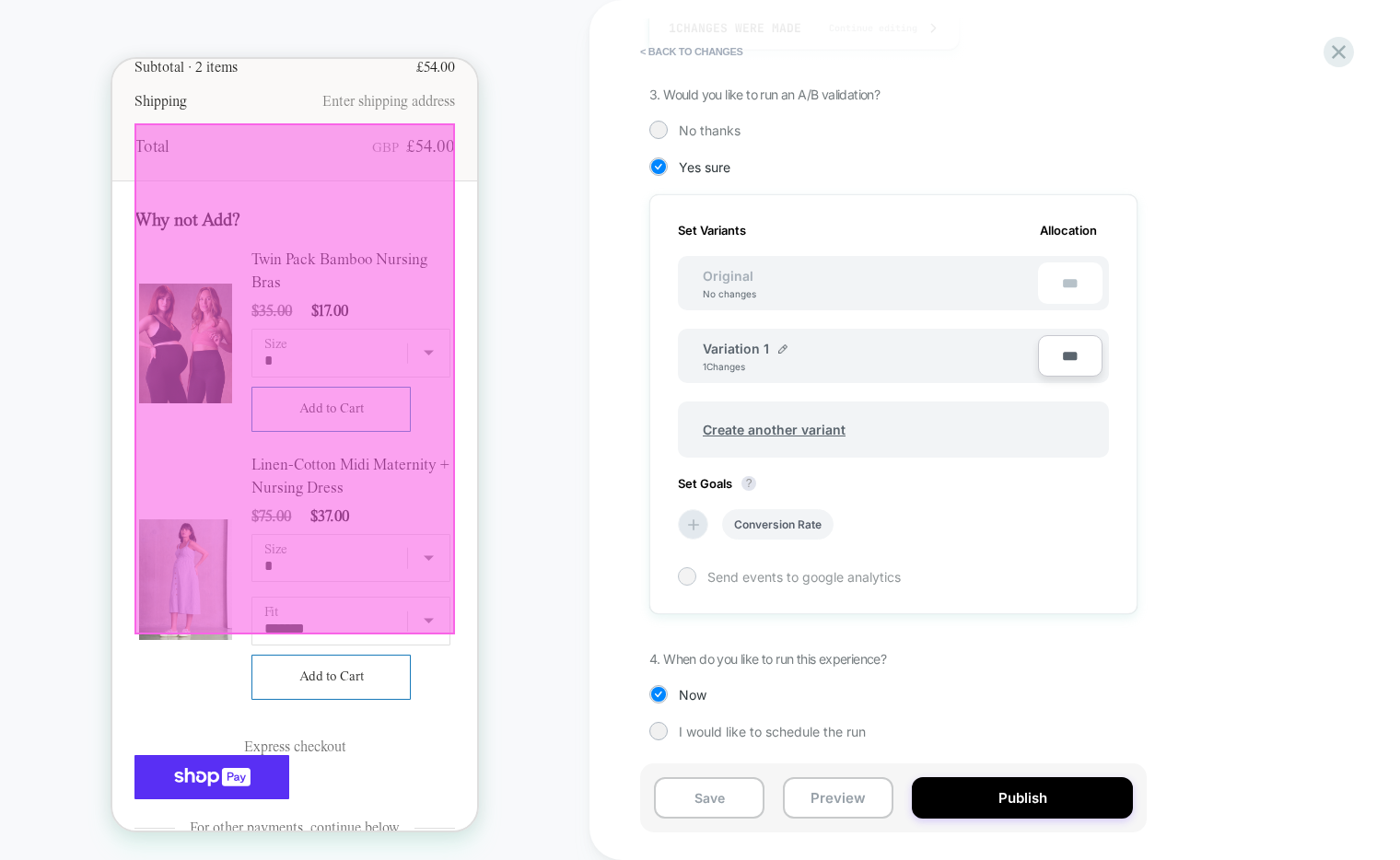 scroll, scrollTop: 0, scrollLeft: 0, axis: both 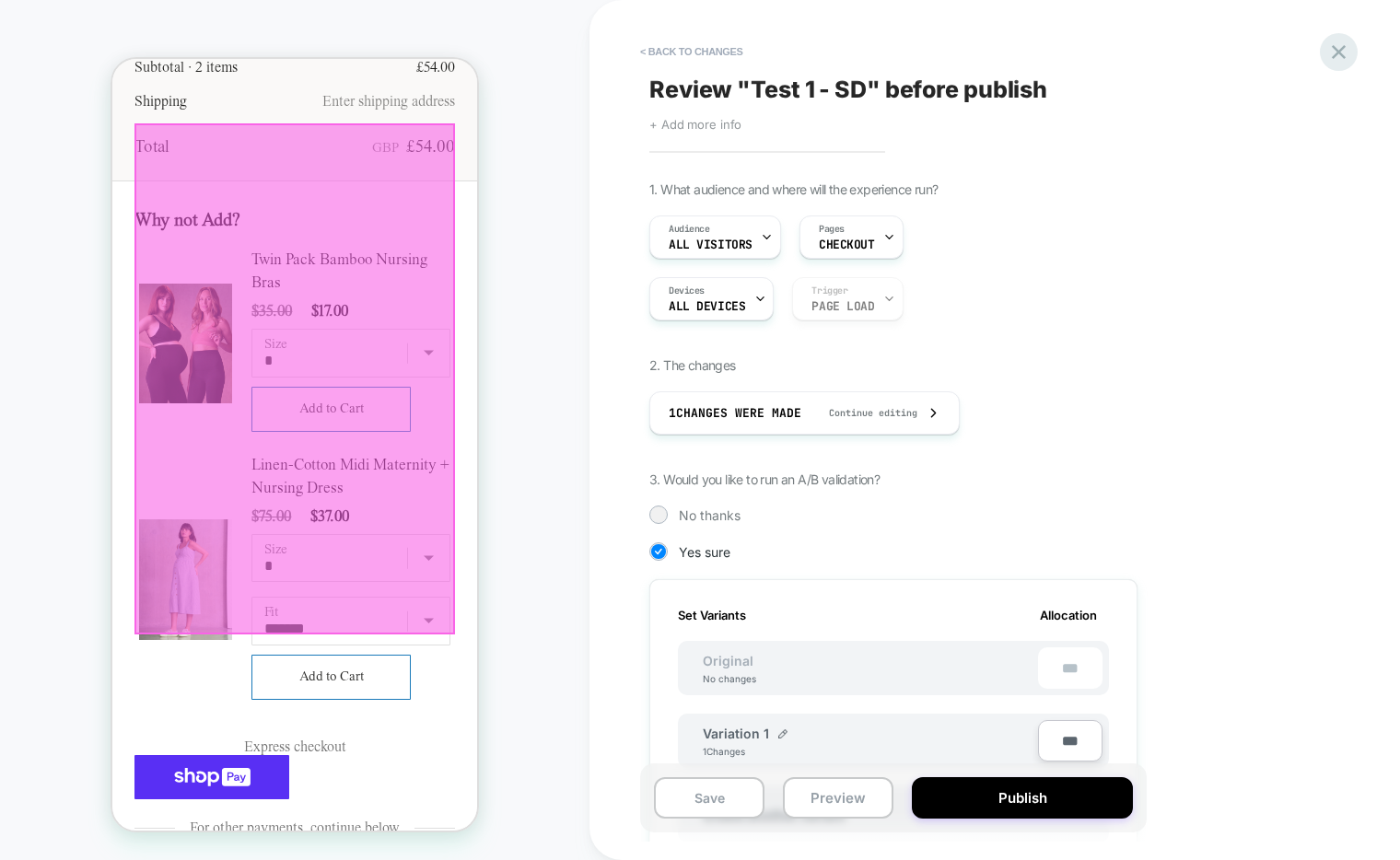 click 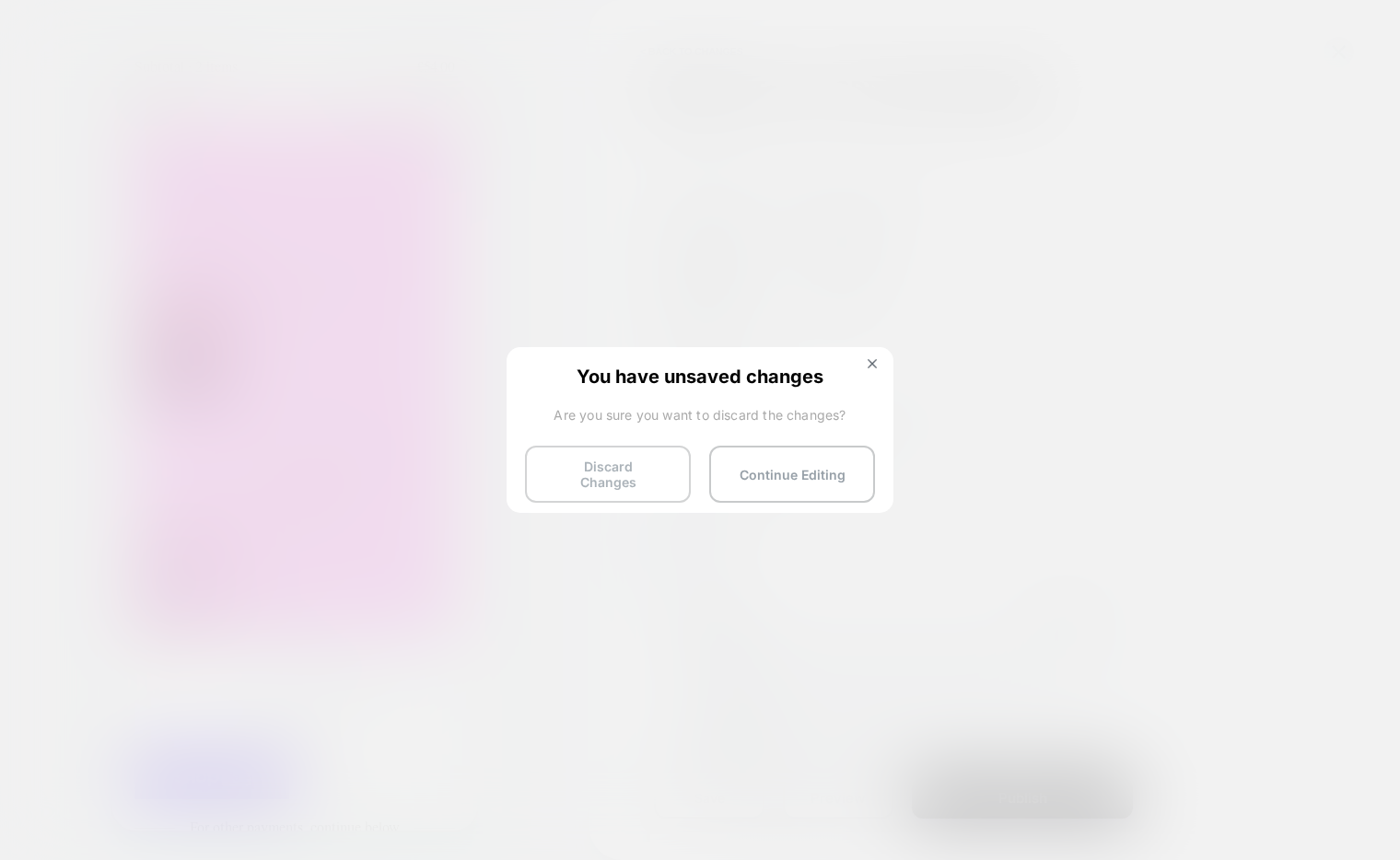 click on "Discard Changes" at bounding box center (608, 474) 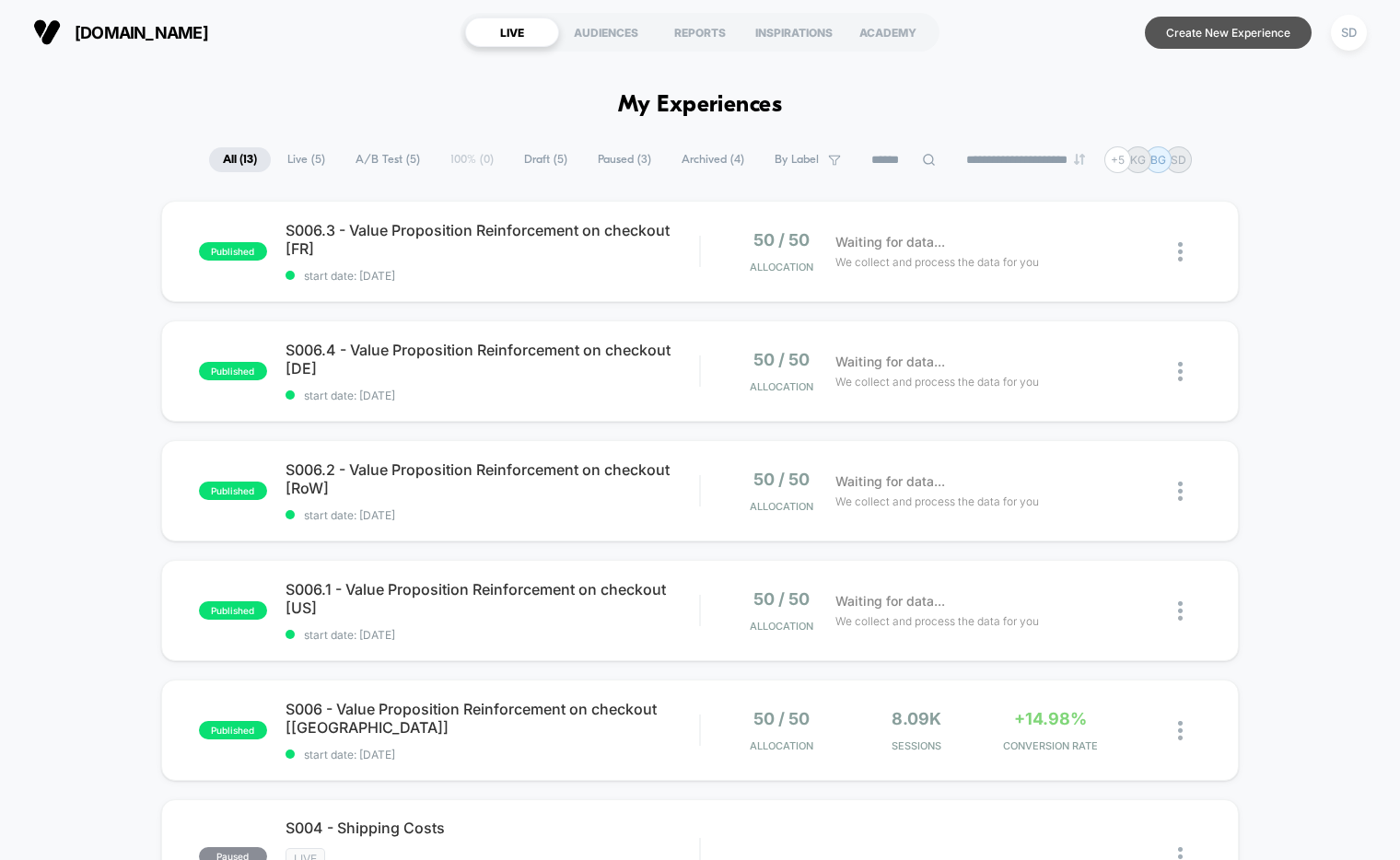 click on "Create New Experience" at bounding box center [1228, 32] 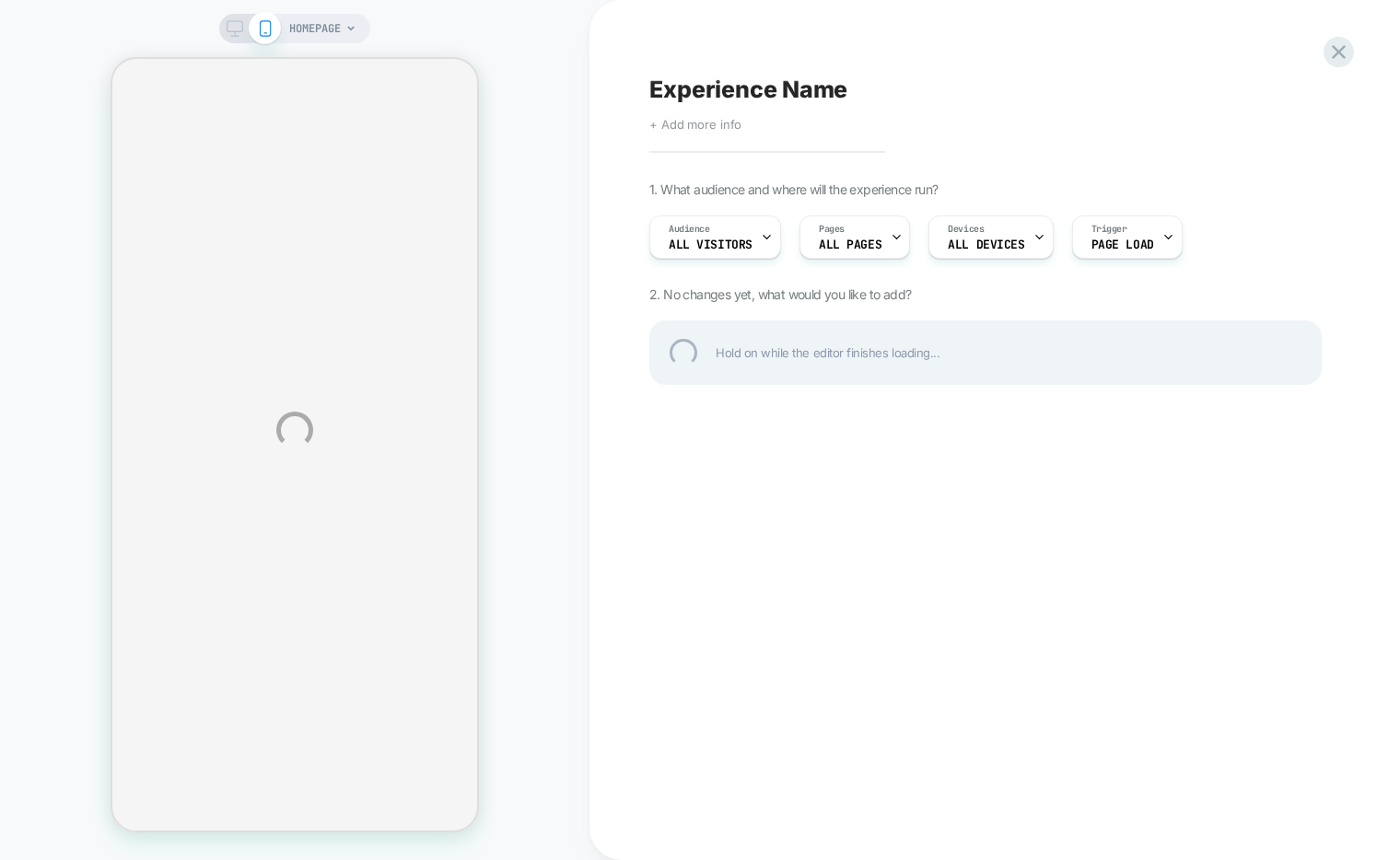 click on "HOMEPAGE Experience Name Click to edit experience details + Add more info 1. What audience and where will the experience run? Audience All Visitors Pages ALL PAGES Devices ALL DEVICES Trigger Page Load 2. No changes yet, what would you like to add? Hold on while the editor finishes loading..." at bounding box center (700, 430) 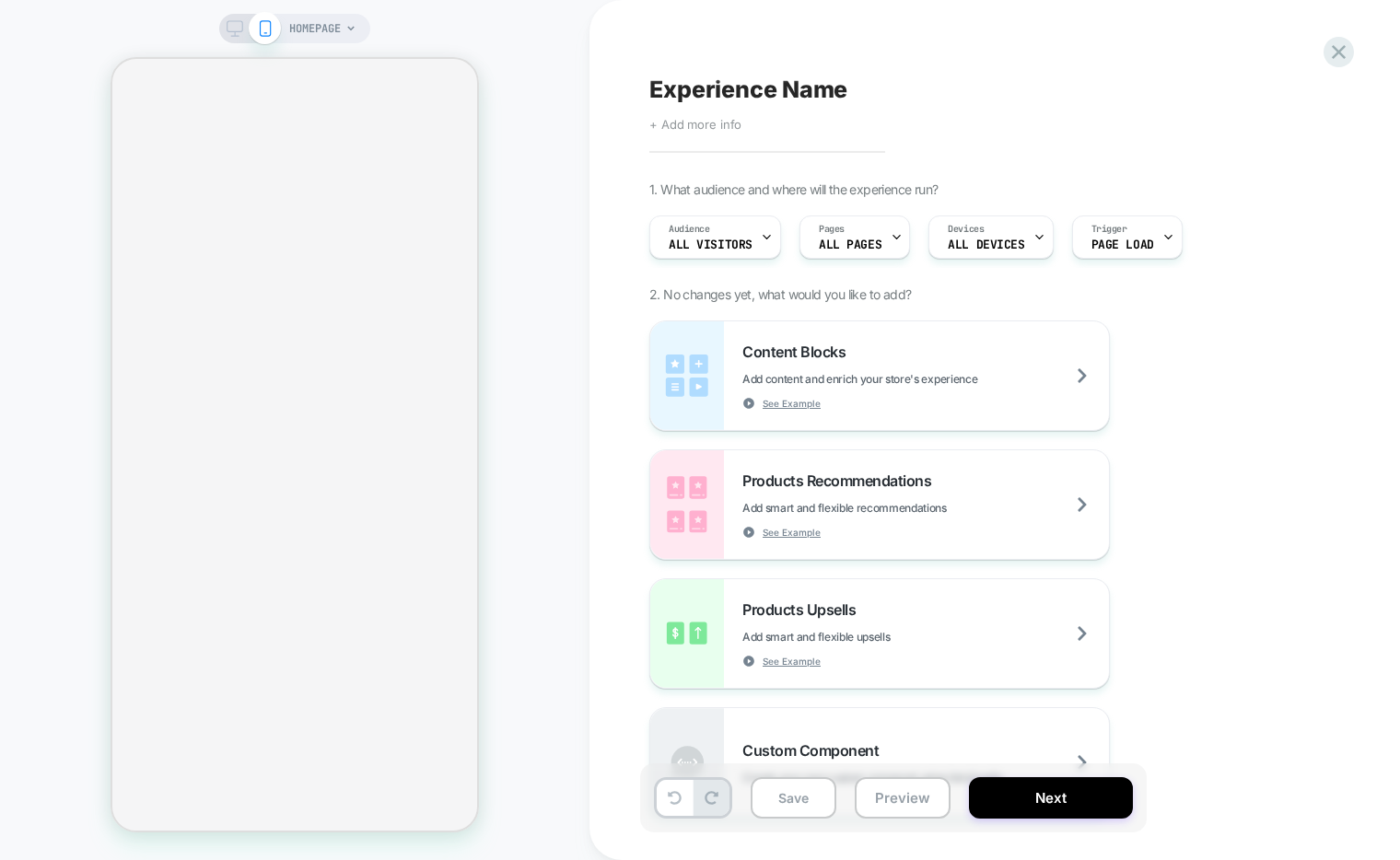 select on "**" 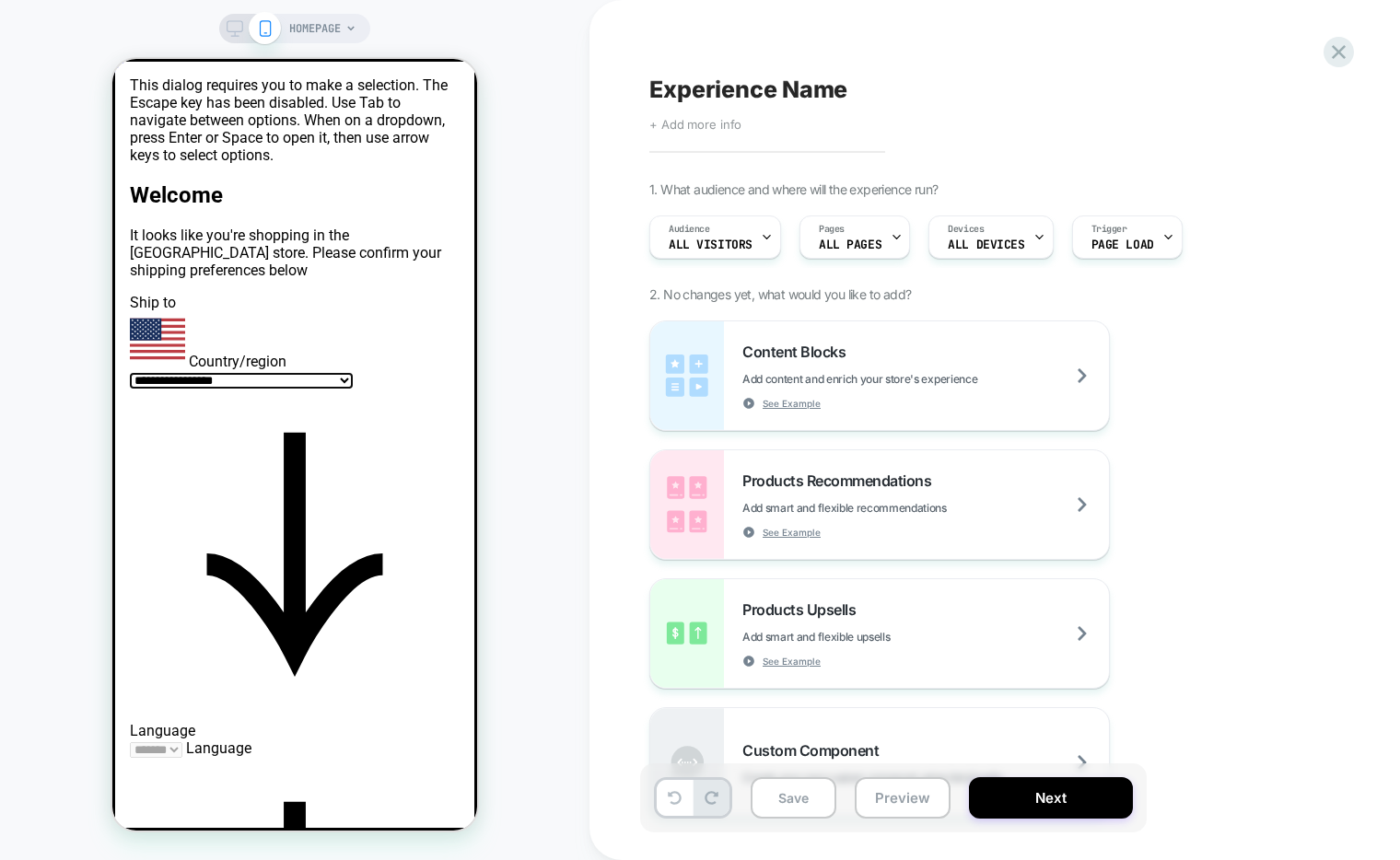 scroll, scrollTop: 0, scrollLeft: 0, axis: both 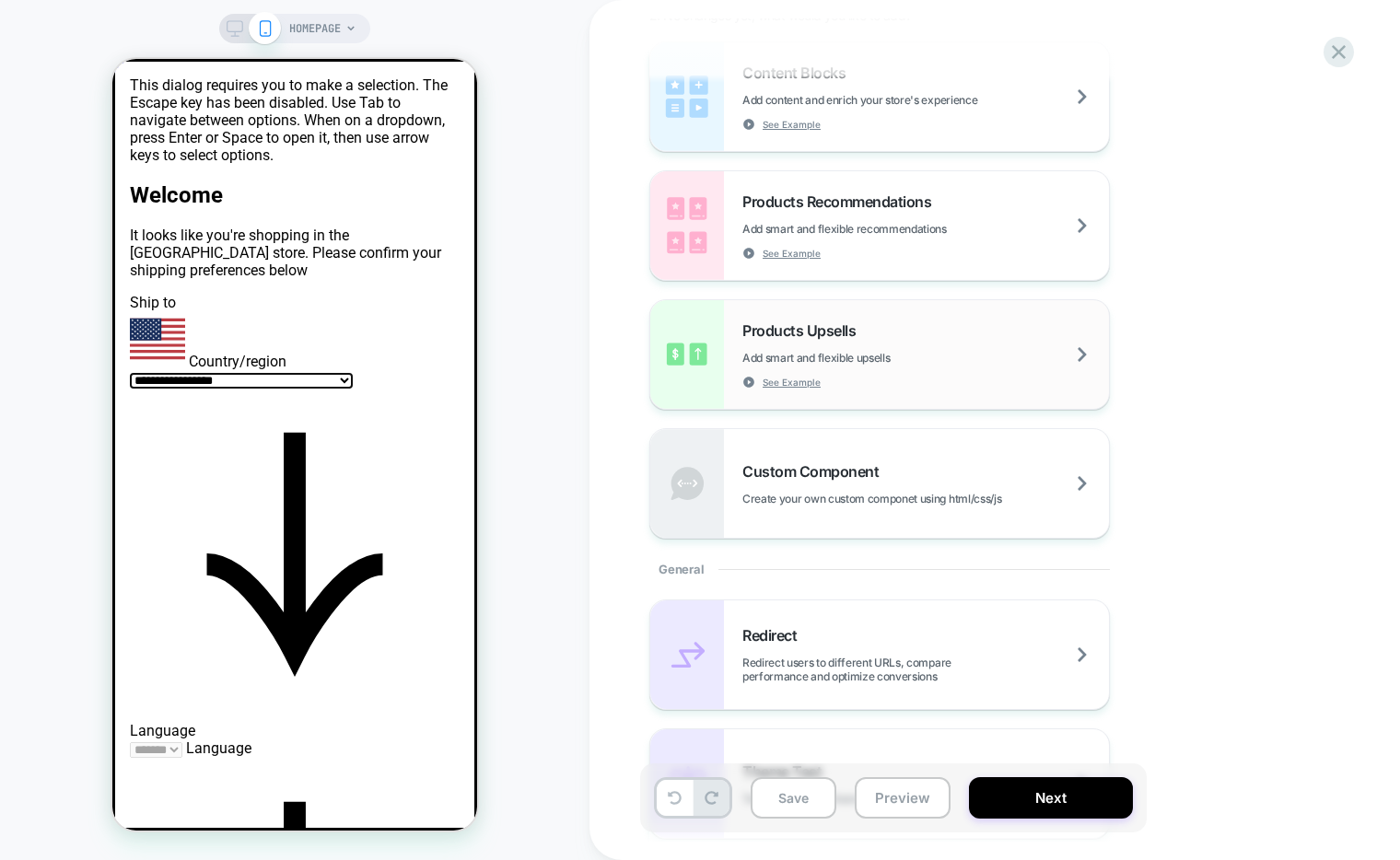 click on "Products Upsells Add smart and flexible upsells See Example" at bounding box center [926, 354] 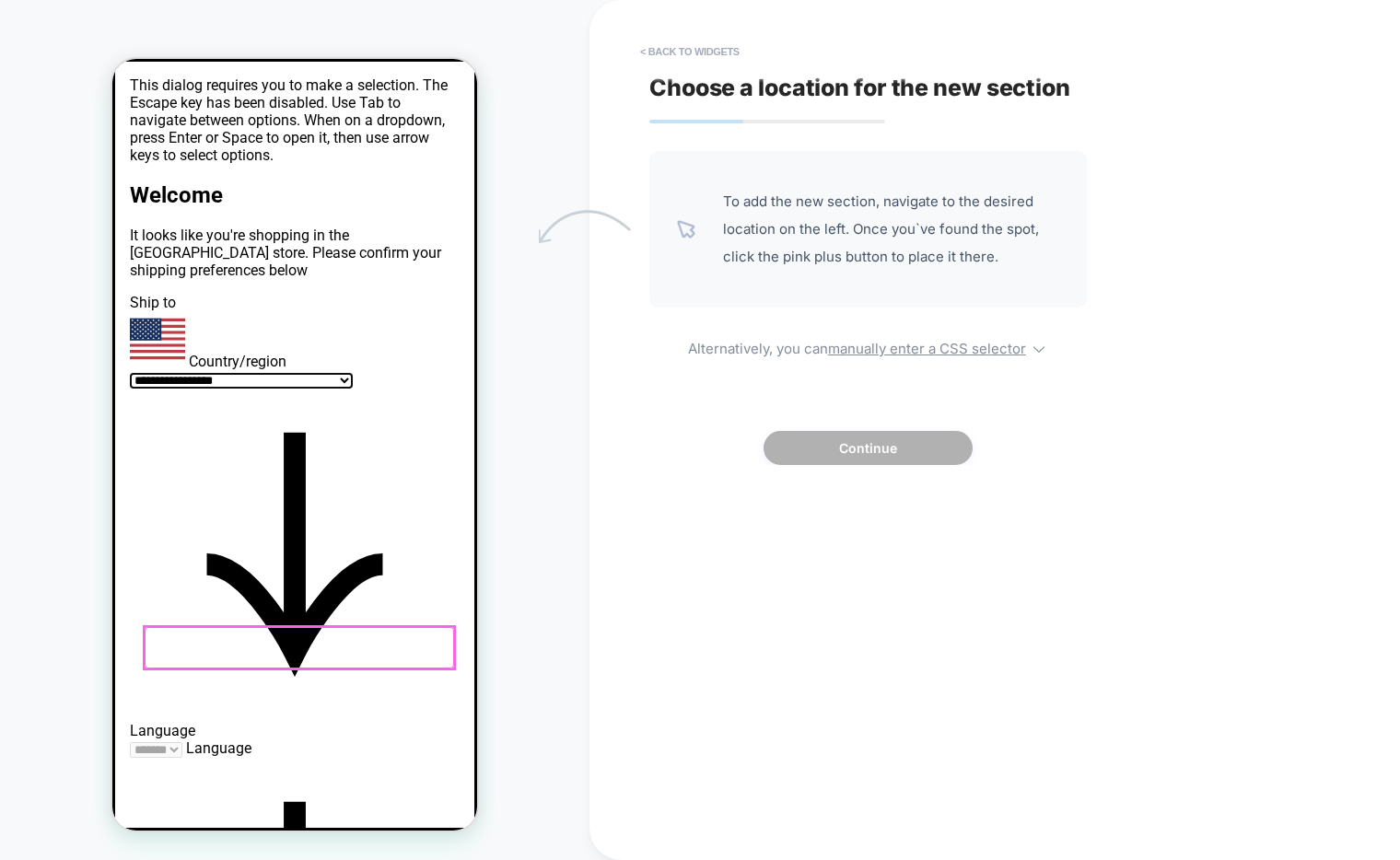 click on "It looks like you're shopping in the [GEOGRAPHIC_DATA] store. Please confirm your shipping preferences below" 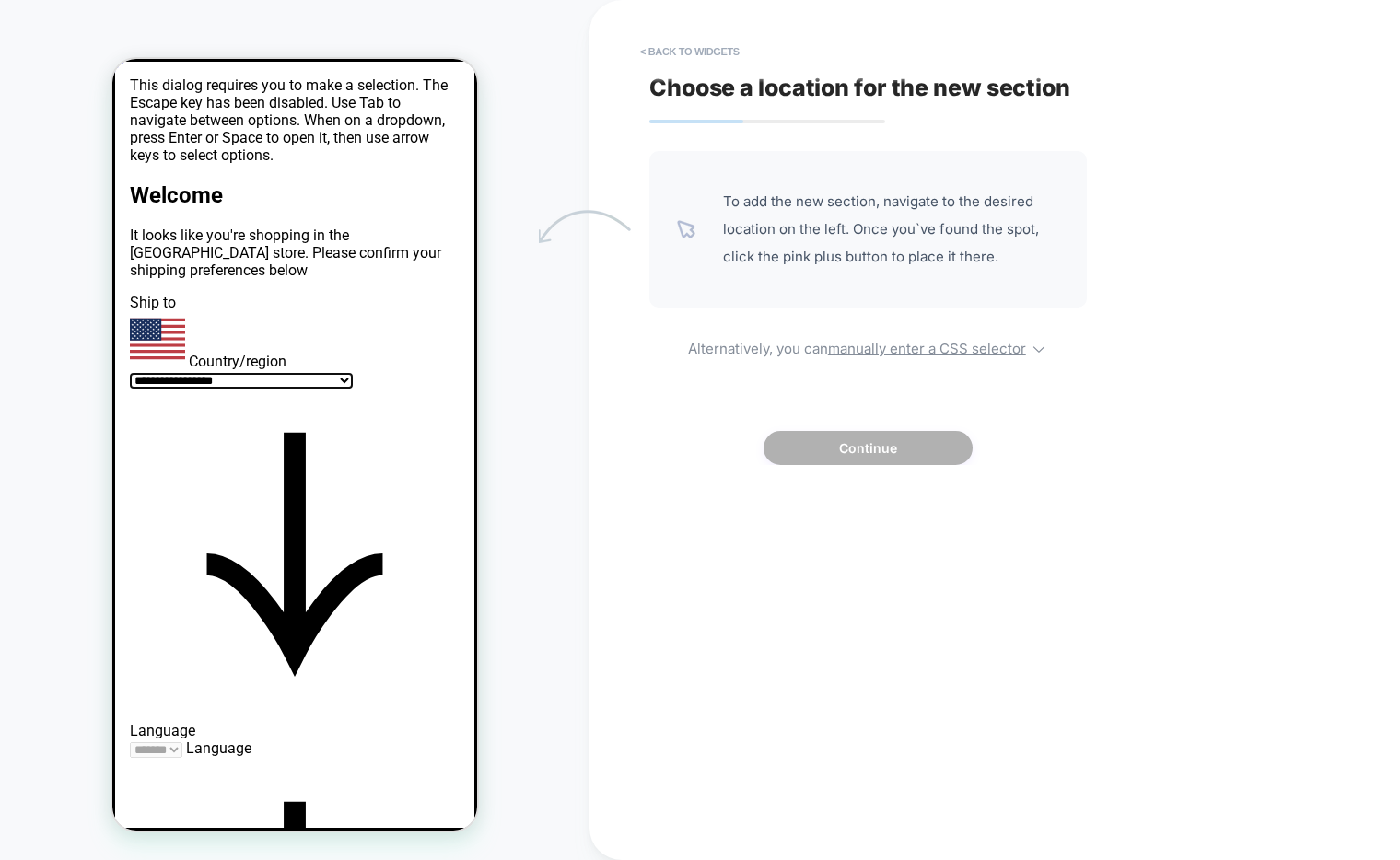 click on "Choose a location for the new section" at bounding box center (859, 87) 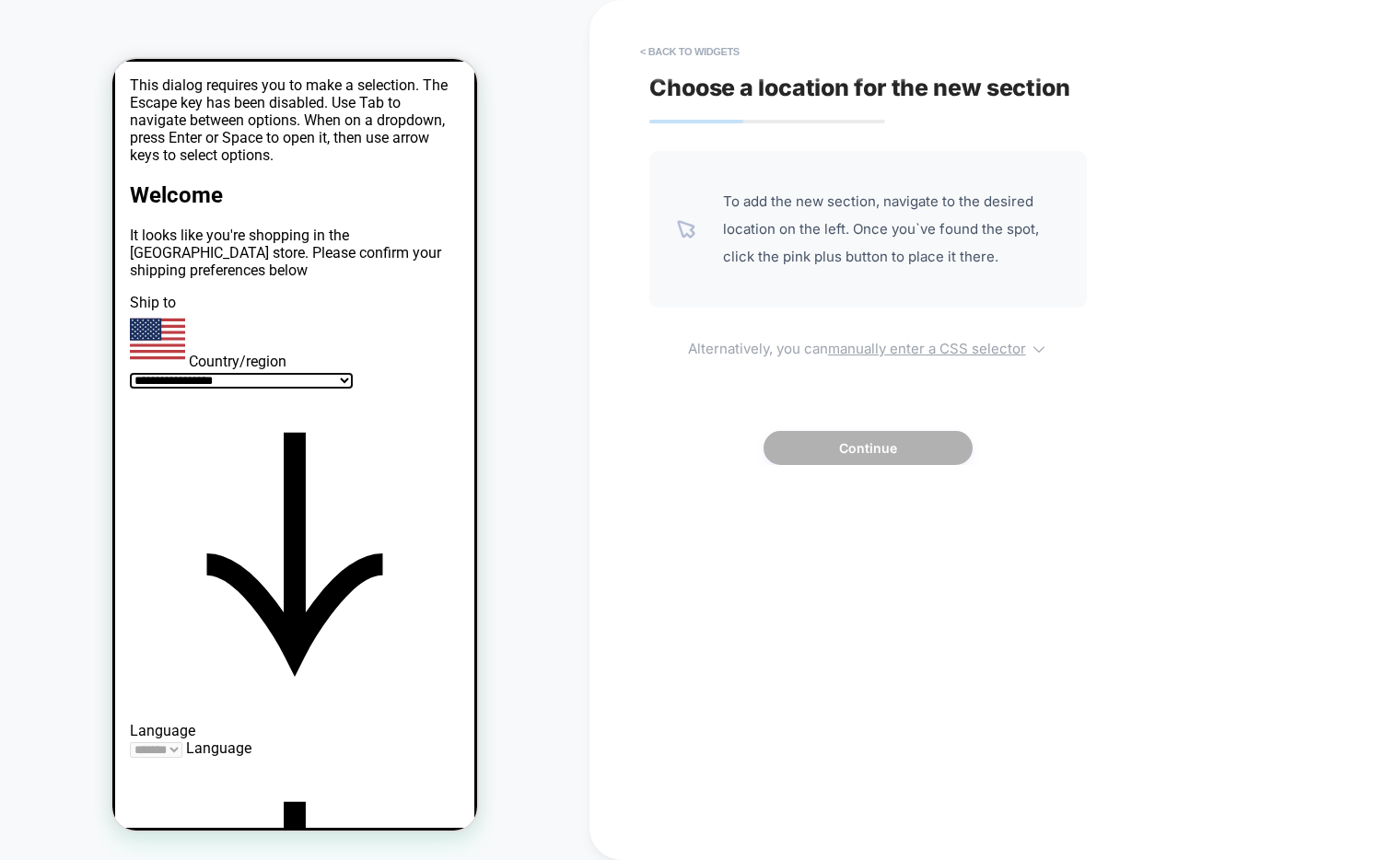 click on "manually enter a CSS selector" at bounding box center [927, 348] 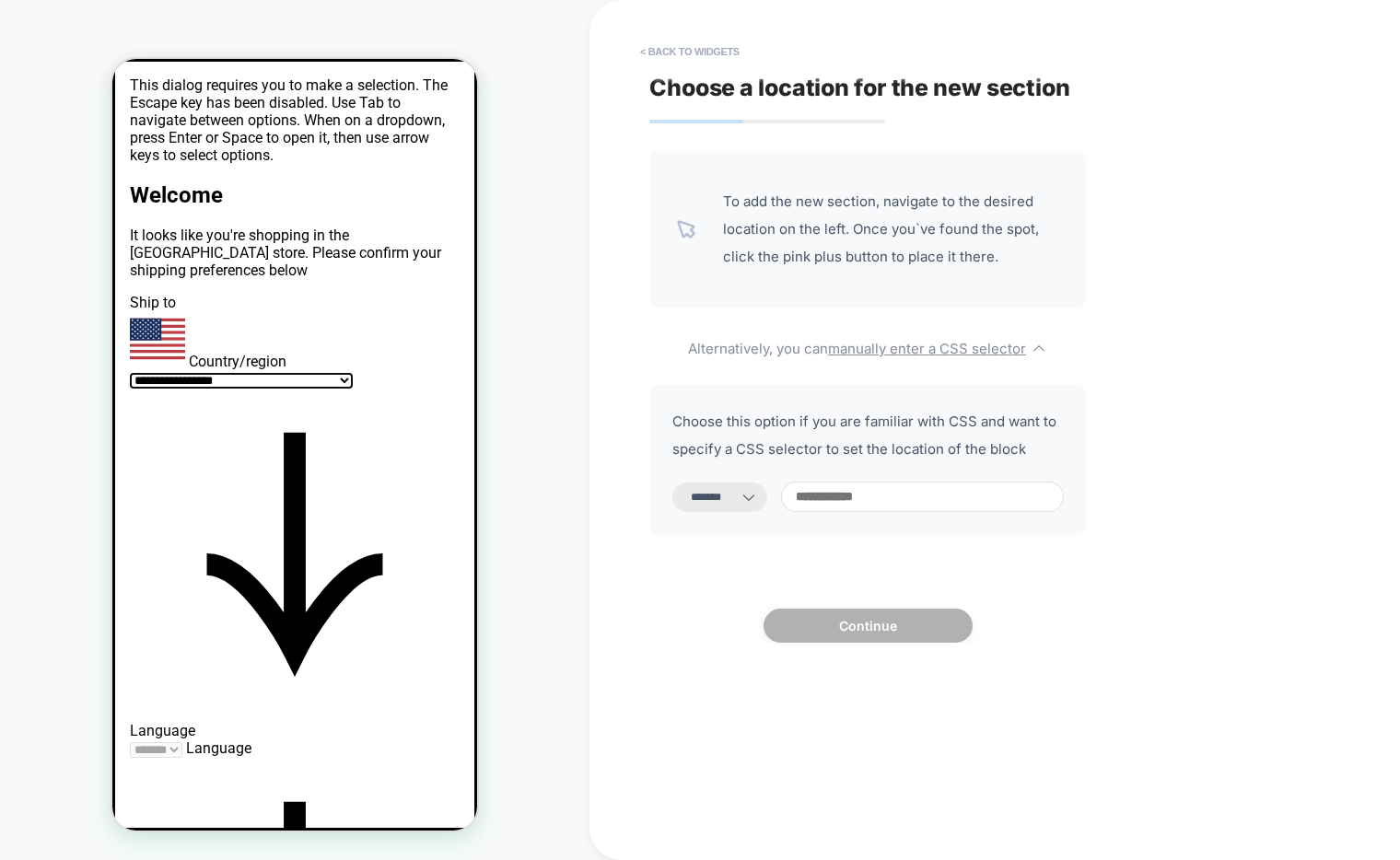click on "**********" at bounding box center [868, 496] 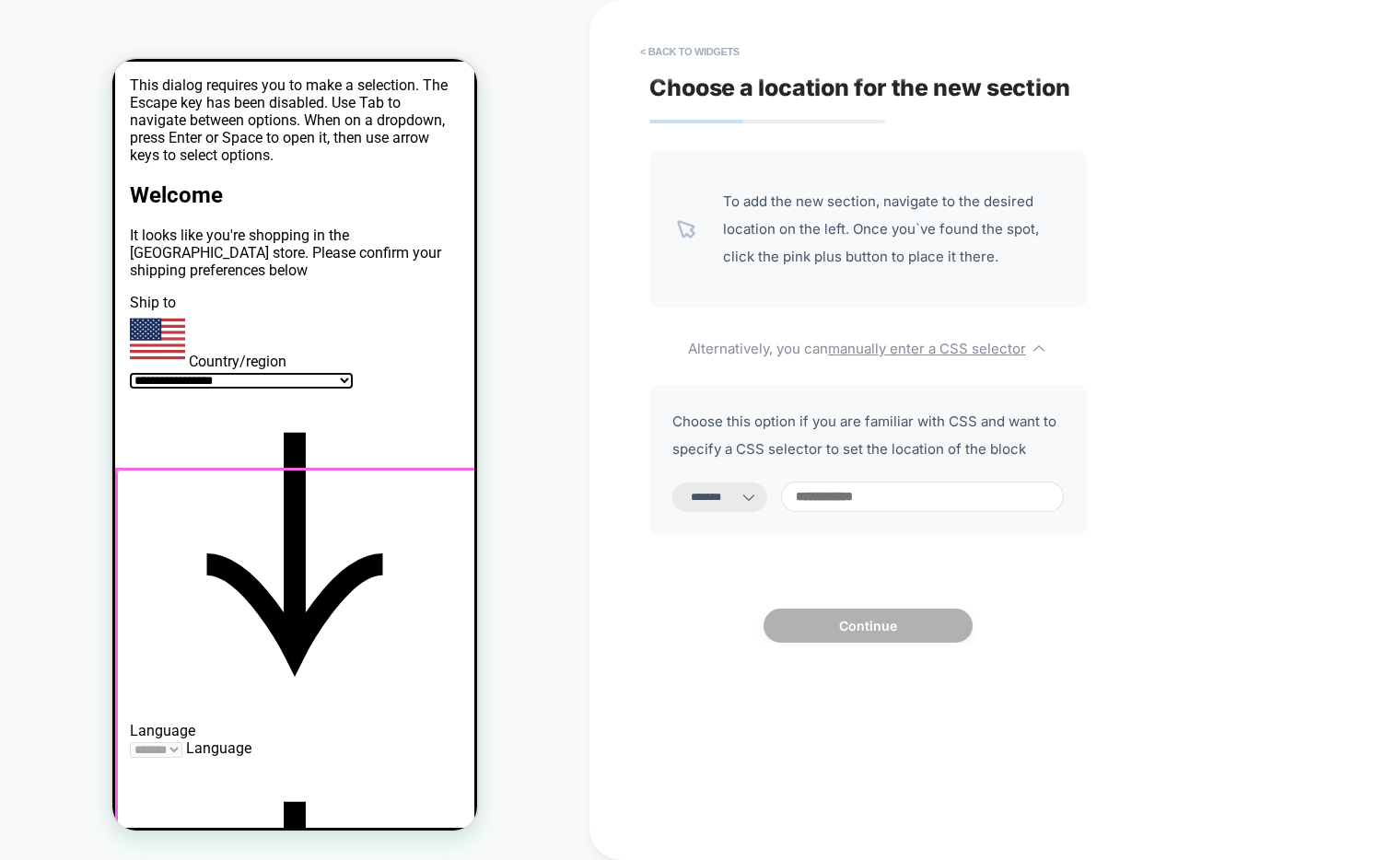click on "**********" 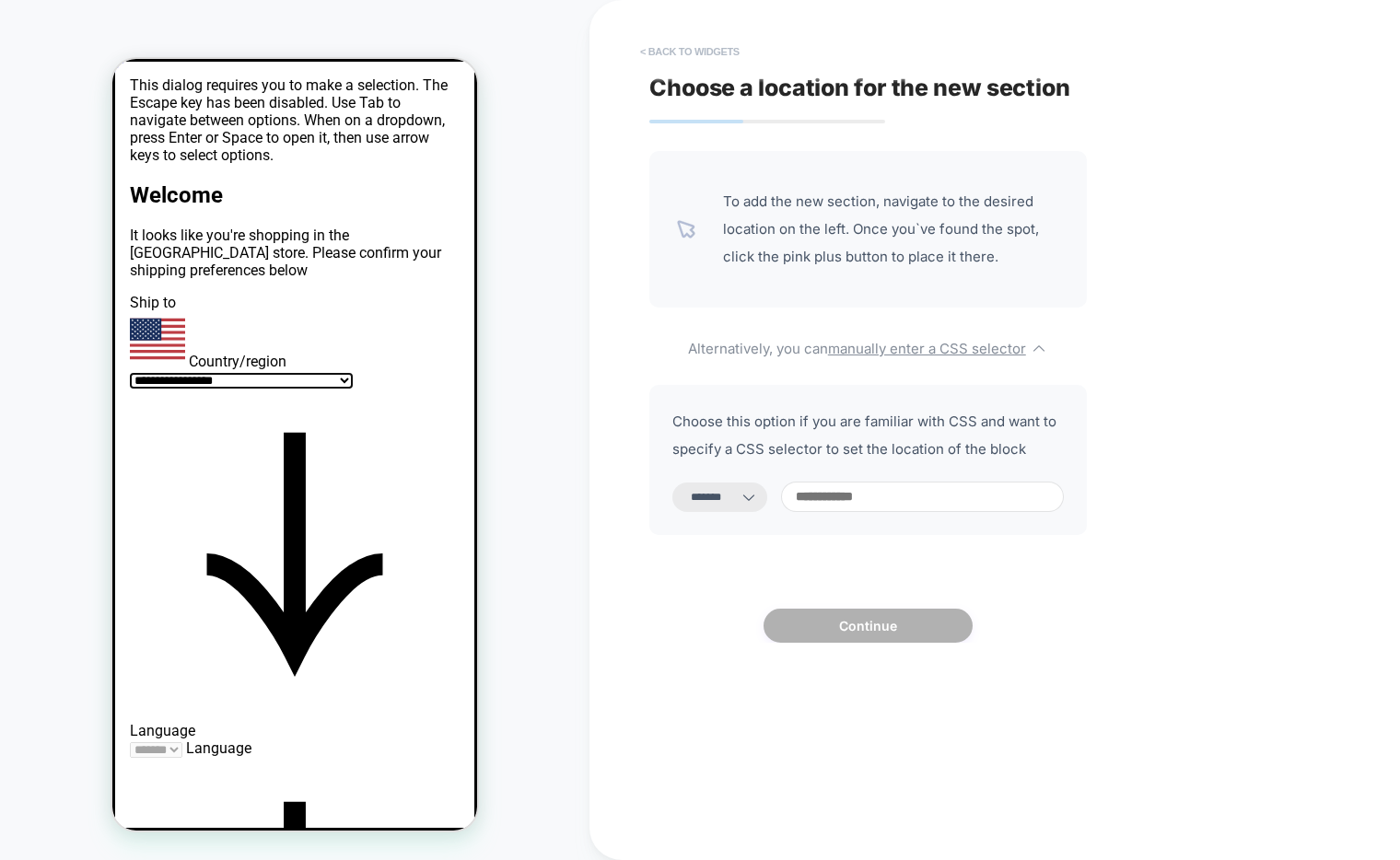 drag, startPoint x: 786, startPoint y: 57, endPoint x: 698, endPoint y: 46, distance: 88.6848 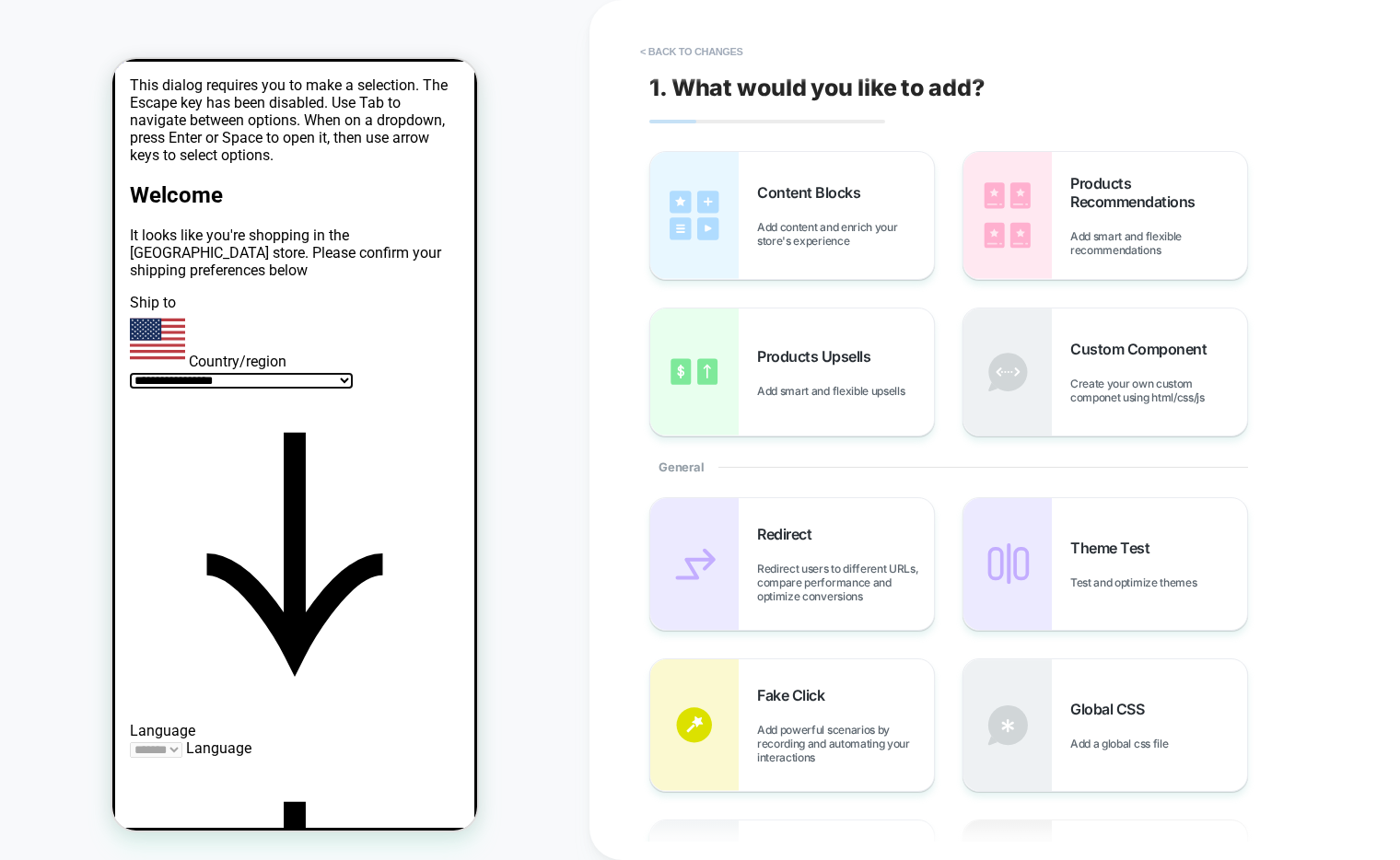 click on "**********" 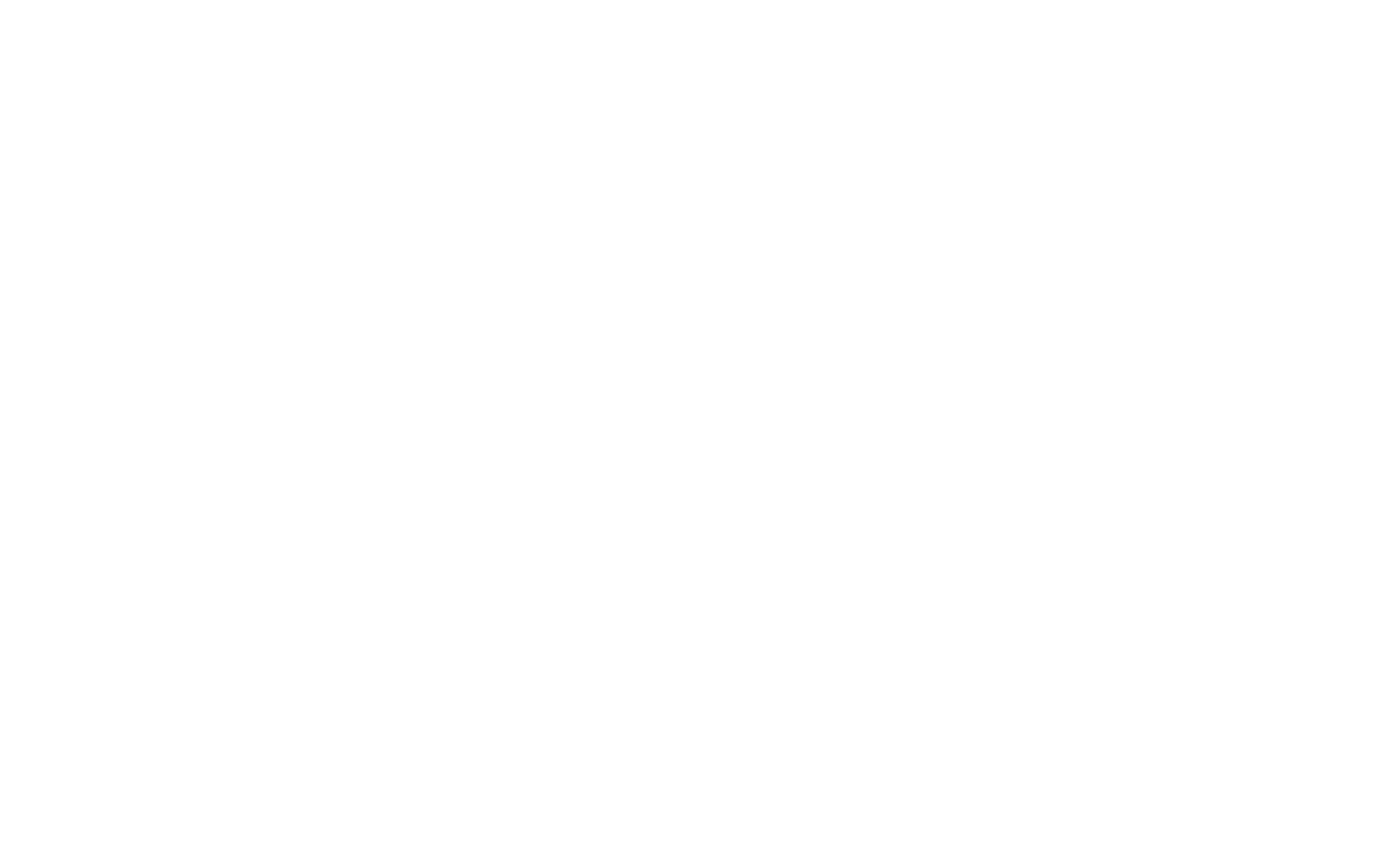 scroll, scrollTop: 0, scrollLeft: 0, axis: both 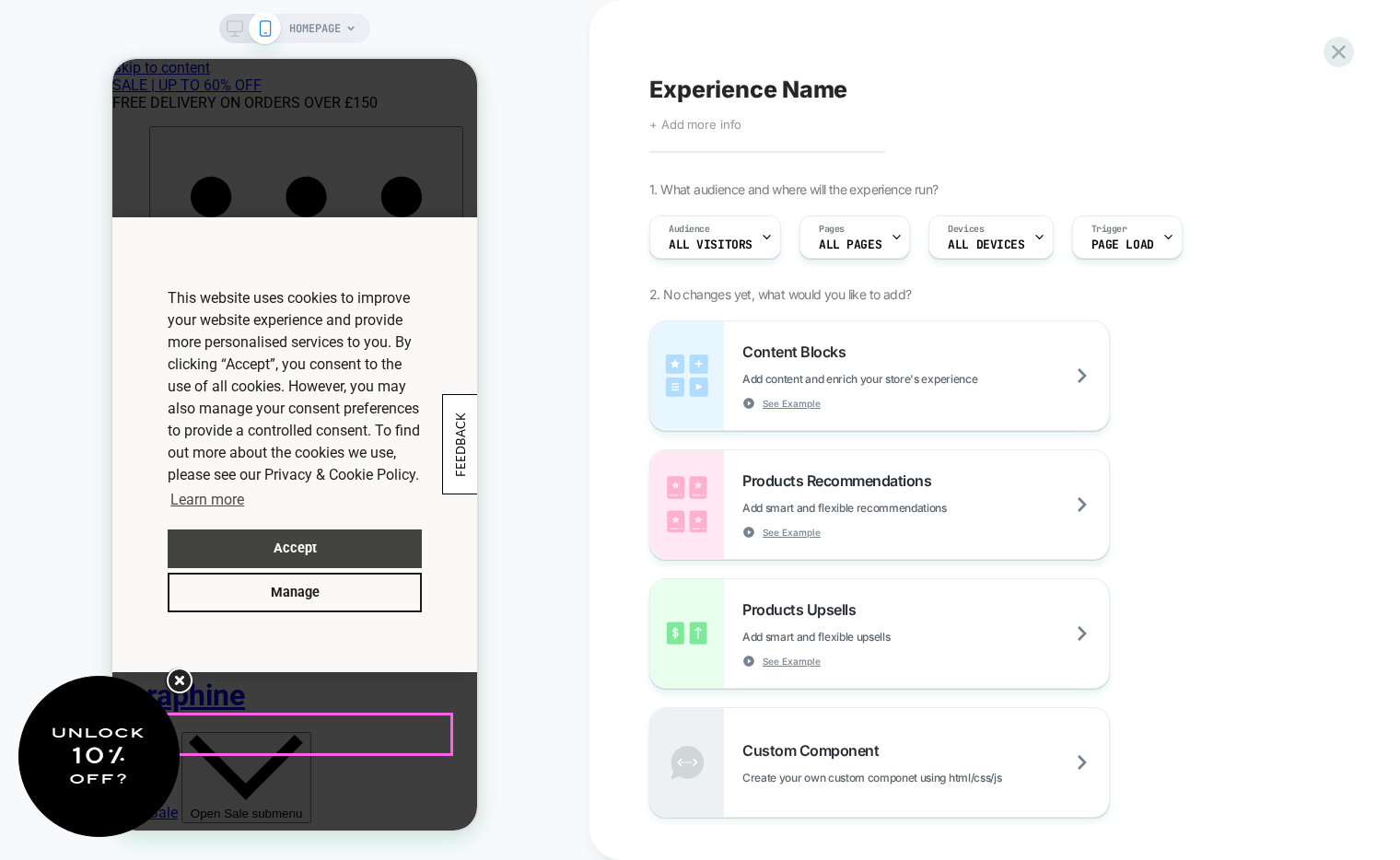 click on "Accept" at bounding box center [295, 549] 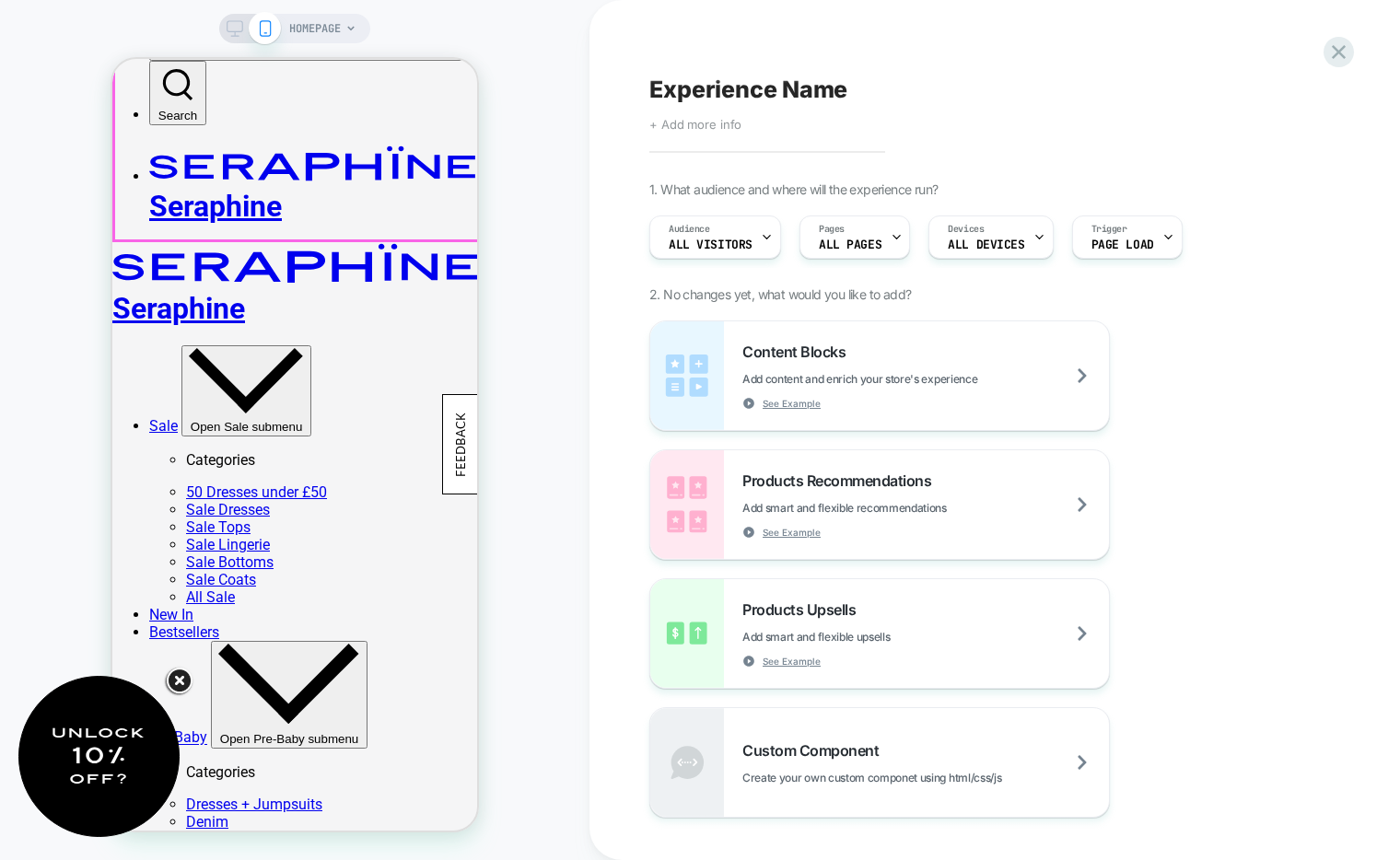 scroll, scrollTop: 400, scrollLeft: 0, axis: vertical 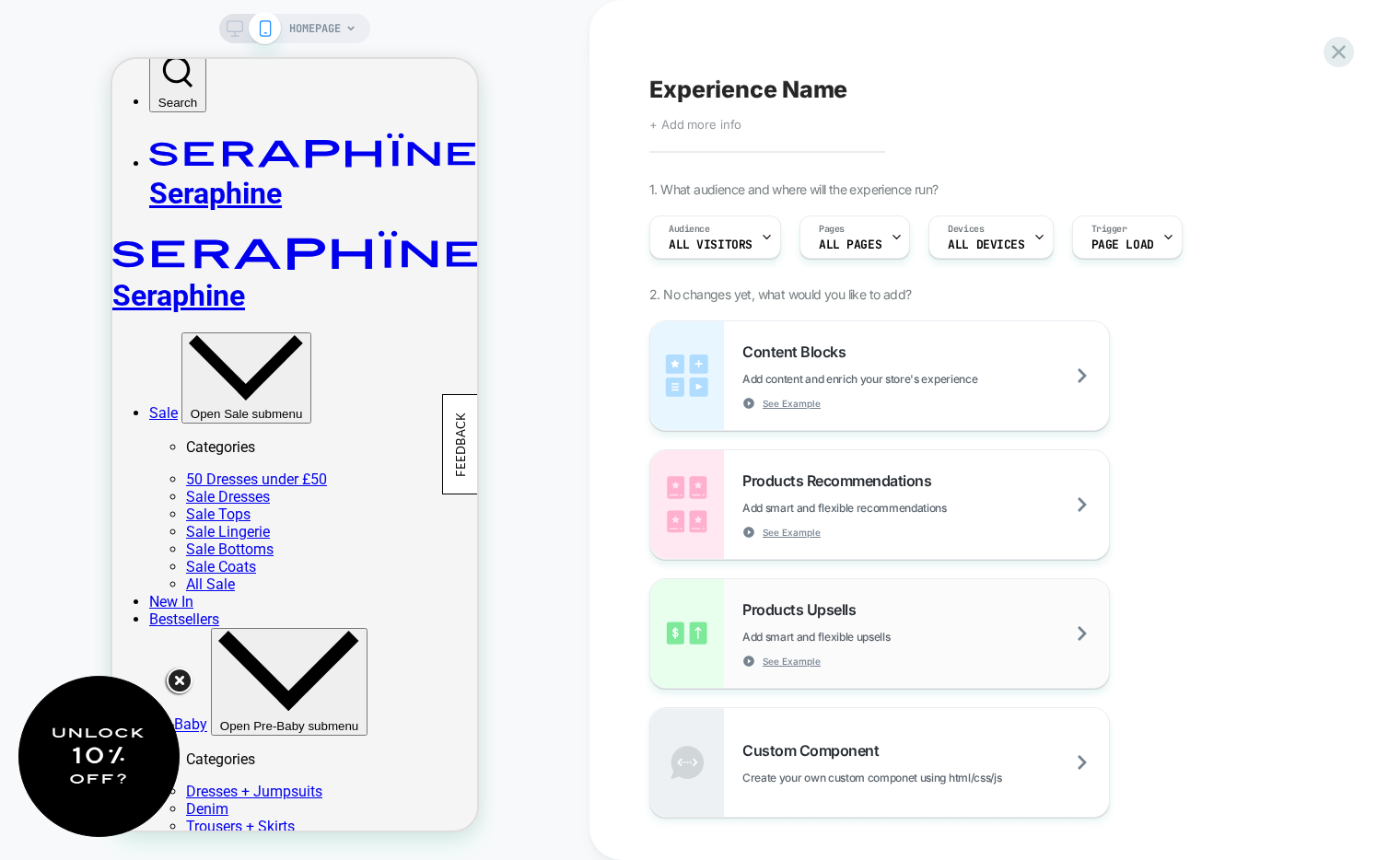click on "Add smart and flexible upsells" at bounding box center (862, 636) 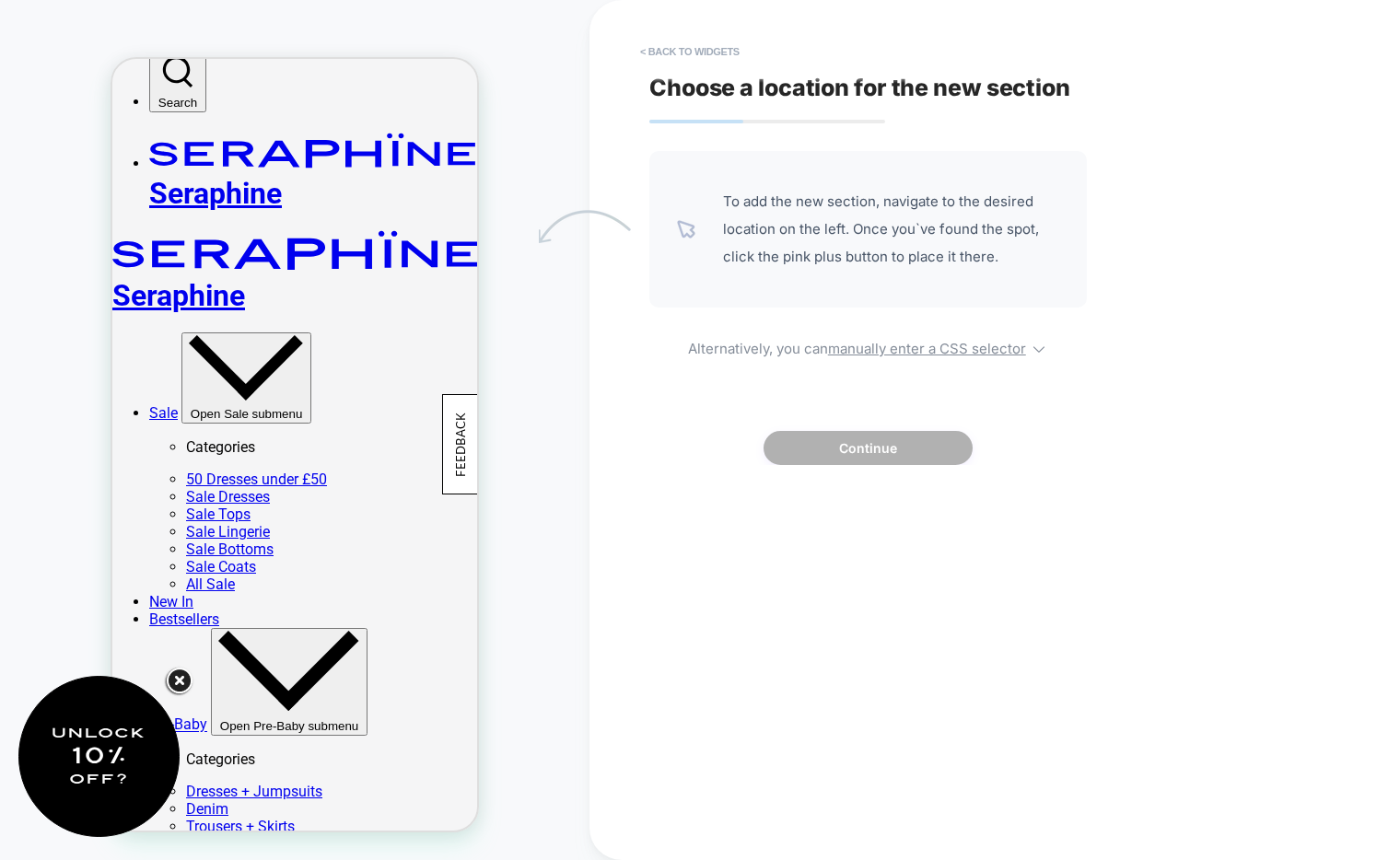 click on "To add the new section, navigate to the desired location on the
left. Once you`ve found the spot, click the pink plus button to
place it there." at bounding box center (891, 229) 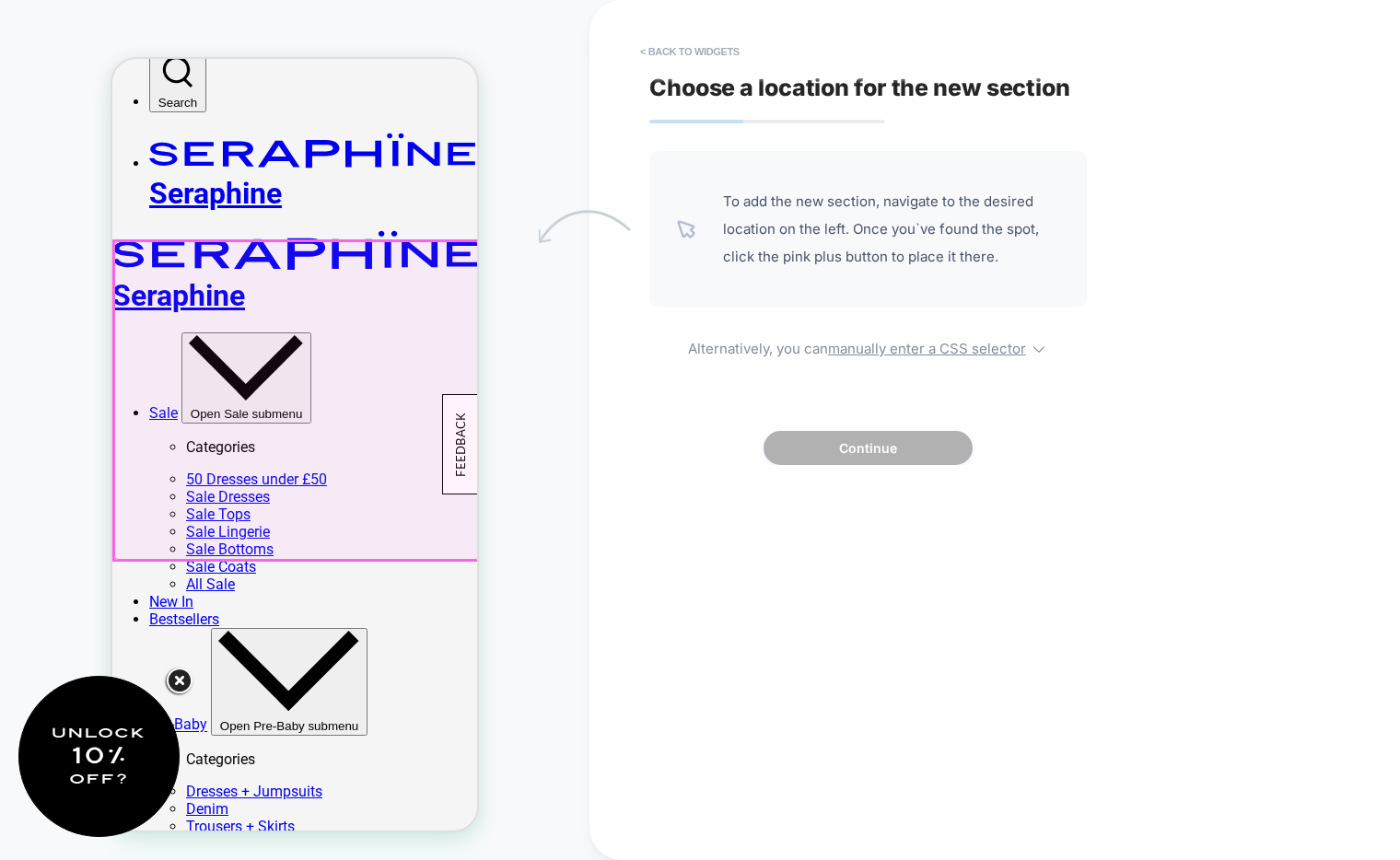 click at bounding box center (297, 401) 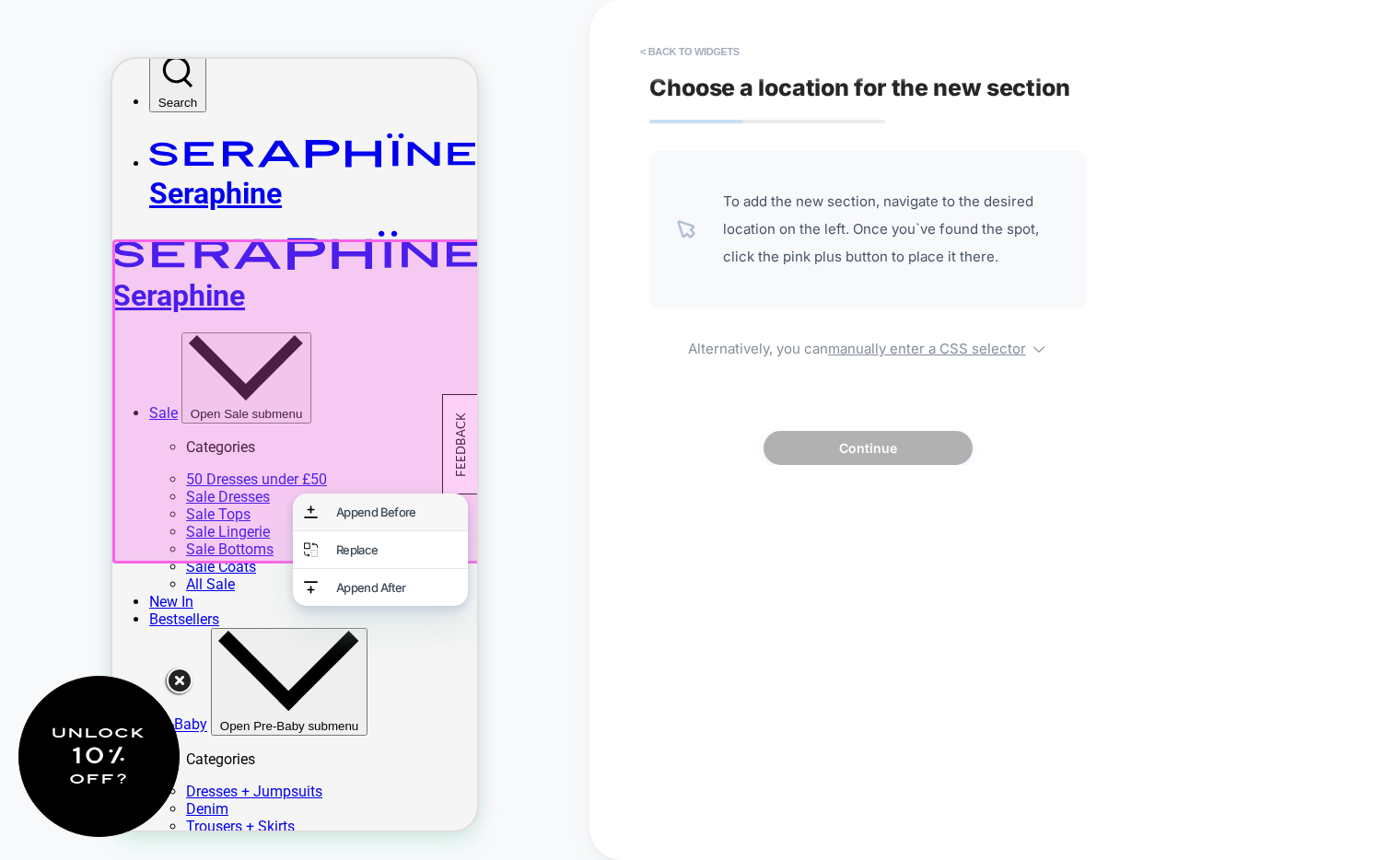 click on "Append Before" at bounding box center [396, 512] 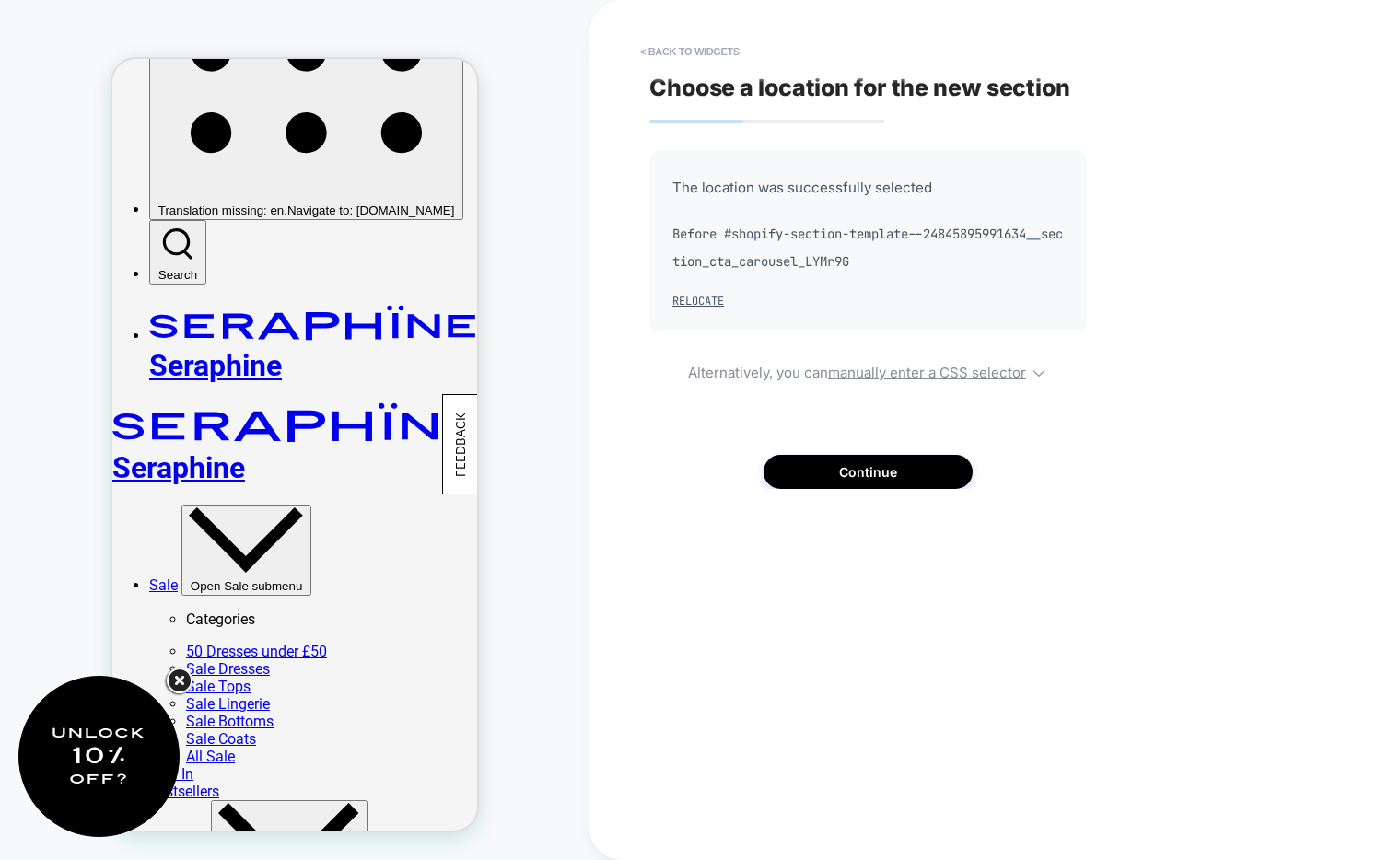 scroll, scrollTop: 221, scrollLeft: 0, axis: vertical 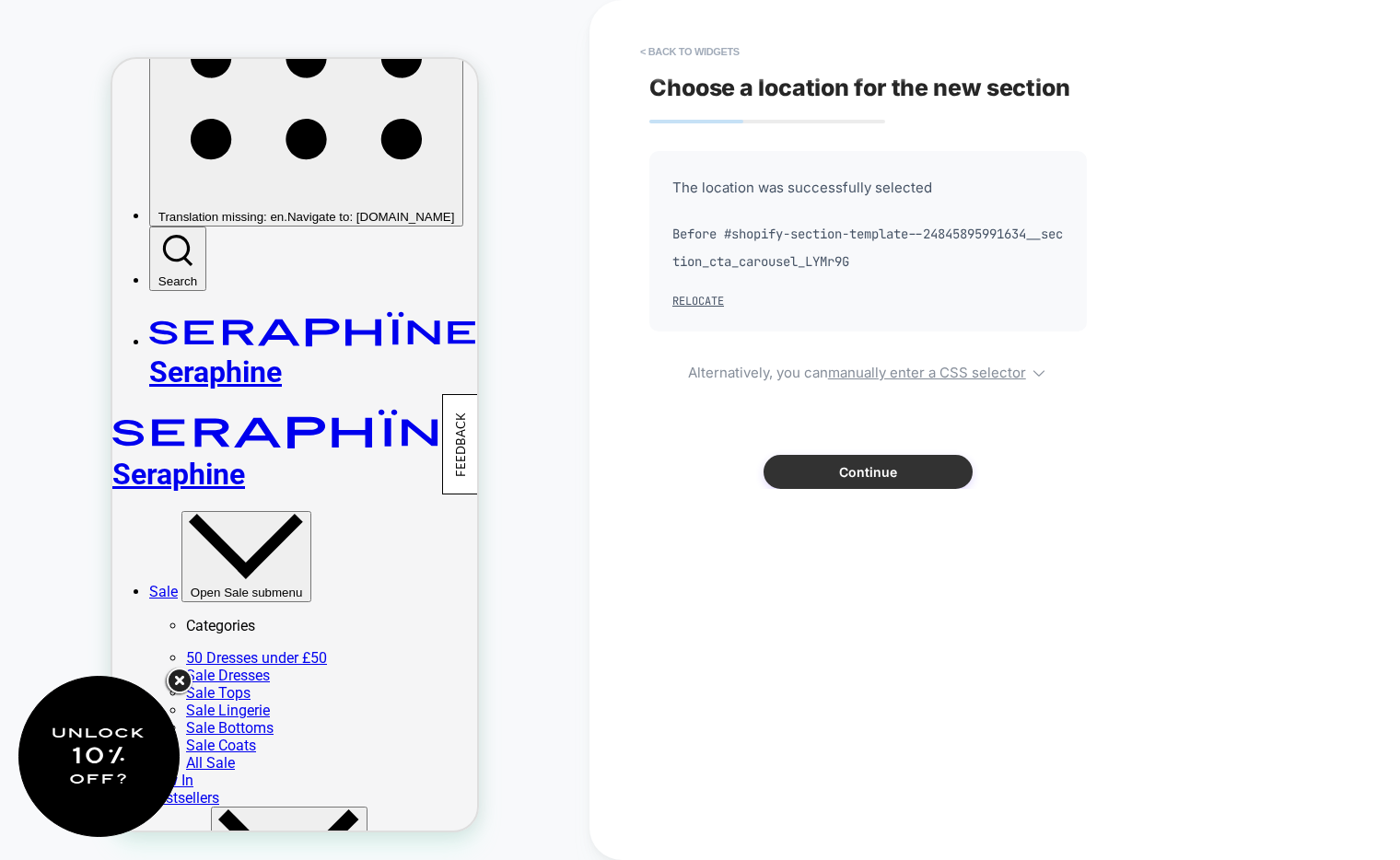 click on "Continue" at bounding box center (868, 471) 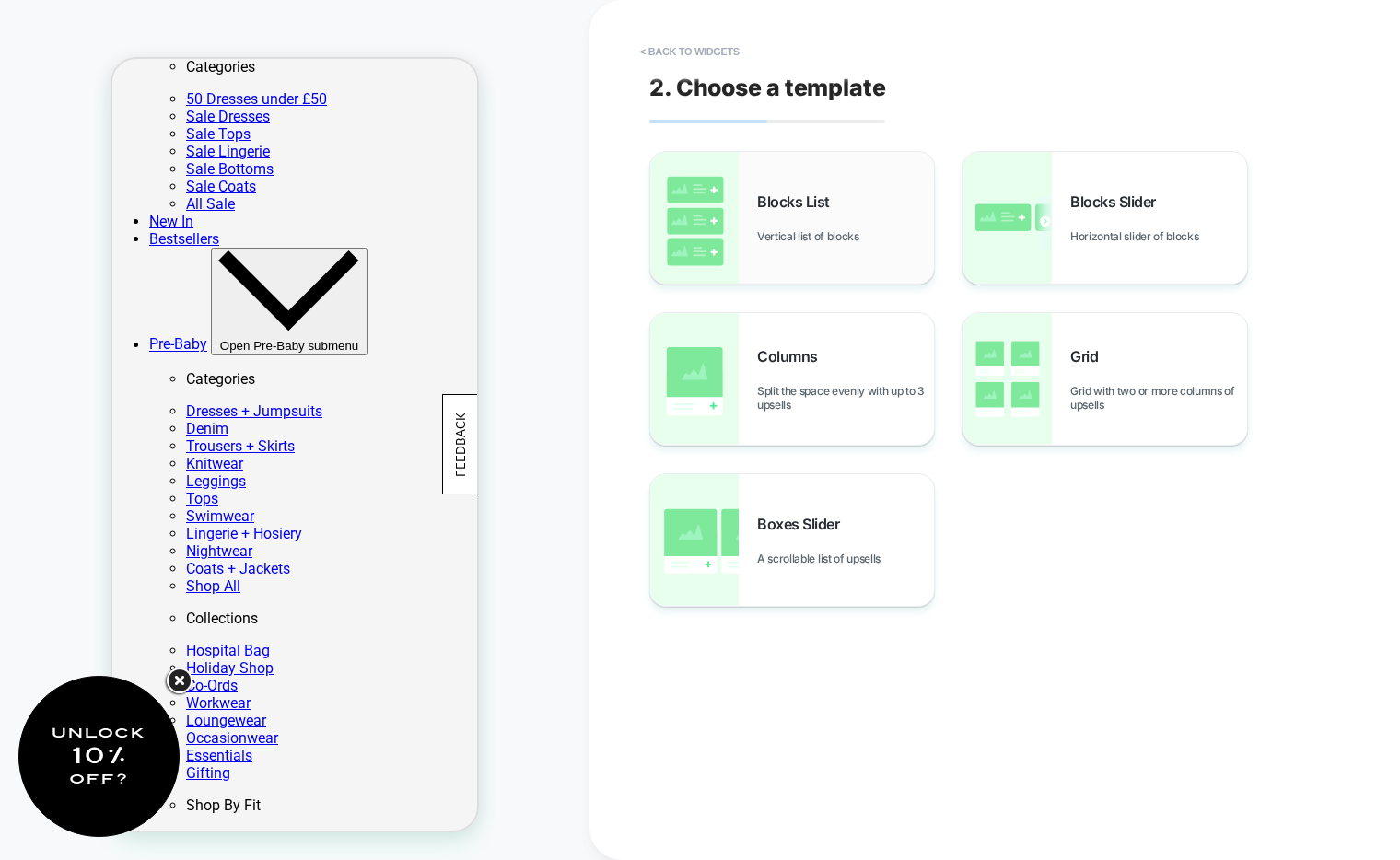 click on "Vertical list of blocks" at bounding box center (812, 236) 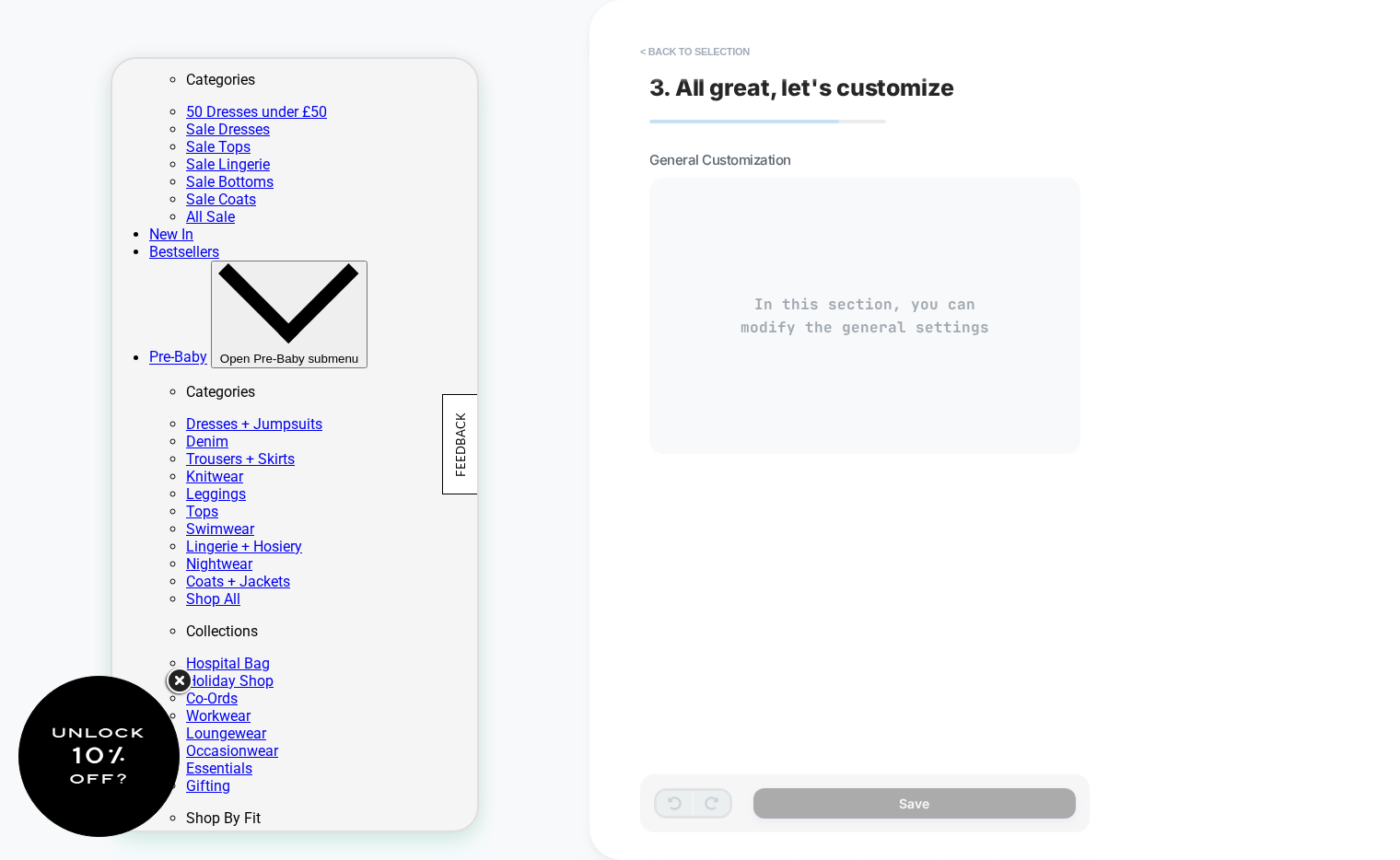 scroll, scrollTop: 734, scrollLeft: 0, axis: vertical 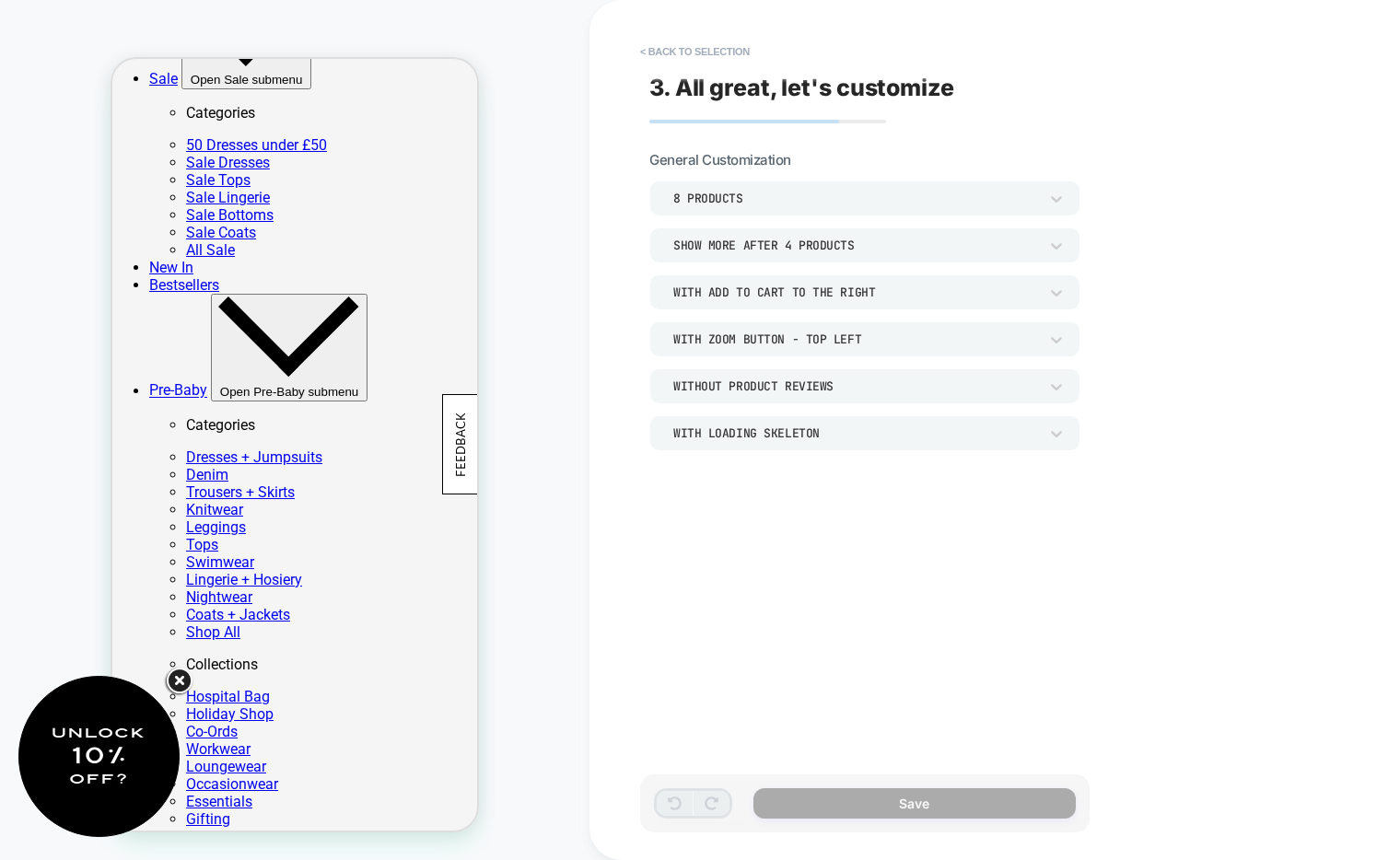 click on "In this section, you can modify the general settings" at bounding box center [865, 316] 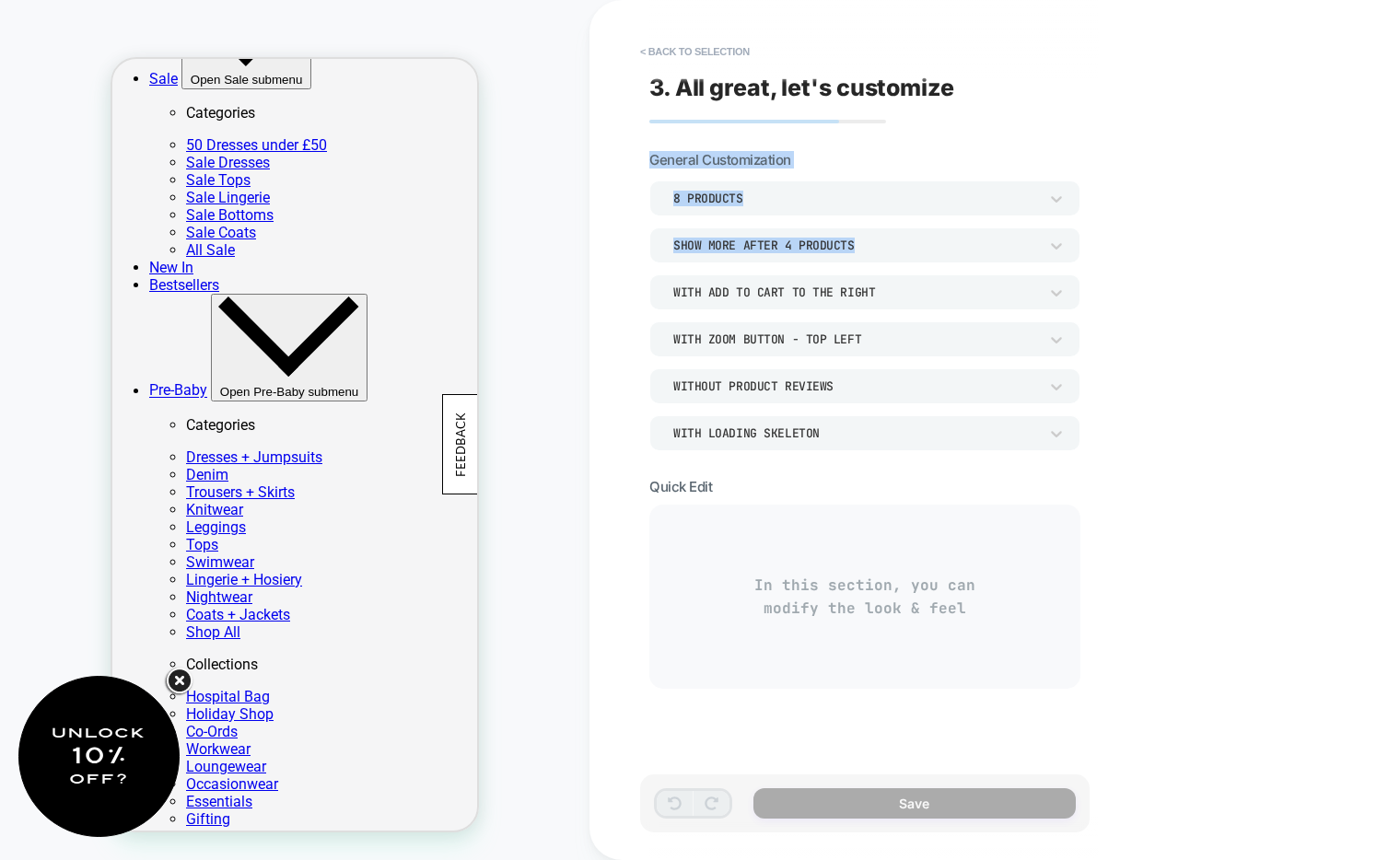 drag, startPoint x: 842, startPoint y: 300, endPoint x: 892, endPoint y: 306, distance: 50.35871 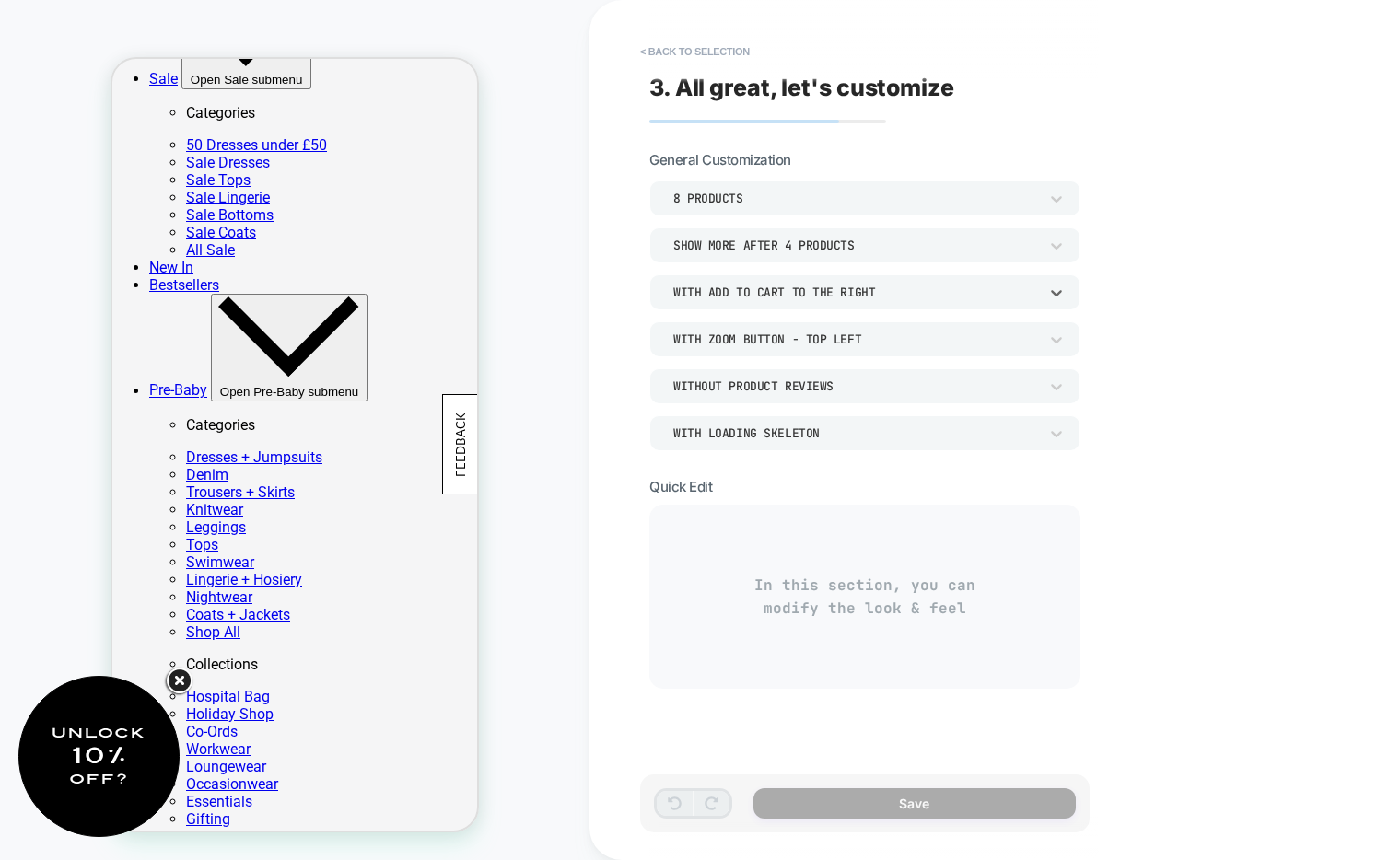 click on "With add to cart to the right" at bounding box center [856, 292] 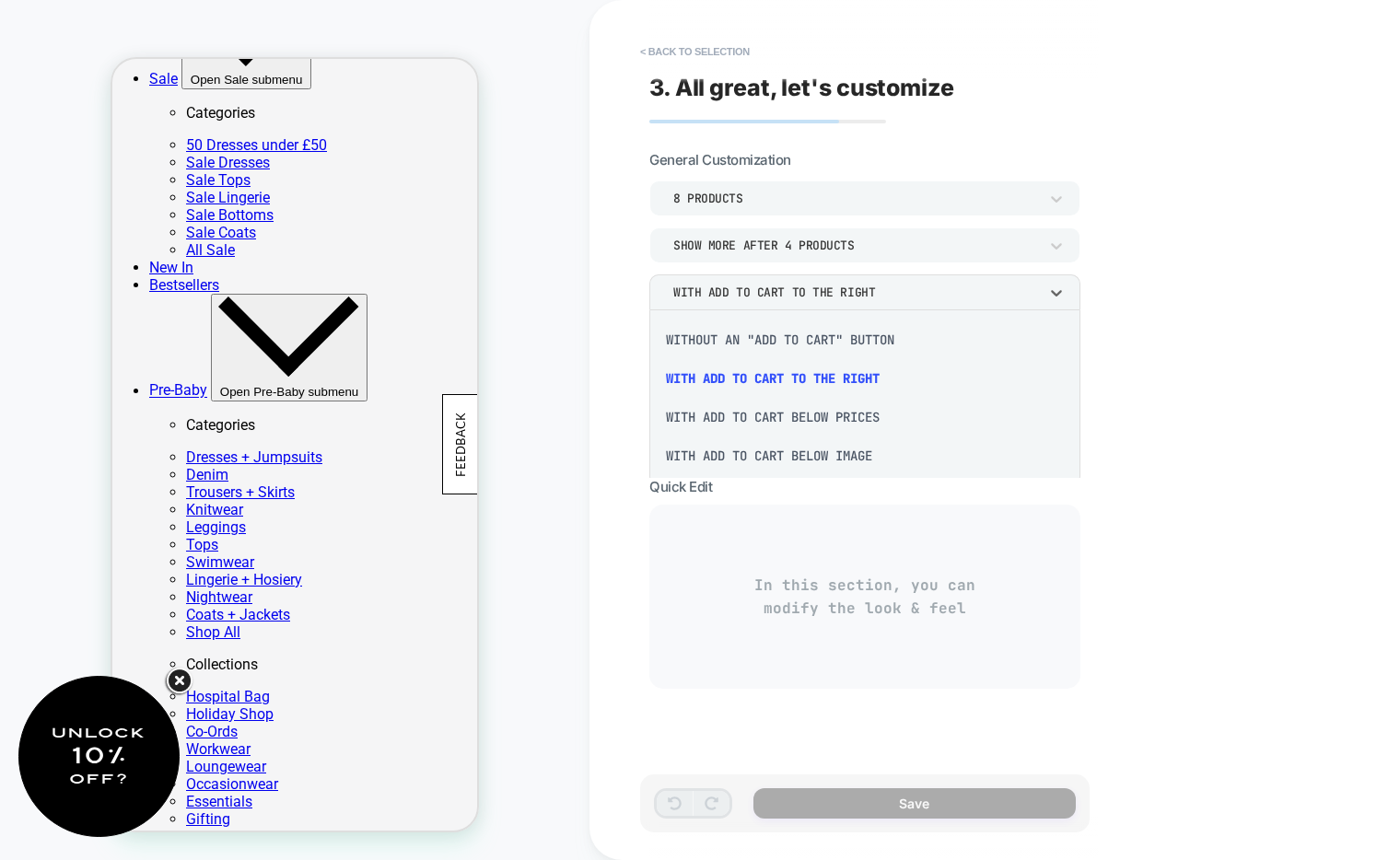 click at bounding box center (700, 430) 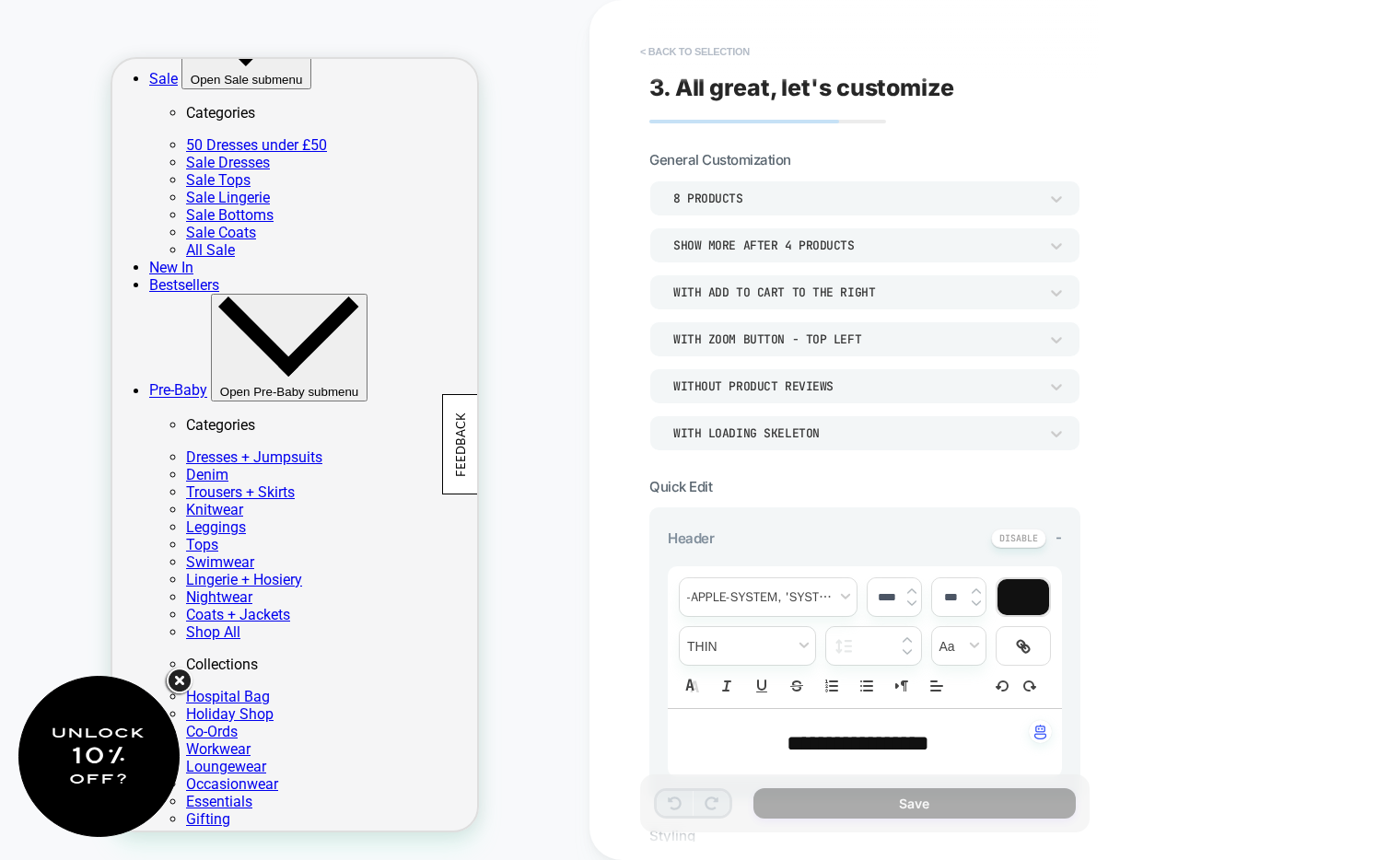 click on "< Back to selection" at bounding box center (694, 52) 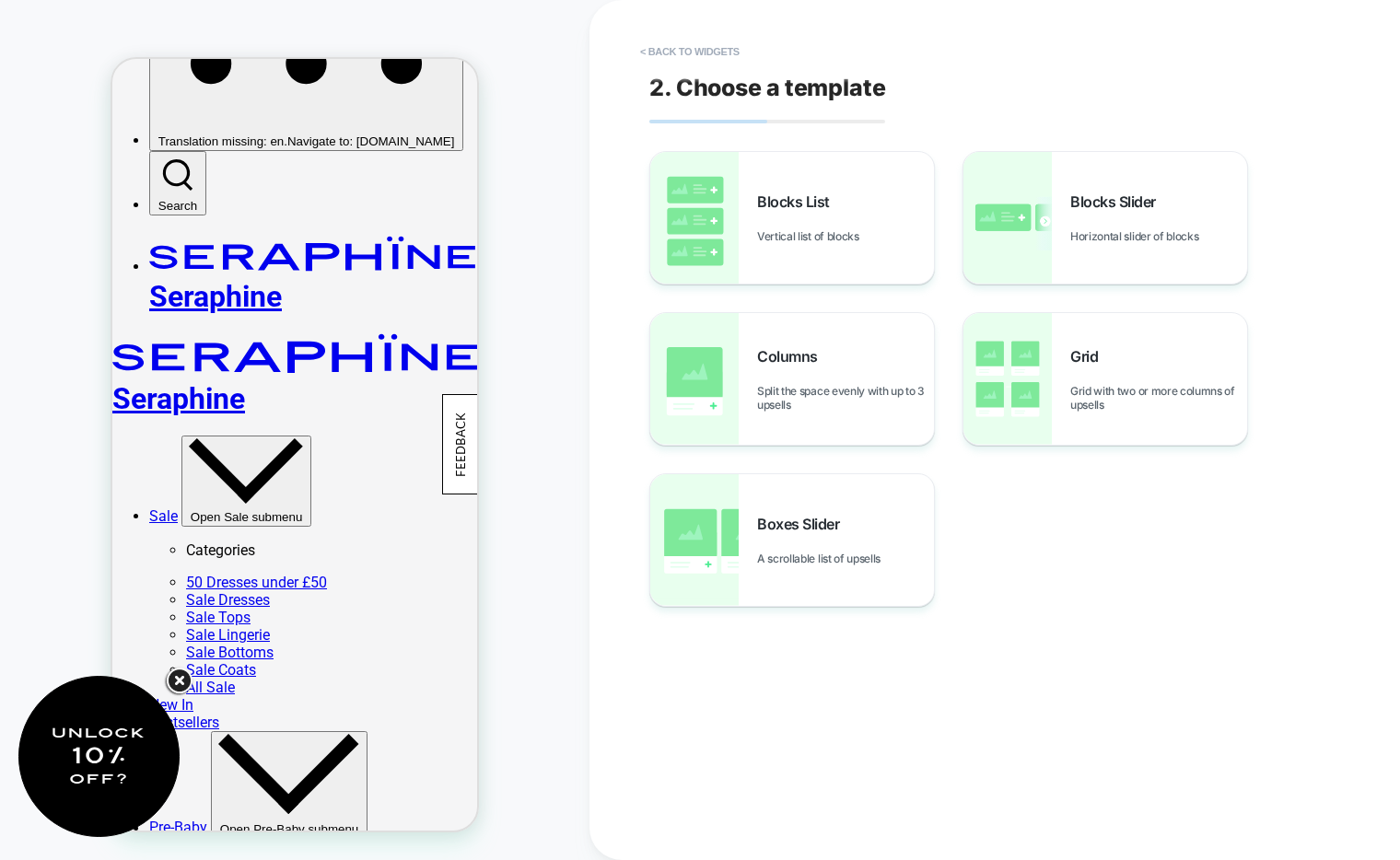 click on "2. Choose a template Blocks List Vertical list of blocks Blocks Slider Horizontal slider of blocks Columns Split the space evenly with up to 3 upsells Grid Grid with two or more columns of upsells Boxes Slider A scrollable list of upsells" at bounding box center (986, 430) 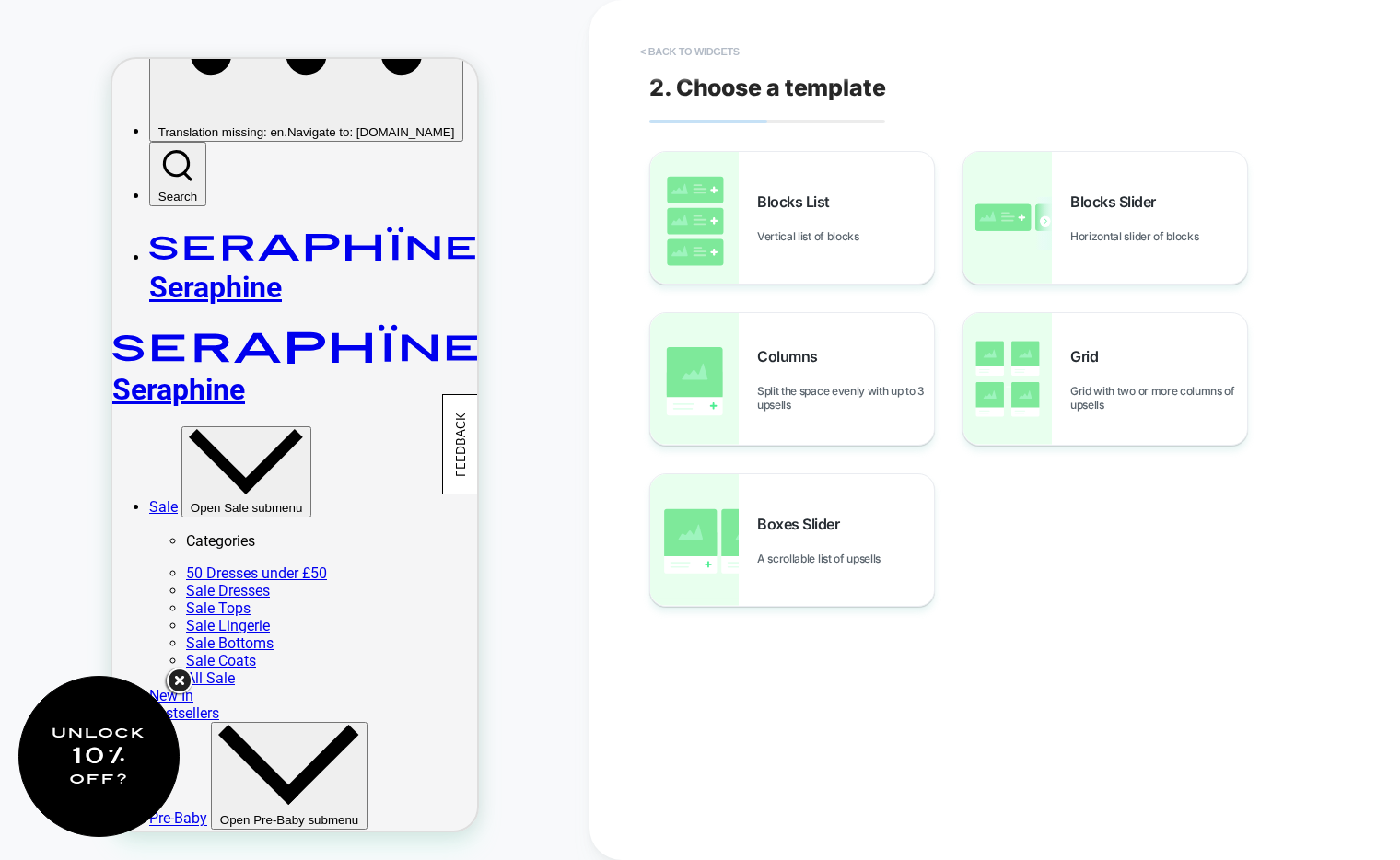 click on "< Back to widgets" at bounding box center [690, 52] 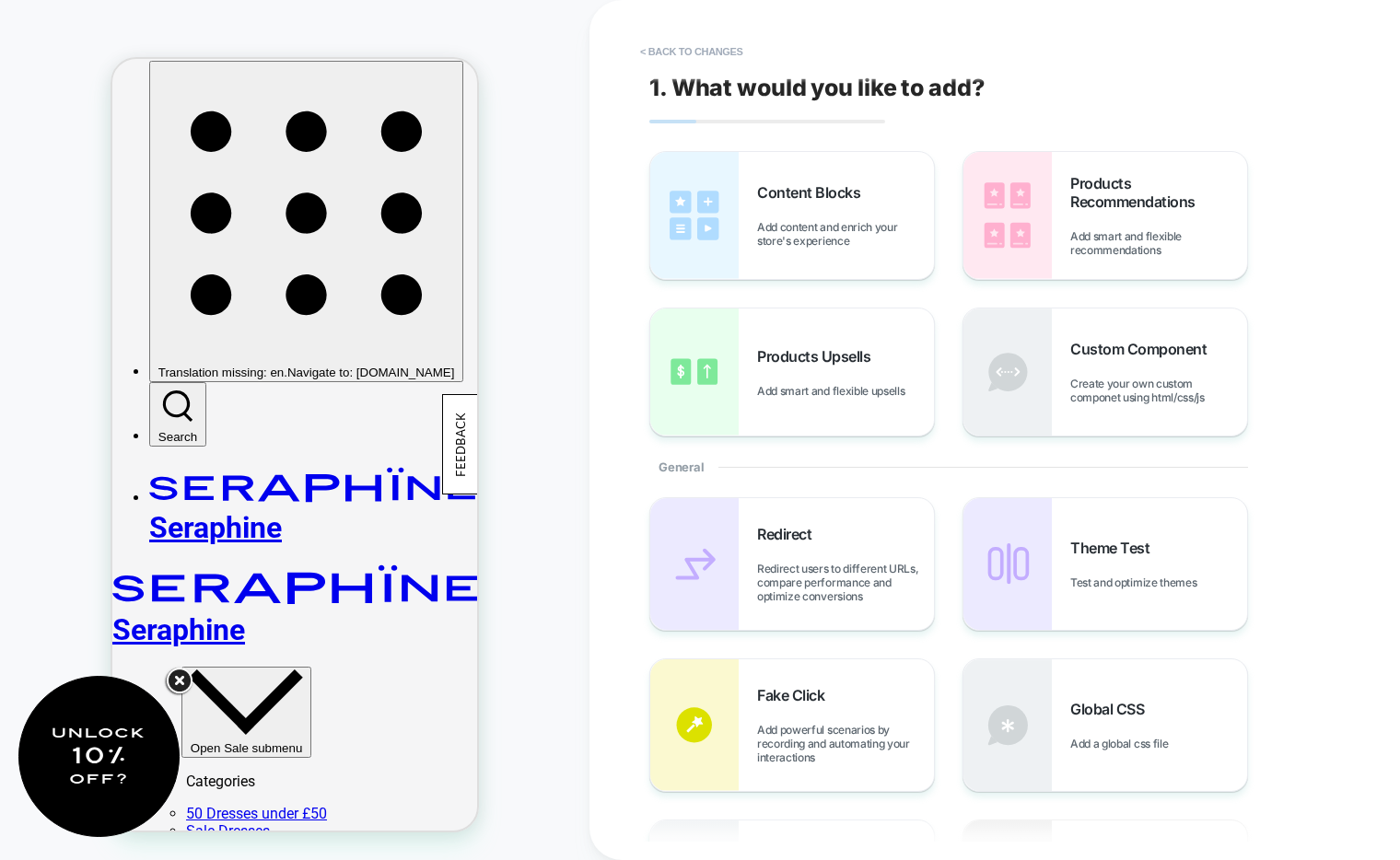 scroll, scrollTop: 0, scrollLeft: 0, axis: both 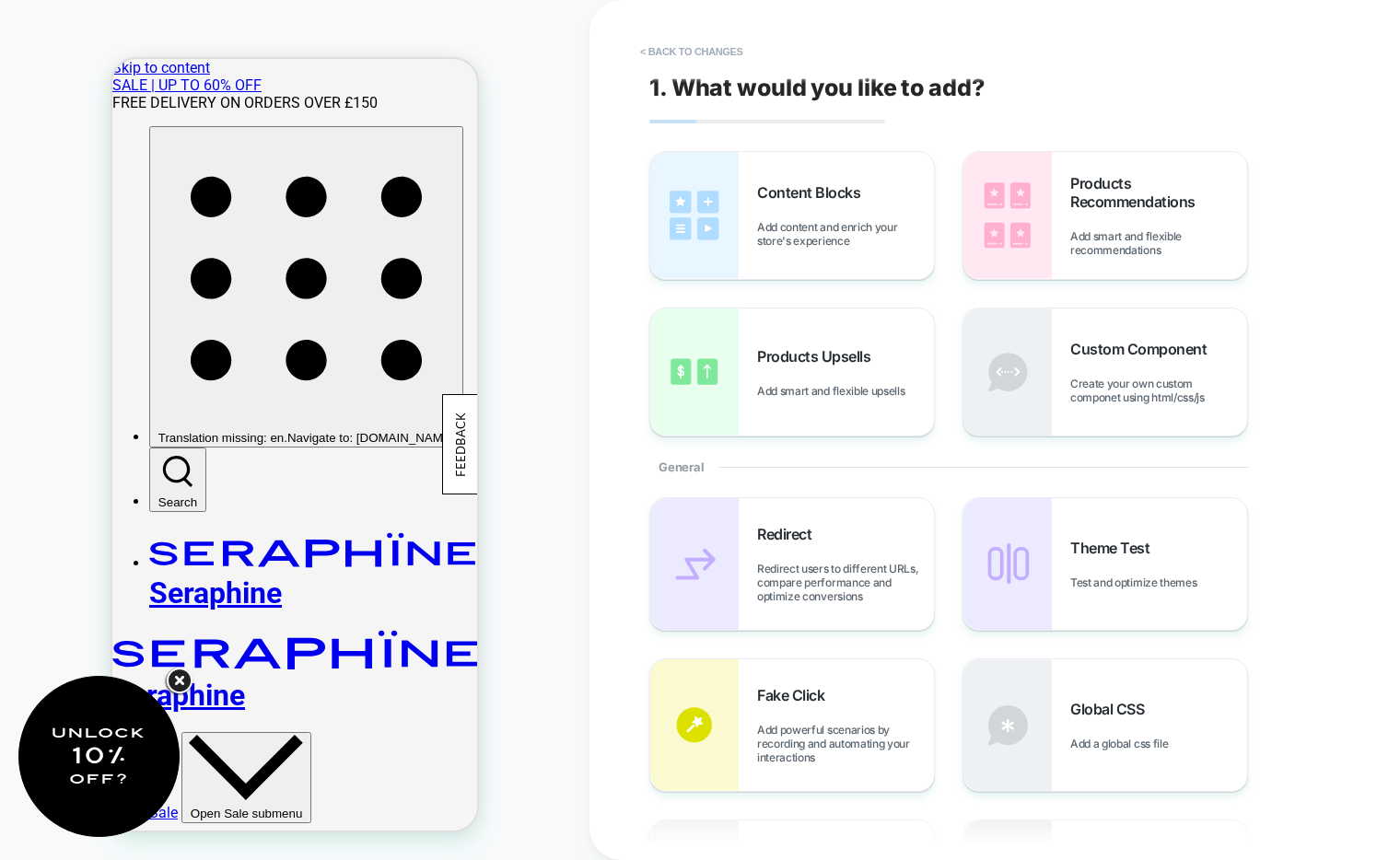 click at bounding box center (179, 681) 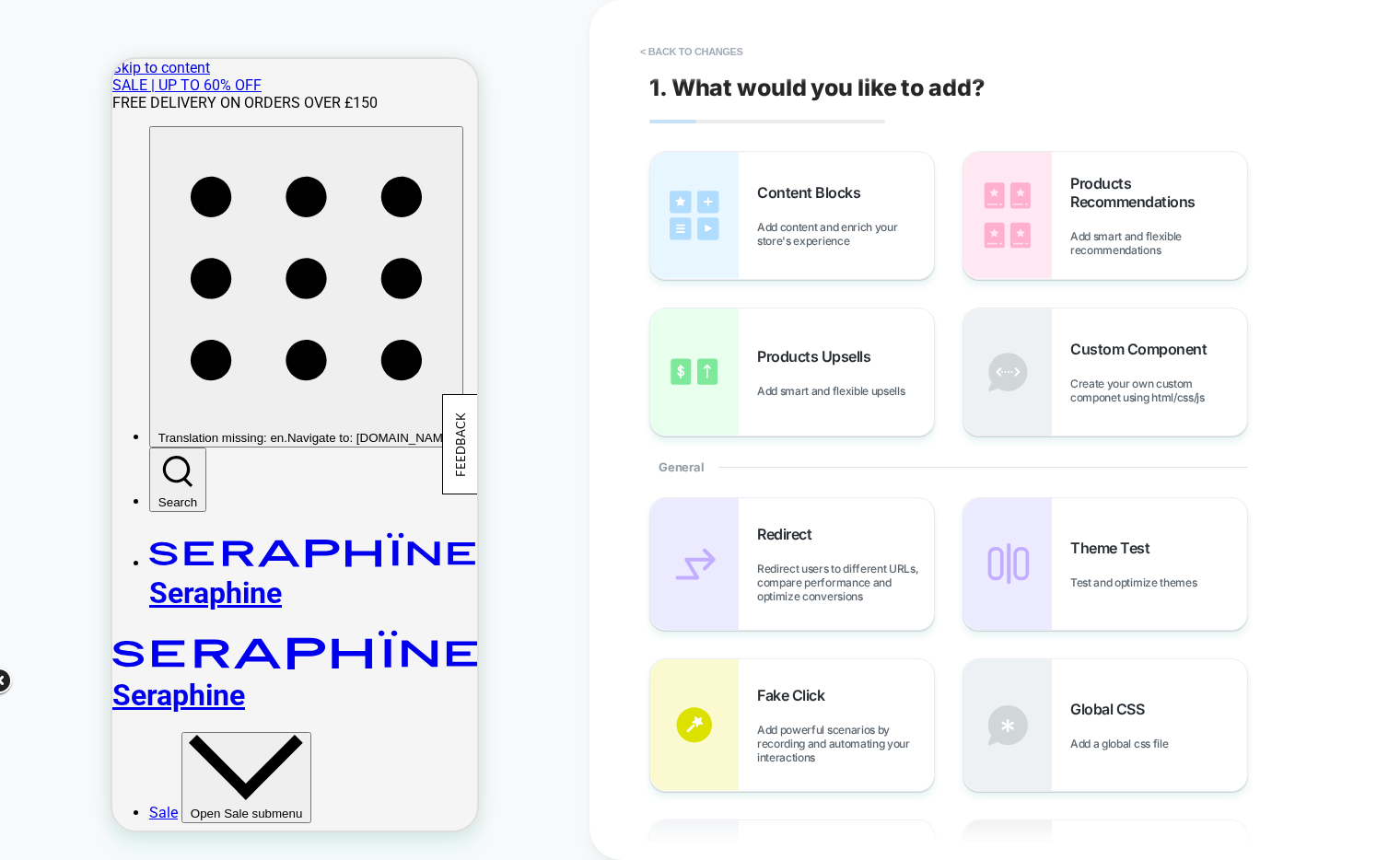 click 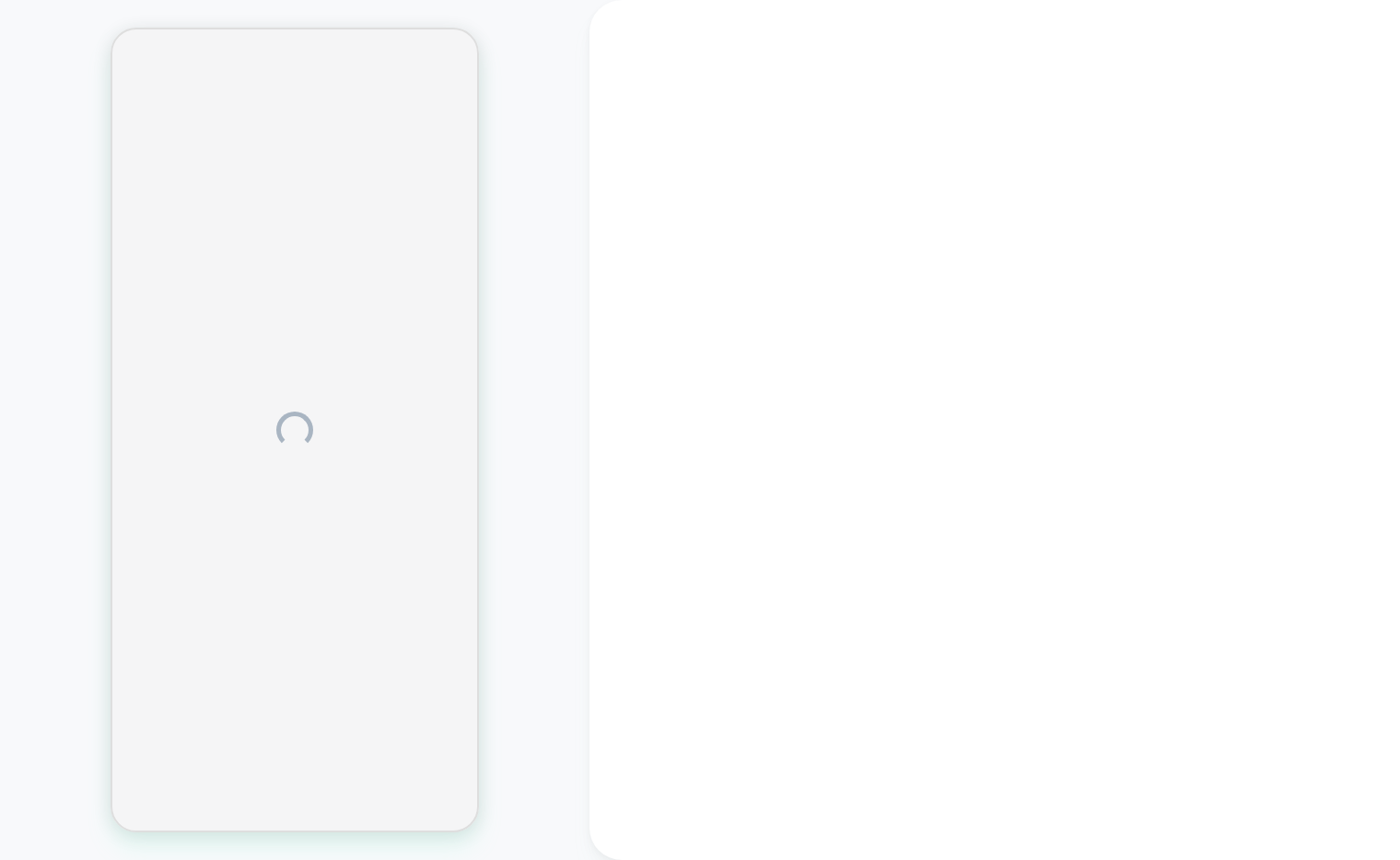 scroll, scrollTop: 0, scrollLeft: 0, axis: both 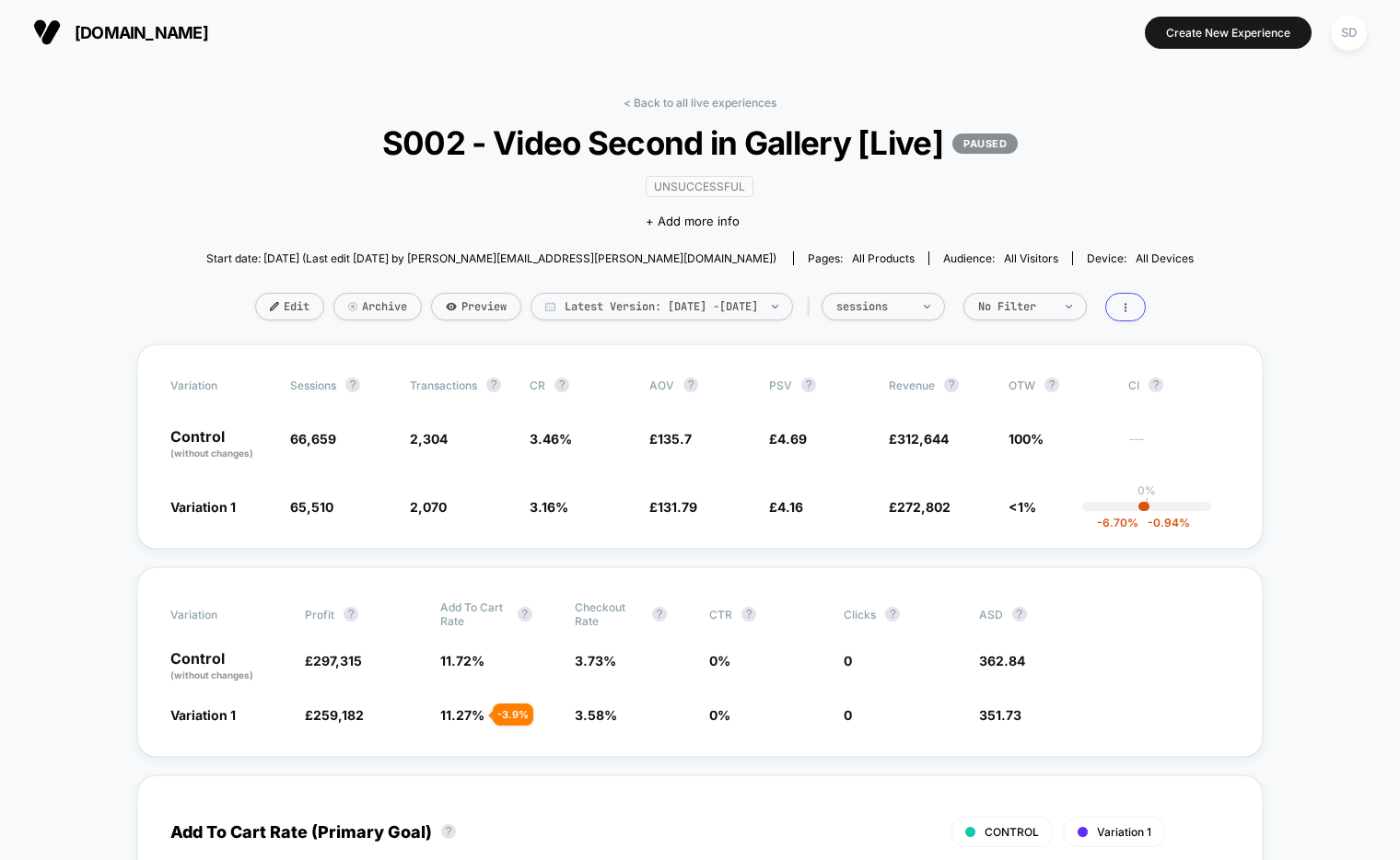 click on "[DOMAIN_NAME]" at bounding box center (121, 32) 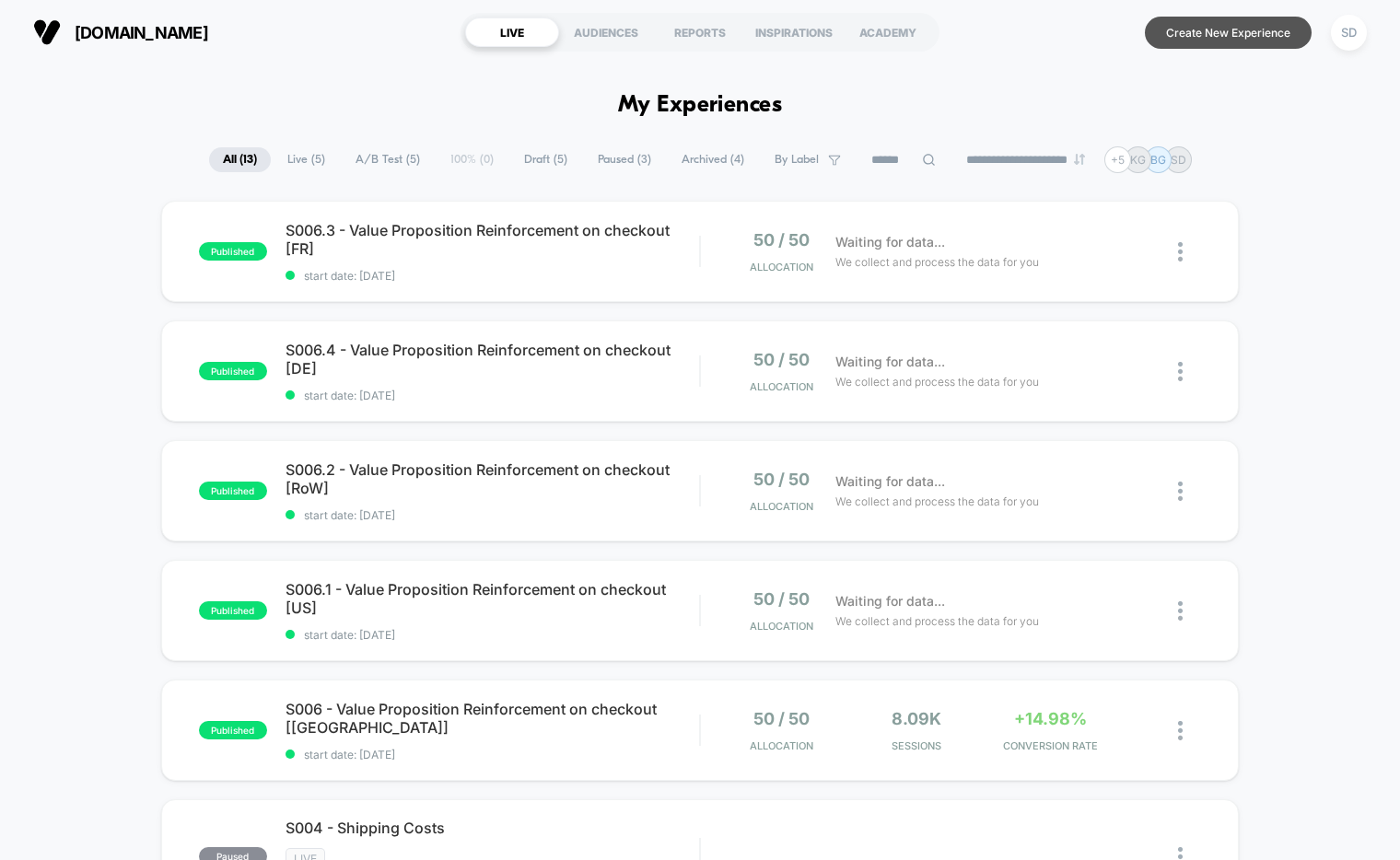 click on "Create New Experience" at bounding box center [1228, 32] 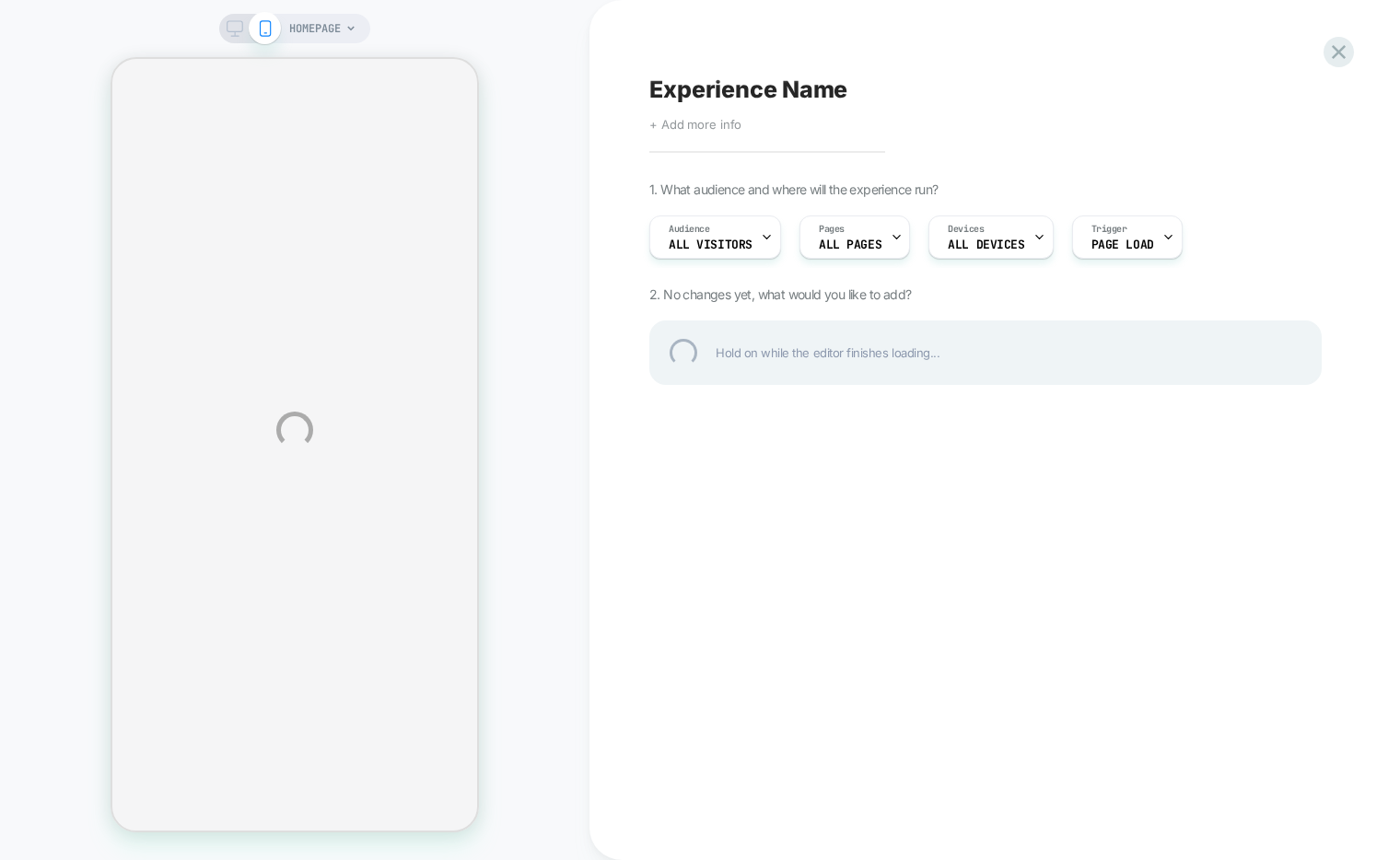 select on "**" 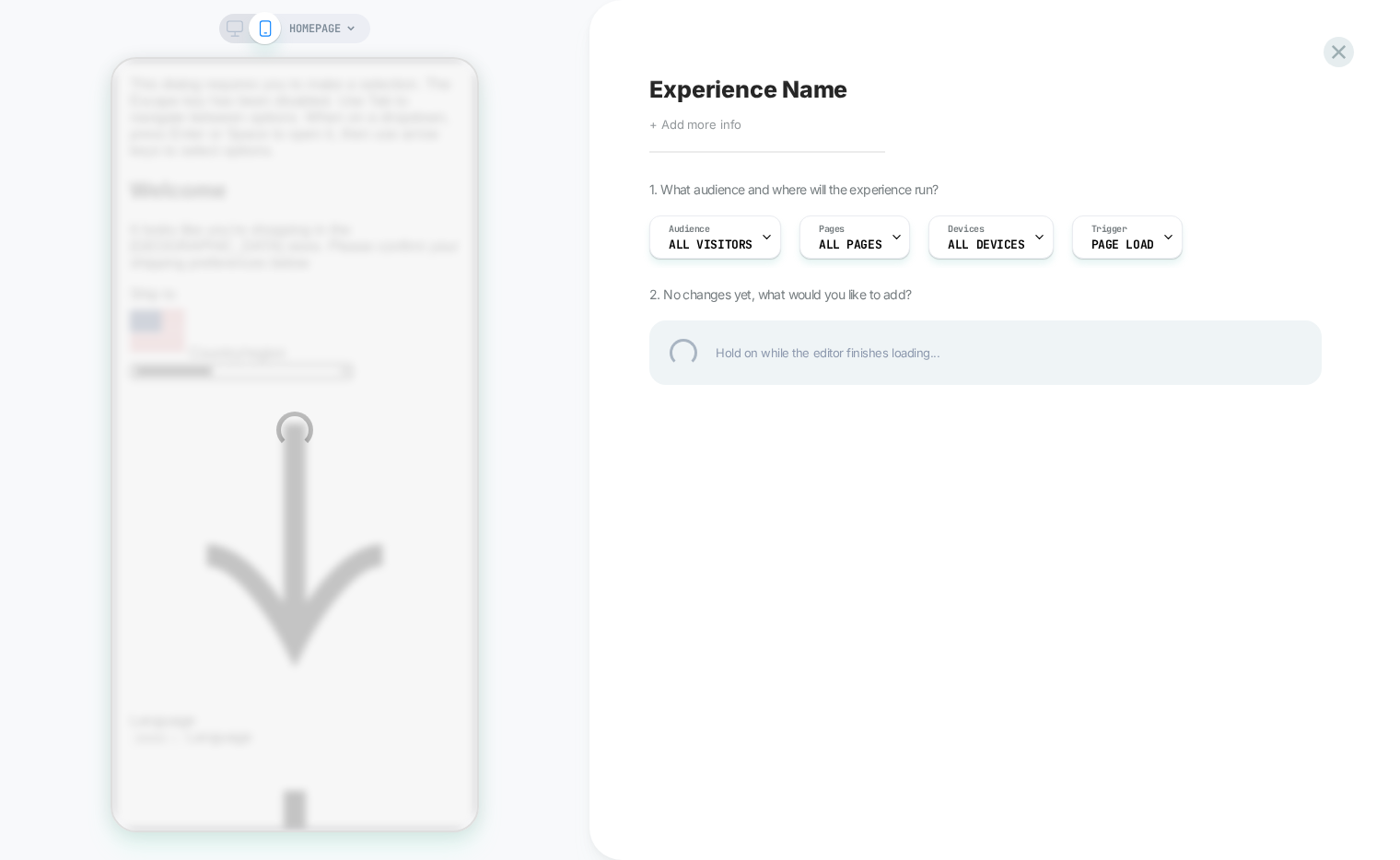 scroll, scrollTop: 0, scrollLeft: 0, axis: both 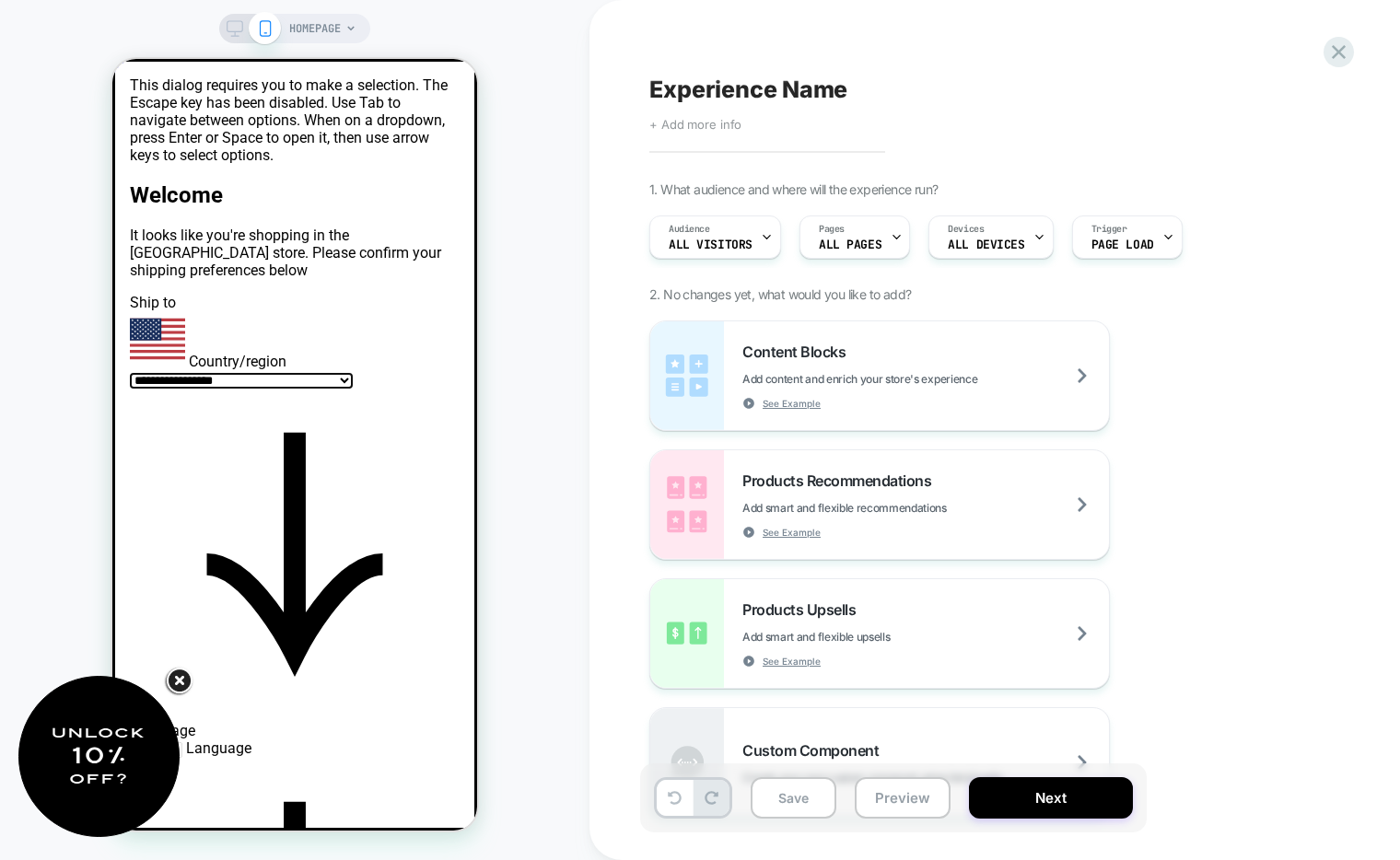drag, startPoint x: 177, startPoint y: 671, endPoint x: 115, endPoint y: 612, distance: 85.58621 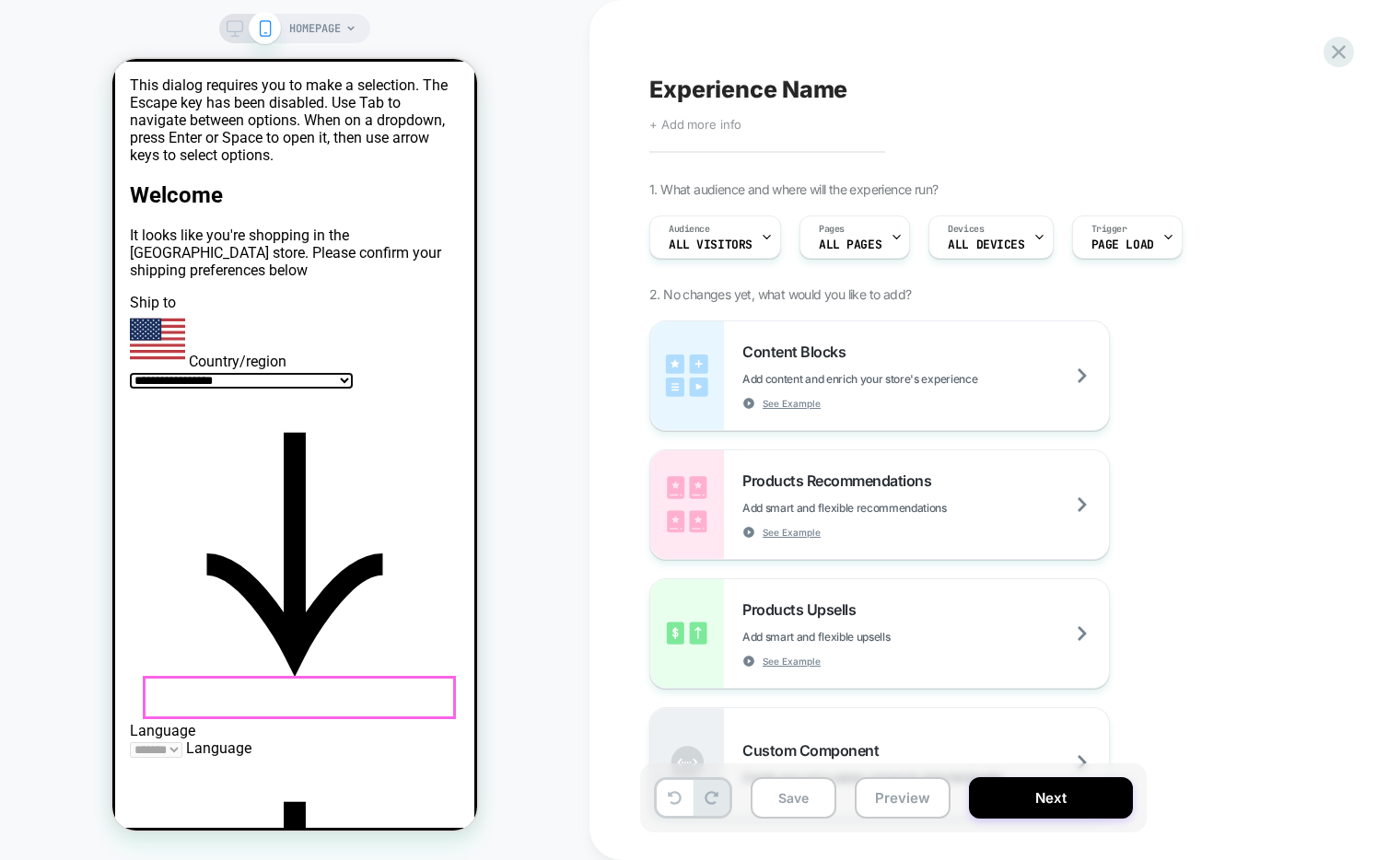 click on "Confirm" at bounding box center [158, 1100] 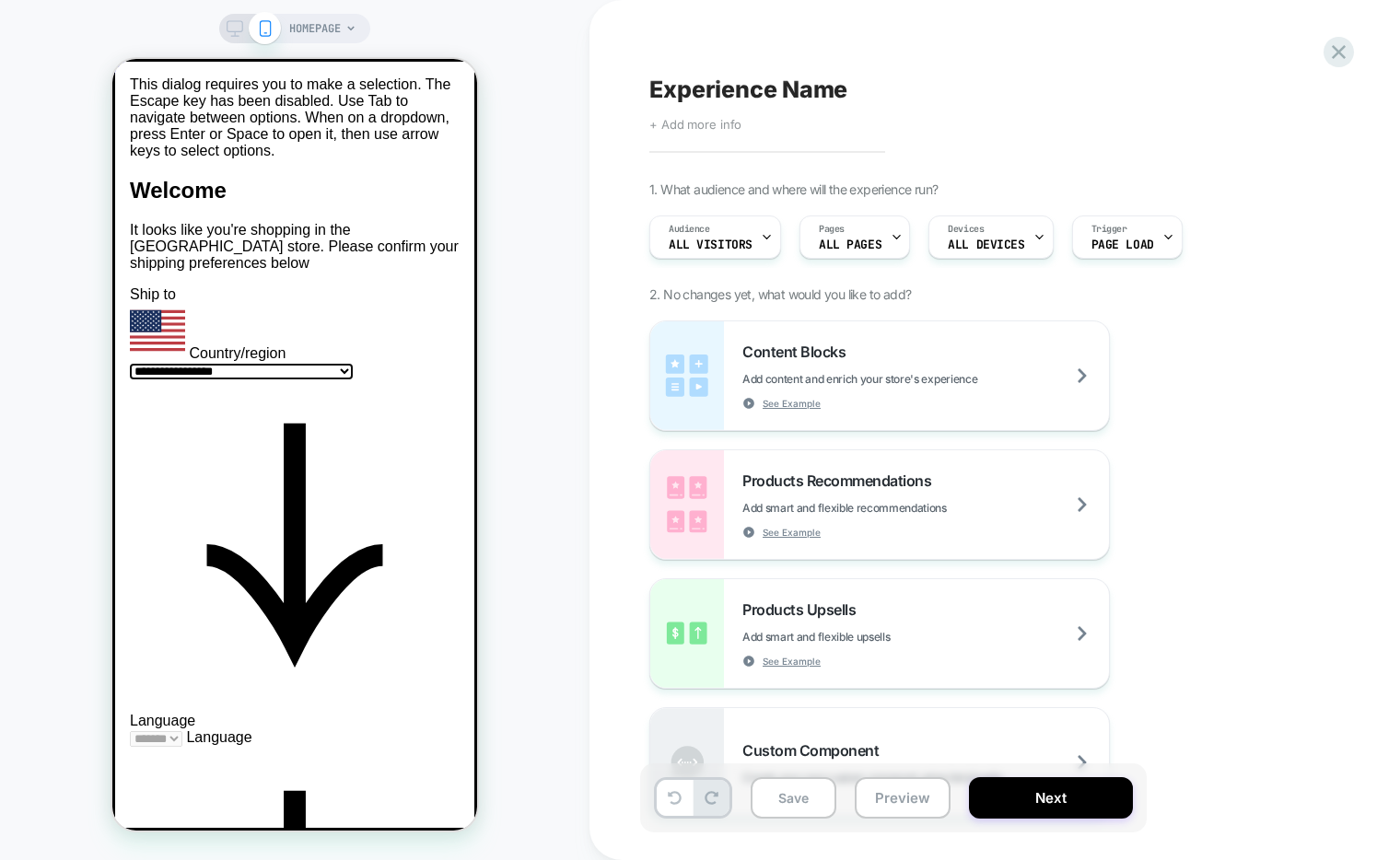 scroll, scrollTop: 0, scrollLeft: 0, axis: both 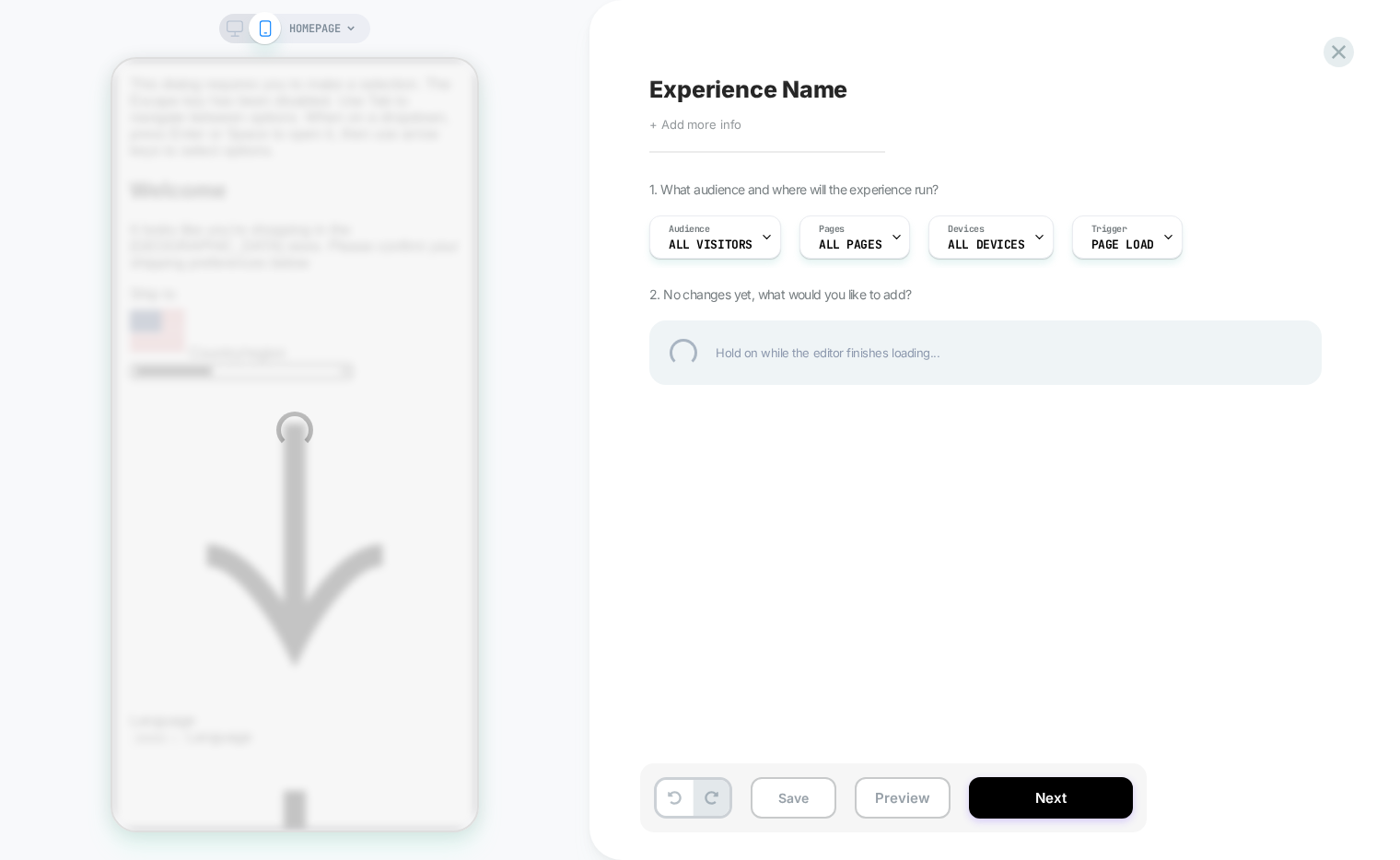 click on "HOMEPAGE Experience Name Click to edit experience details + Add more info 1. What audience and where will the experience run? Audience All Visitors Pages ALL PAGES Devices ALL DEVICES Trigger Page Load 2. No changes yet, what would you like to add? Hold on while the editor finishes loading... Save Preview Next" at bounding box center [700, 430] 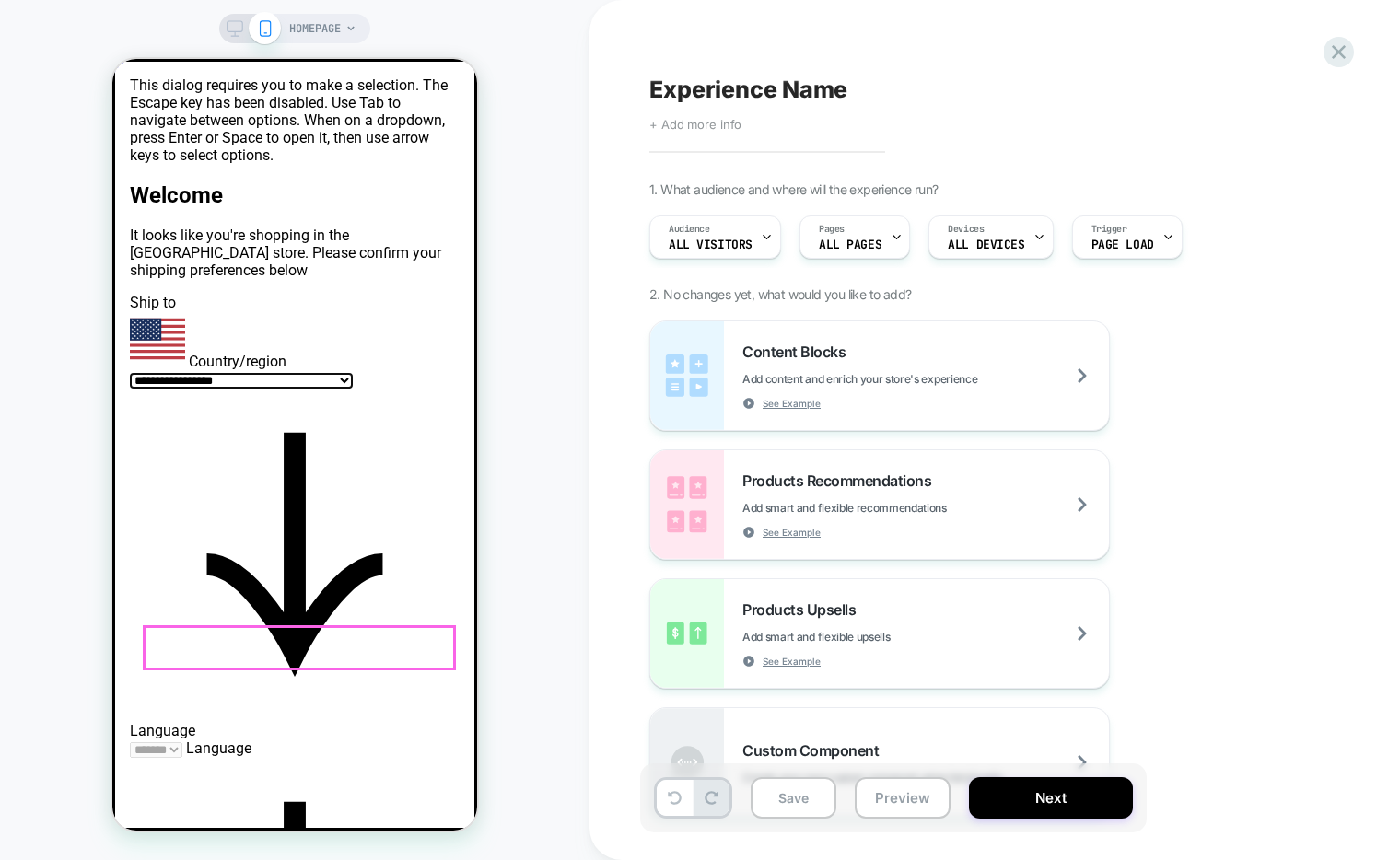 click on "**********" at bounding box center [241, 380] 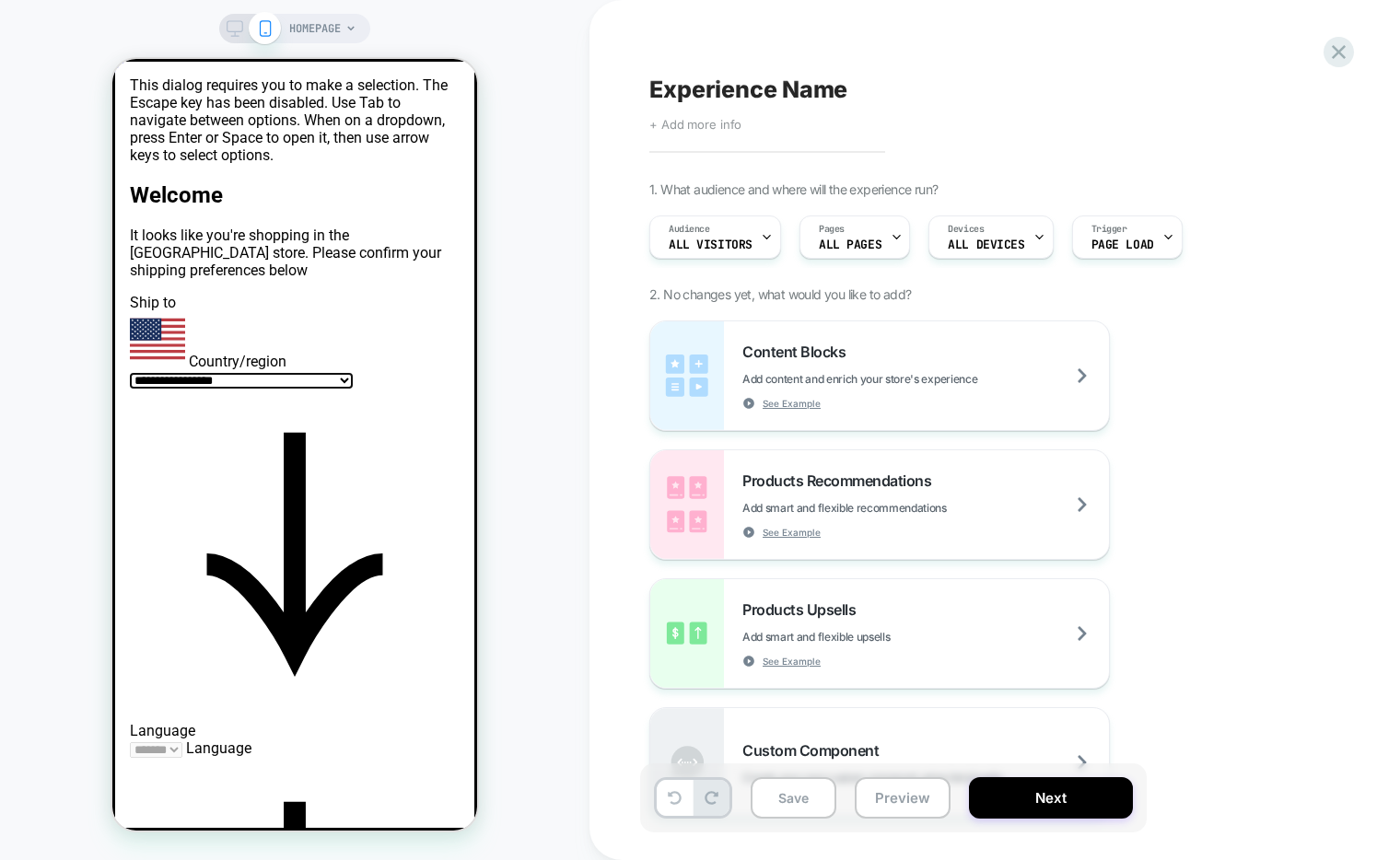 select on "**" 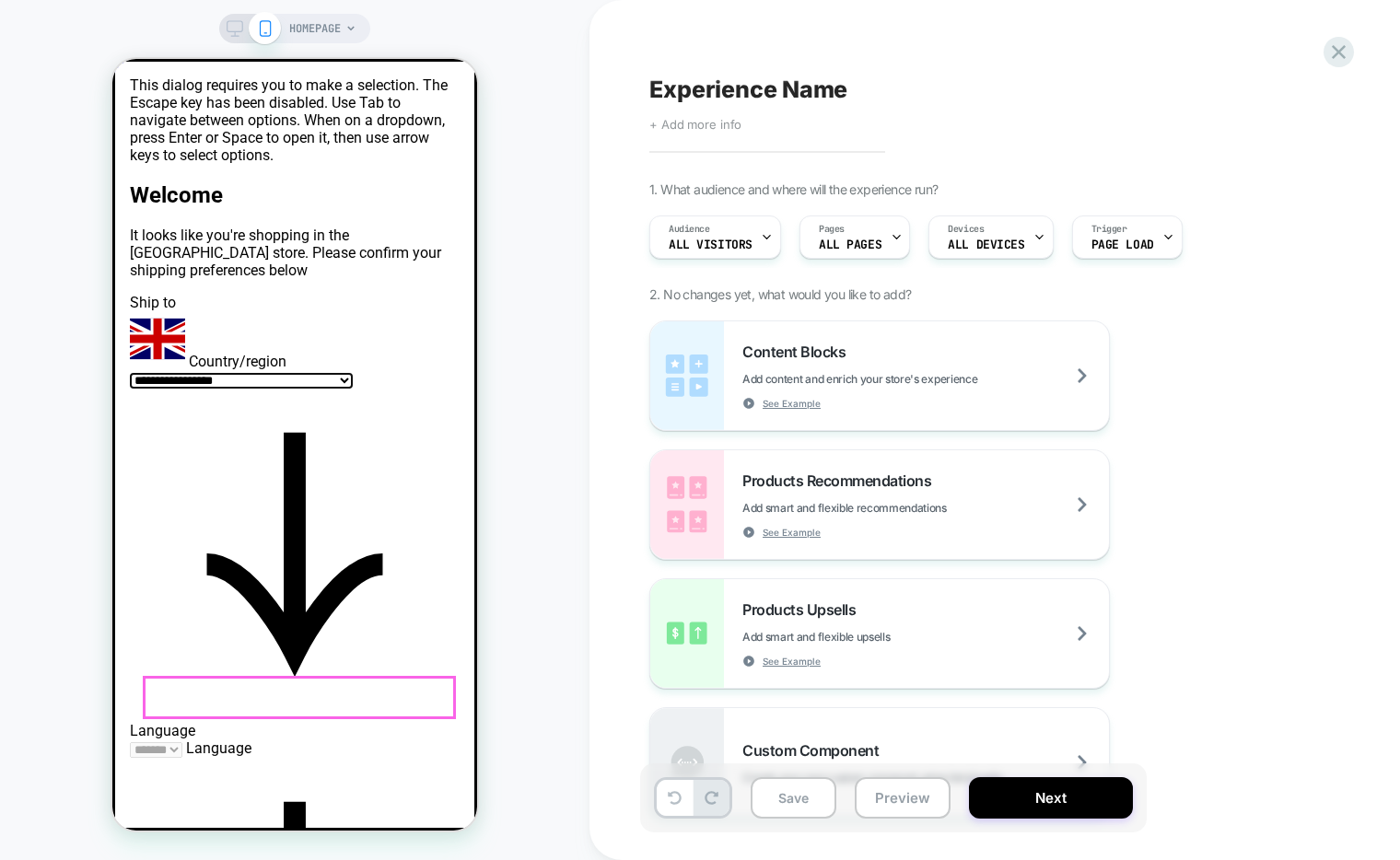 click on "Confirm" at bounding box center (158, 1100) 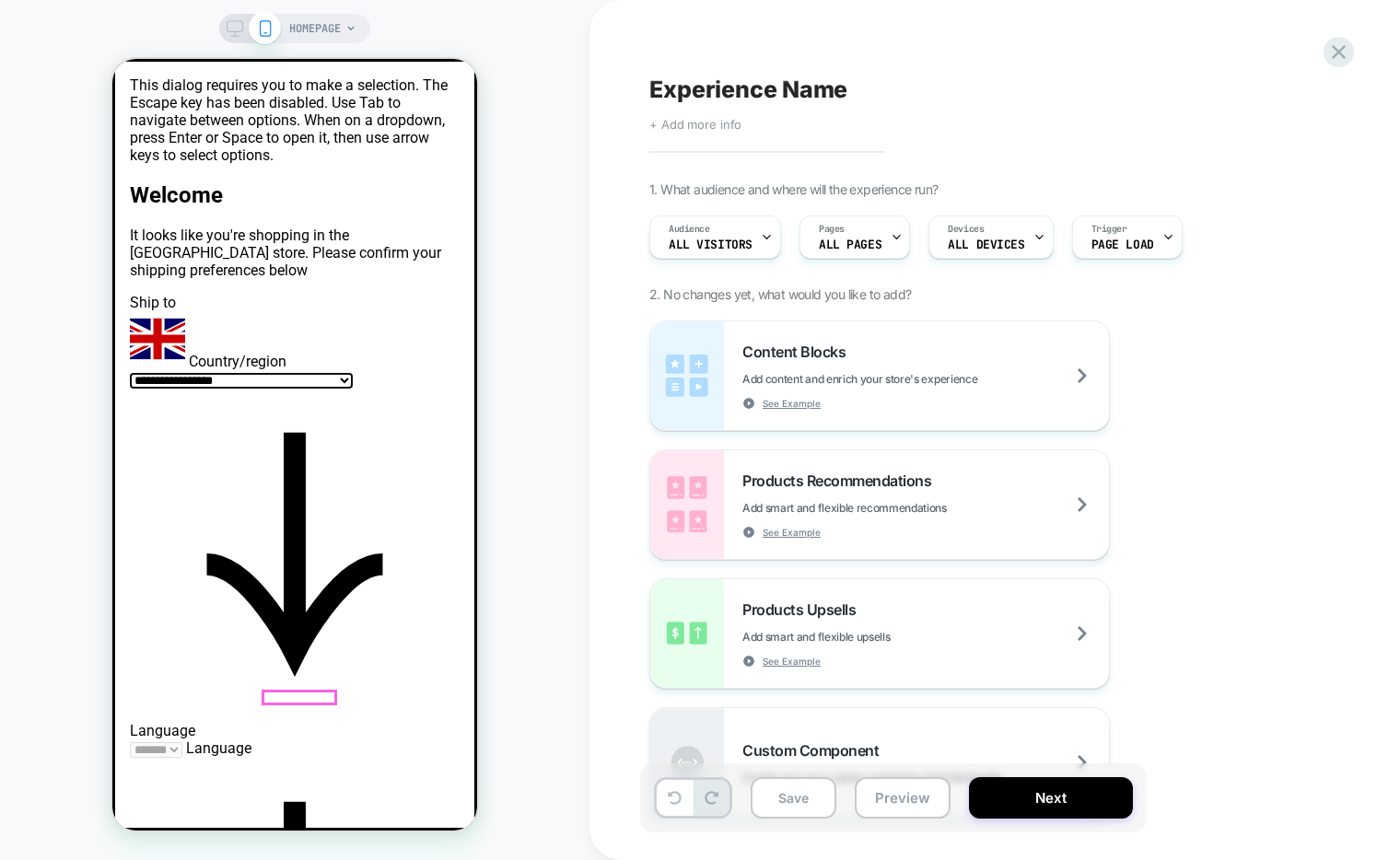 click at bounding box center (250, 29) 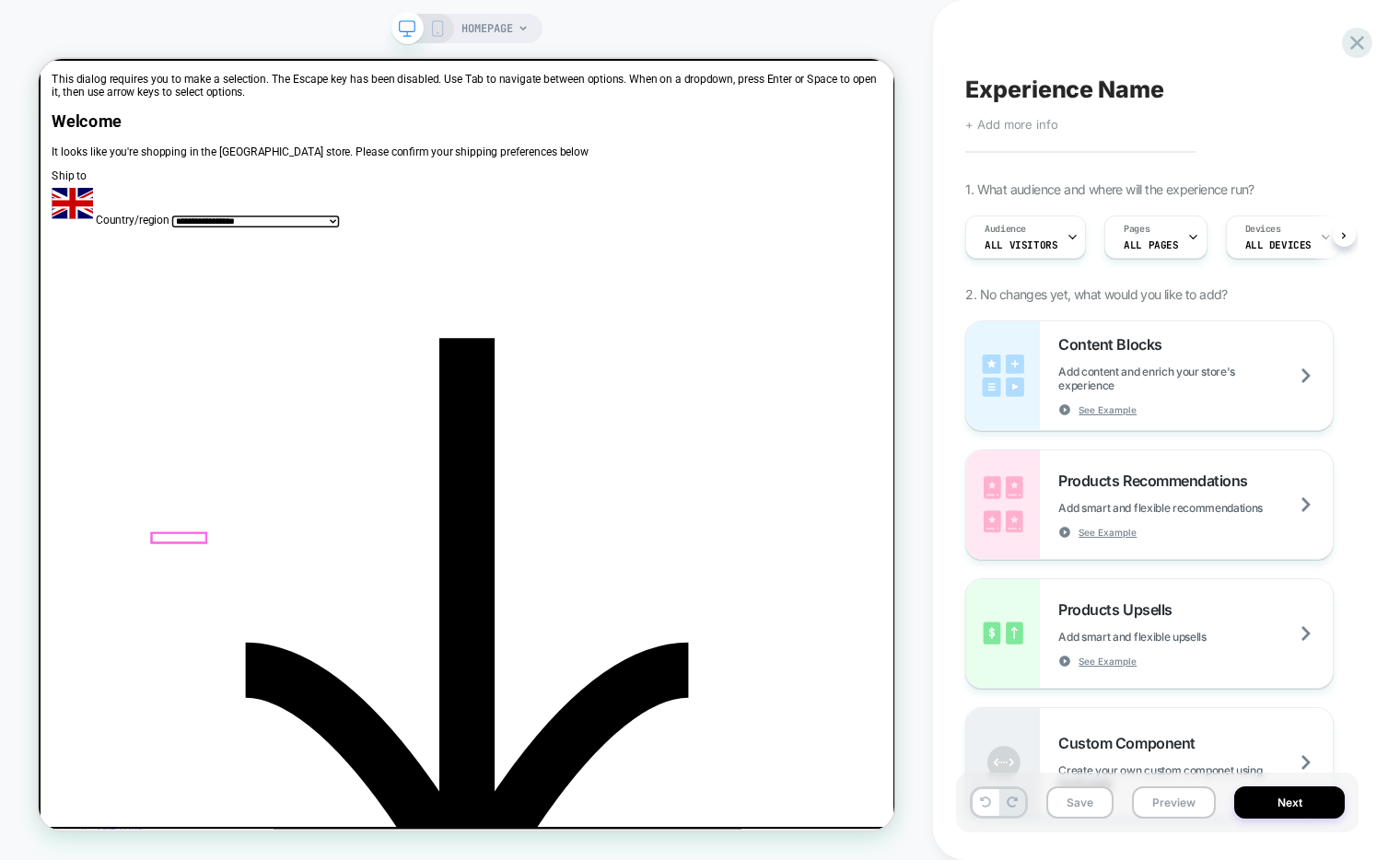 click on "HOMEPAGE" at bounding box center (467, 29) 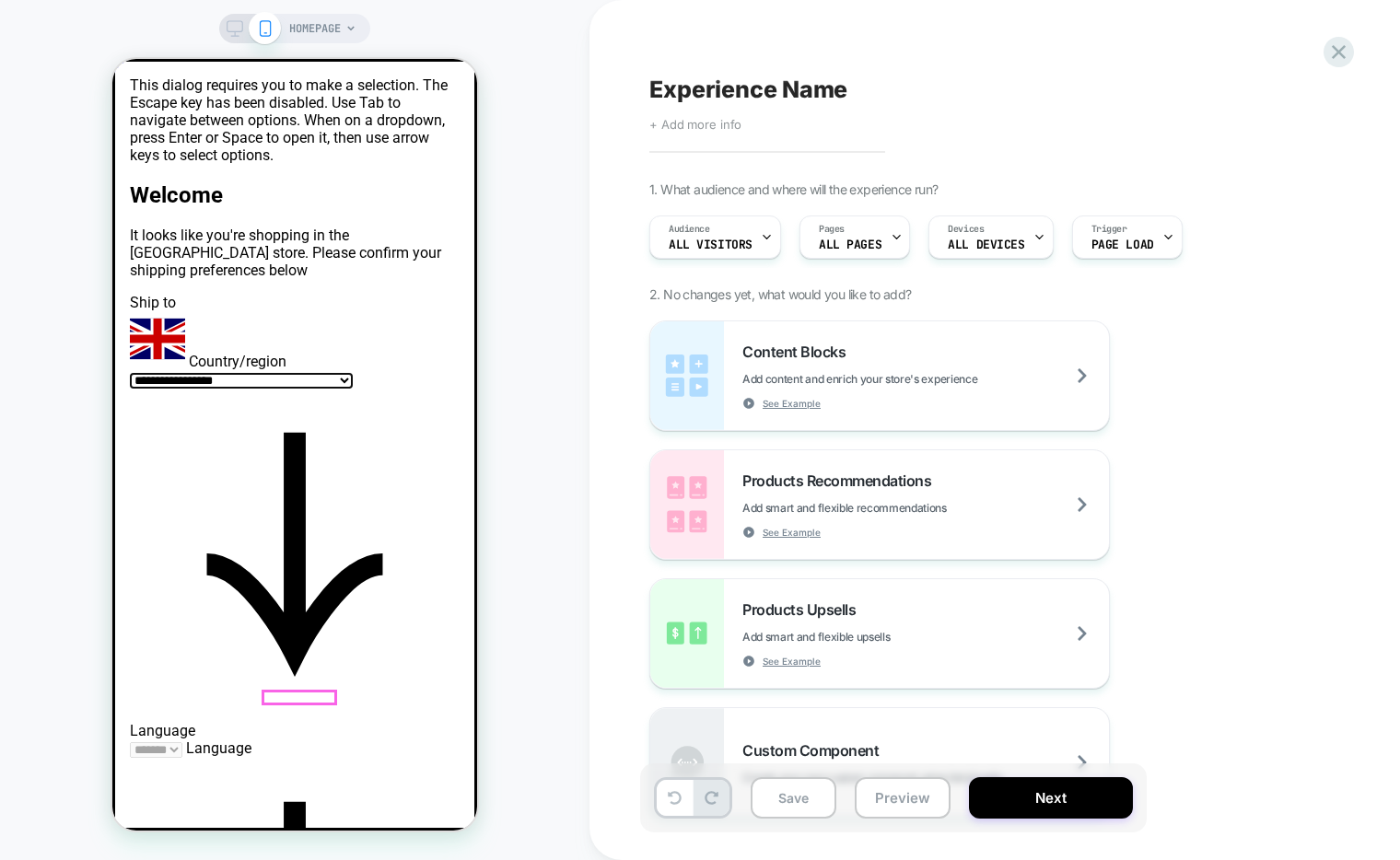 click on "HOMEPAGE" at bounding box center (295, 29) 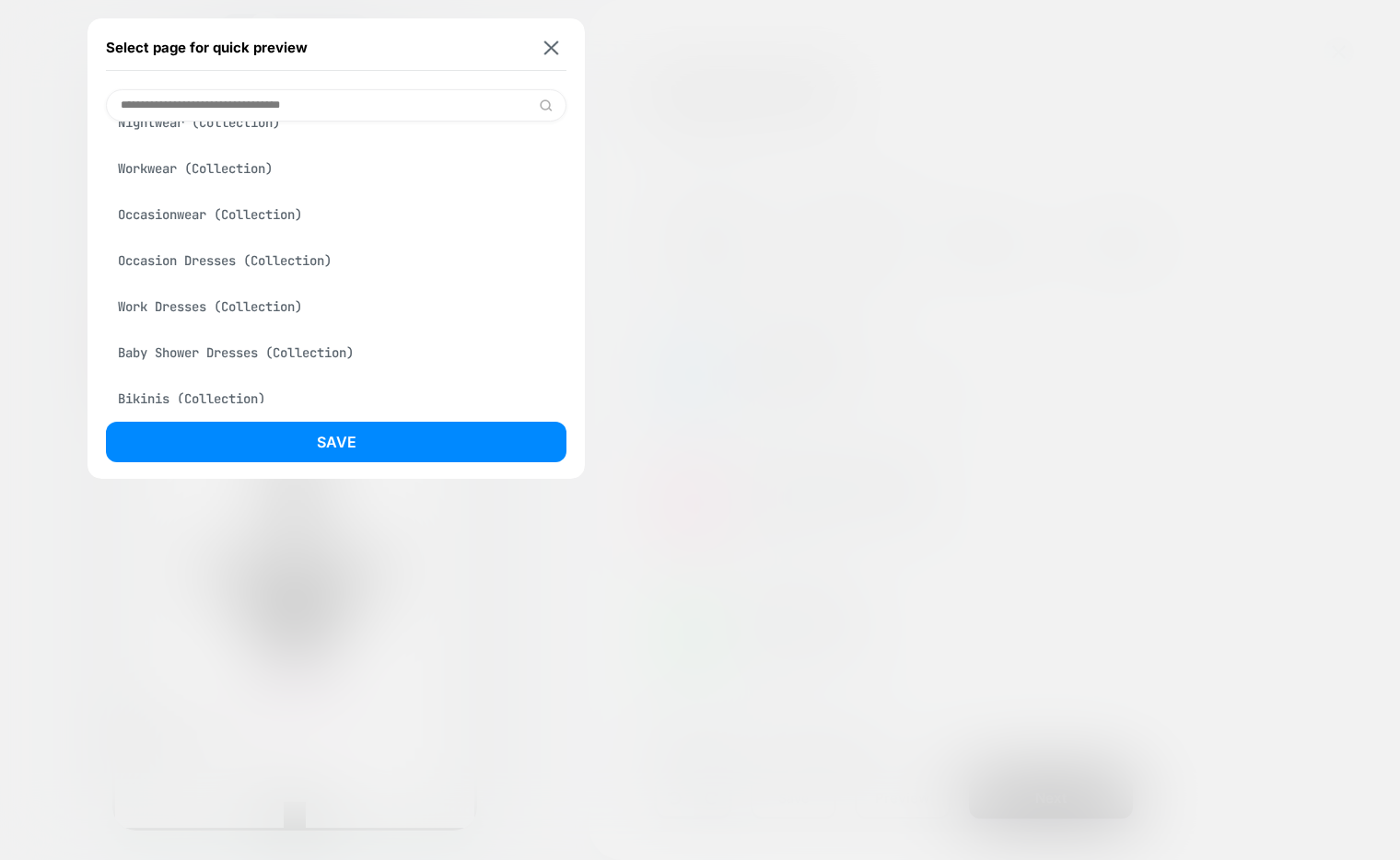 scroll, scrollTop: 0, scrollLeft: 0, axis: both 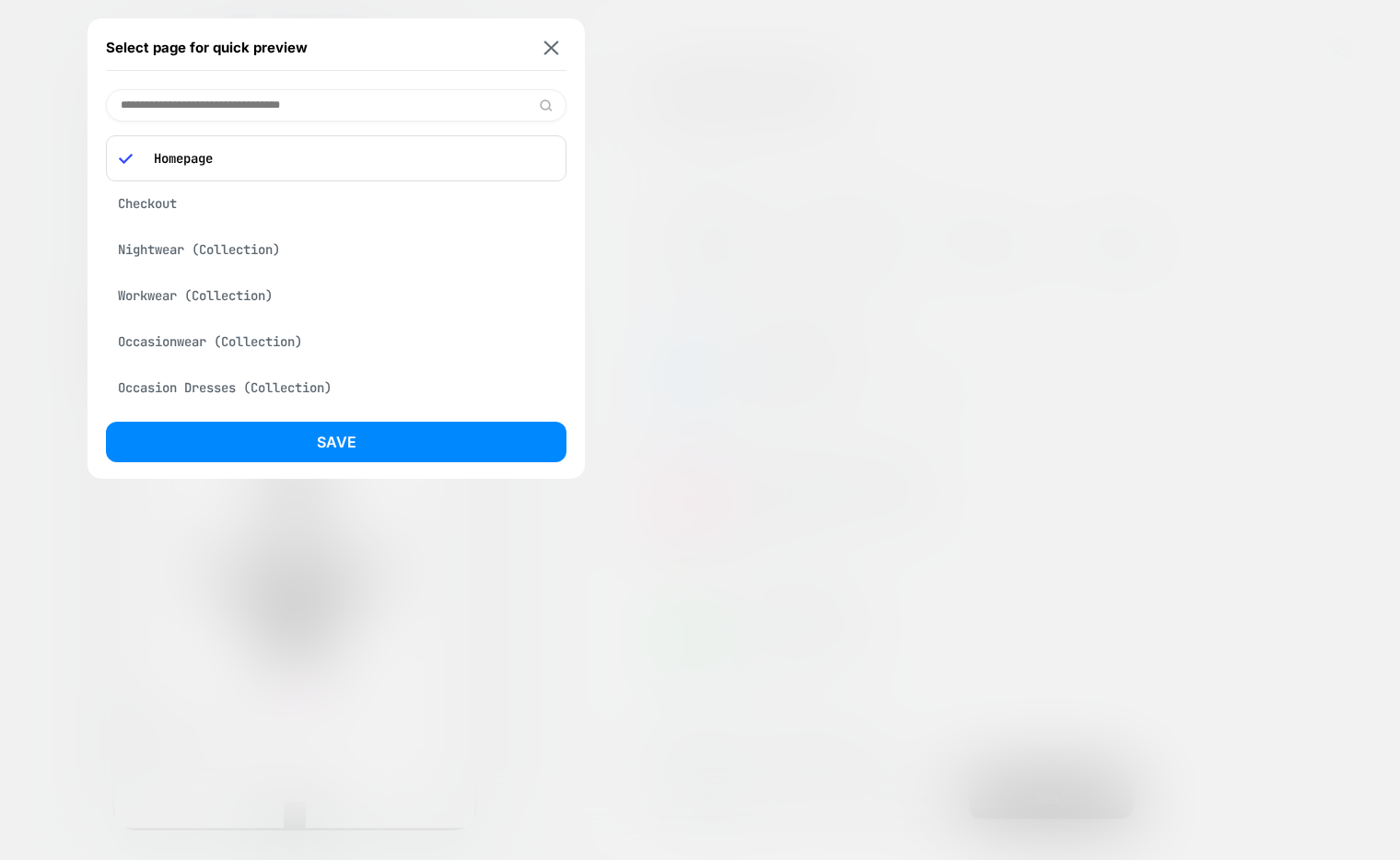 click at bounding box center (336, 105) 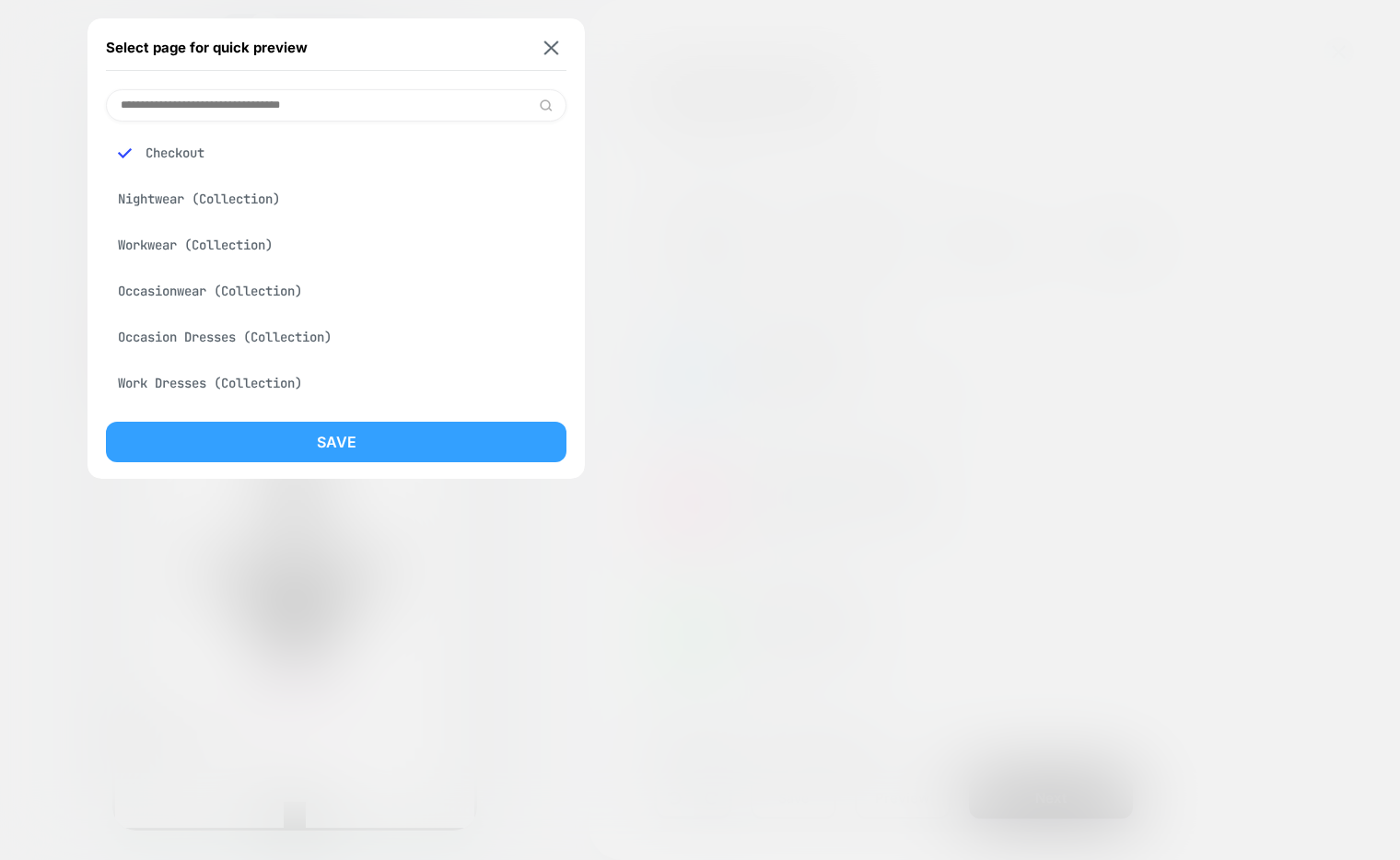 click on "Save" at bounding box center [336, 442] 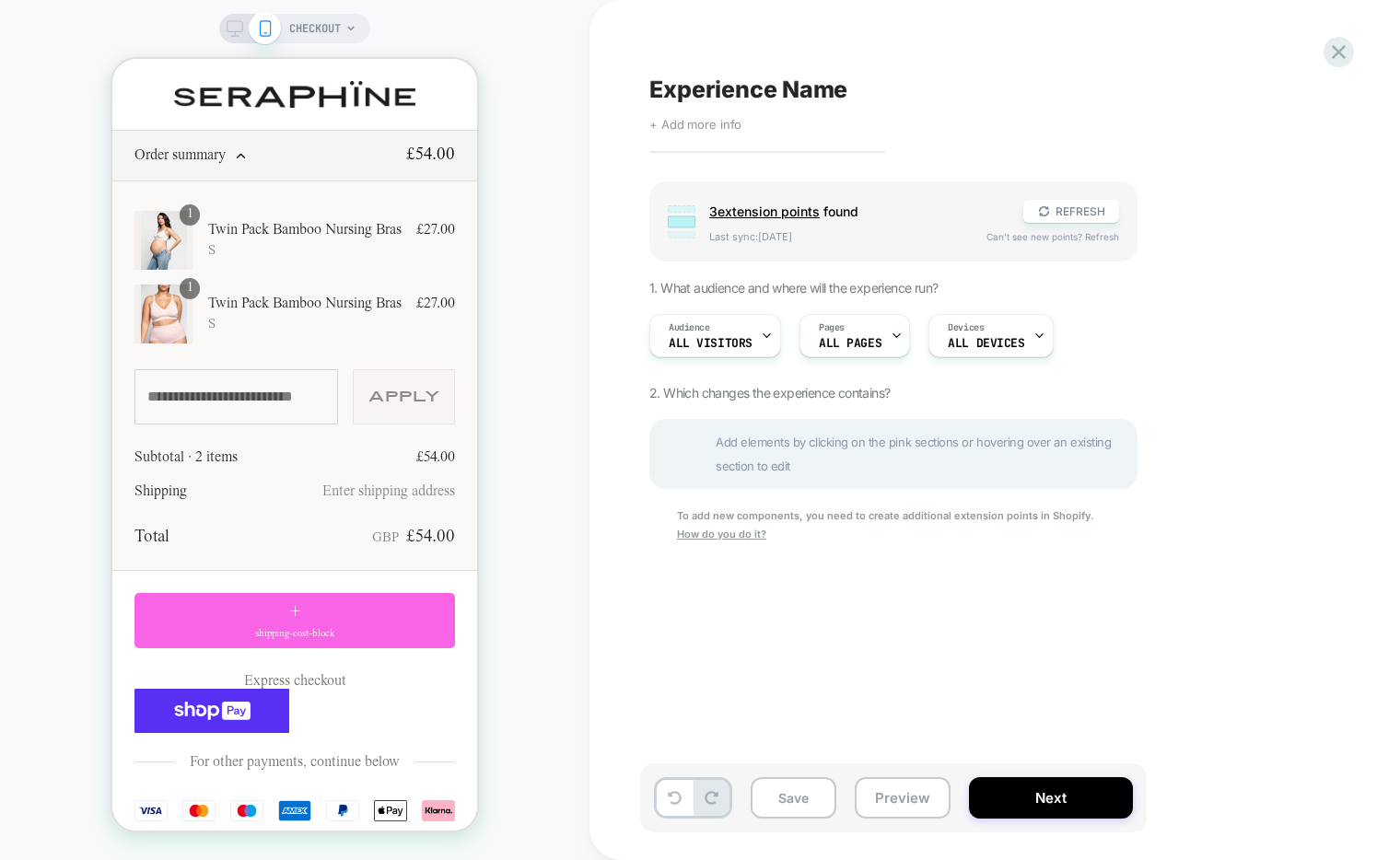 scroll, scrollTop: 0, scrollLeft: 0, axis: both 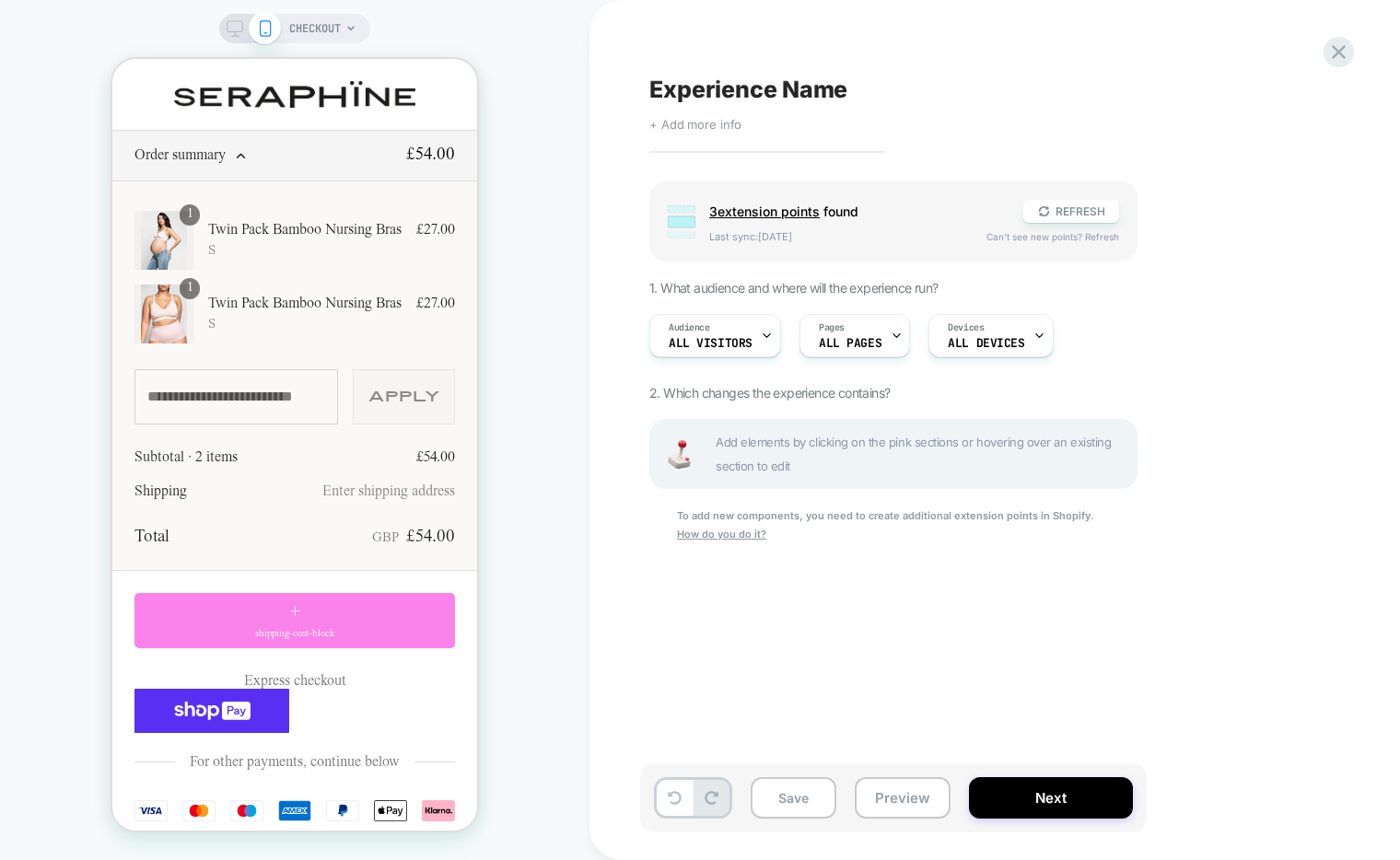 click on "shipping-cost-block" at bounding box center [295, 634] 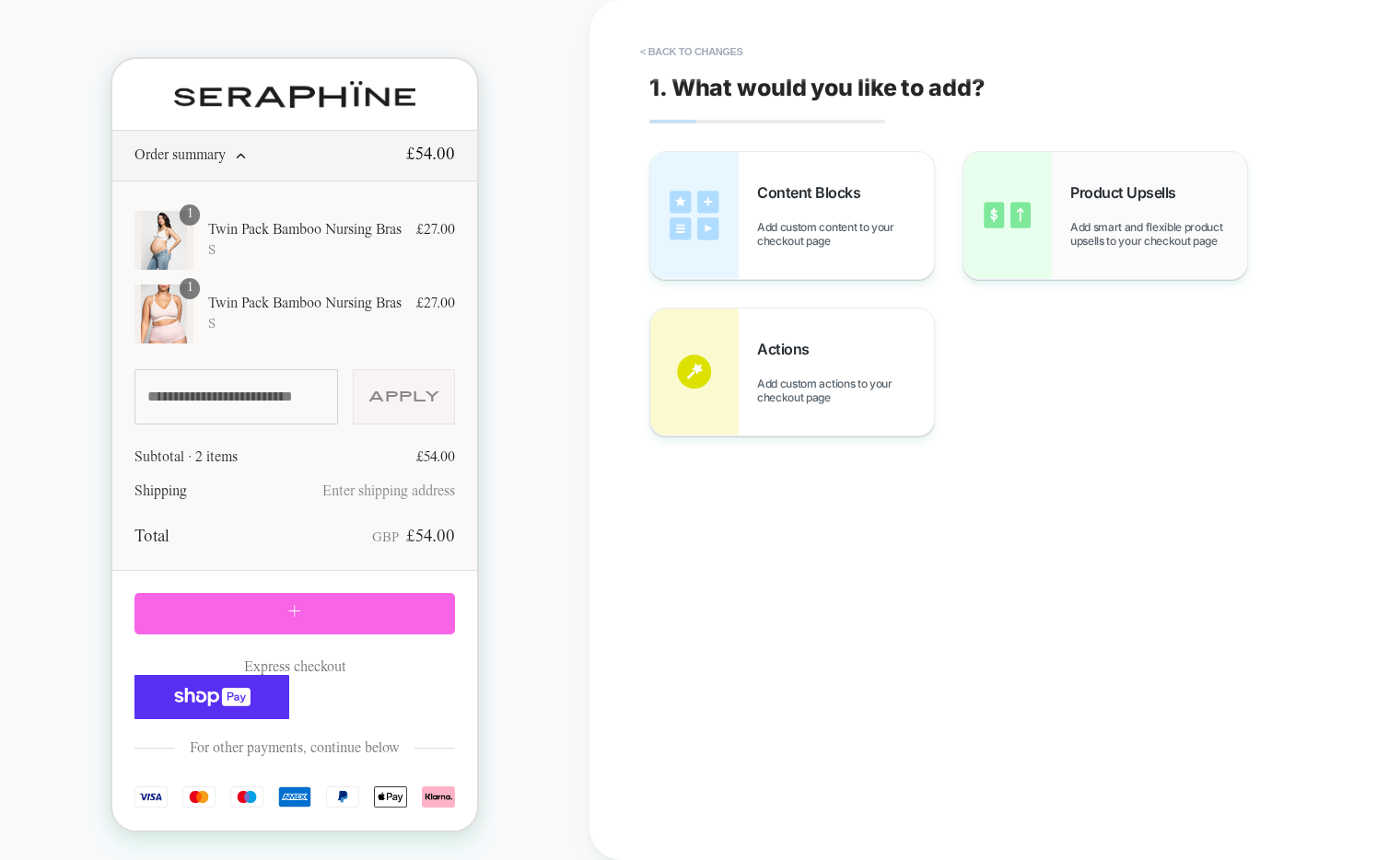 click on "Product Upsells Add smart and flexible product upsells to your checkout page" at bounding box center [1105, 215] 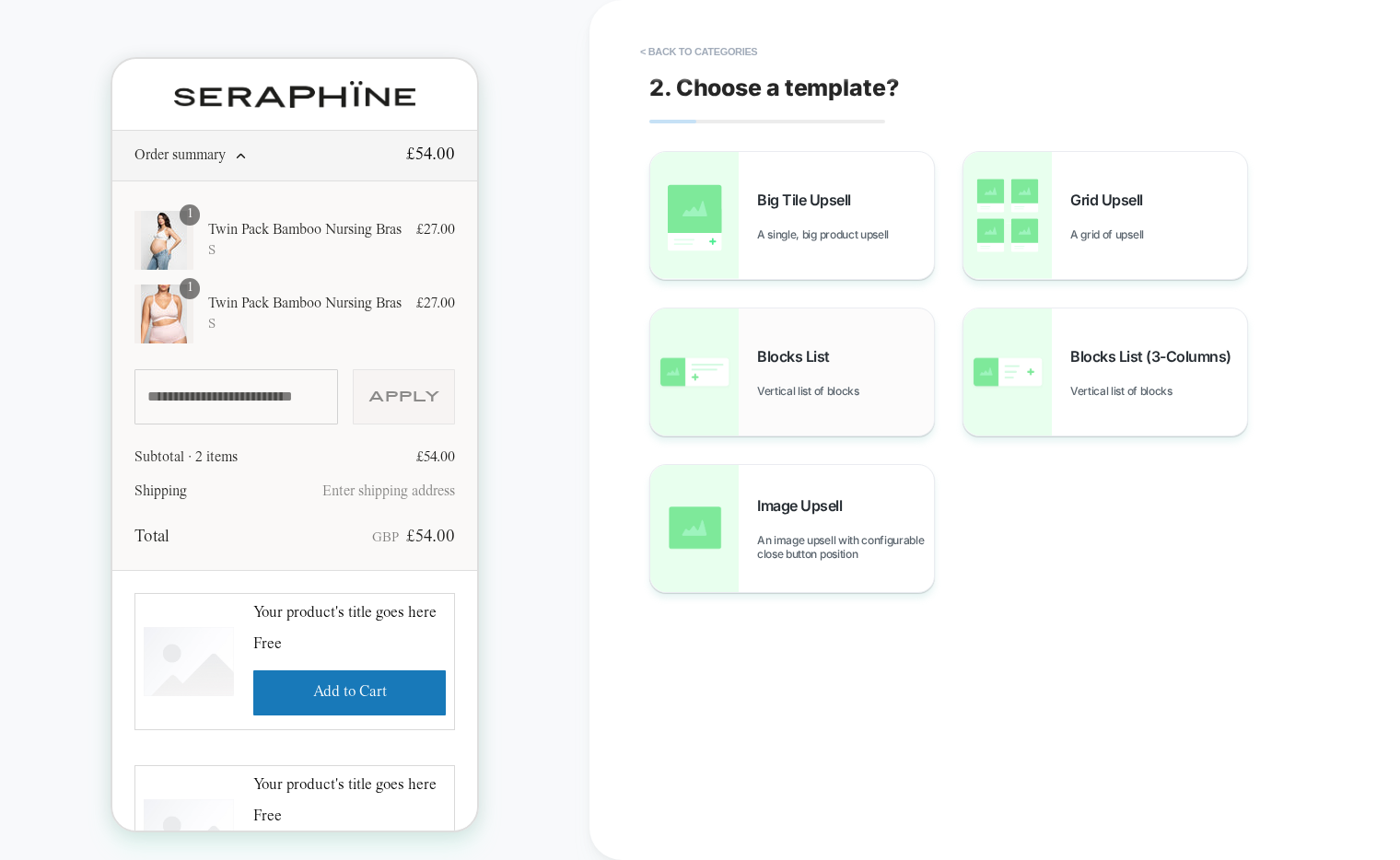 click on "Vertical list of blocks" at bounding box center (812, 390) 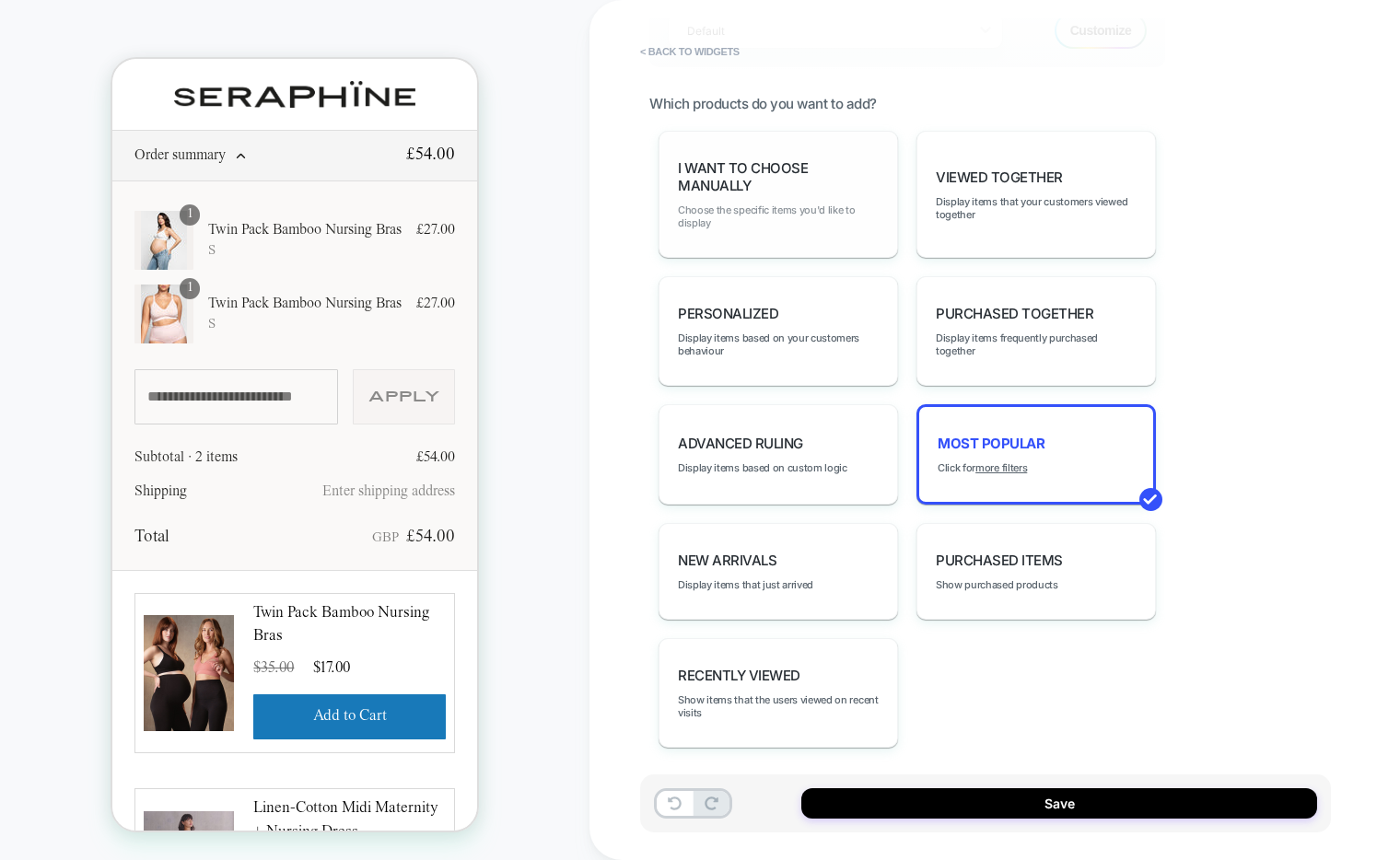 scroll, scrollTop: 1252, scrollLeft: 0, axis: vertical 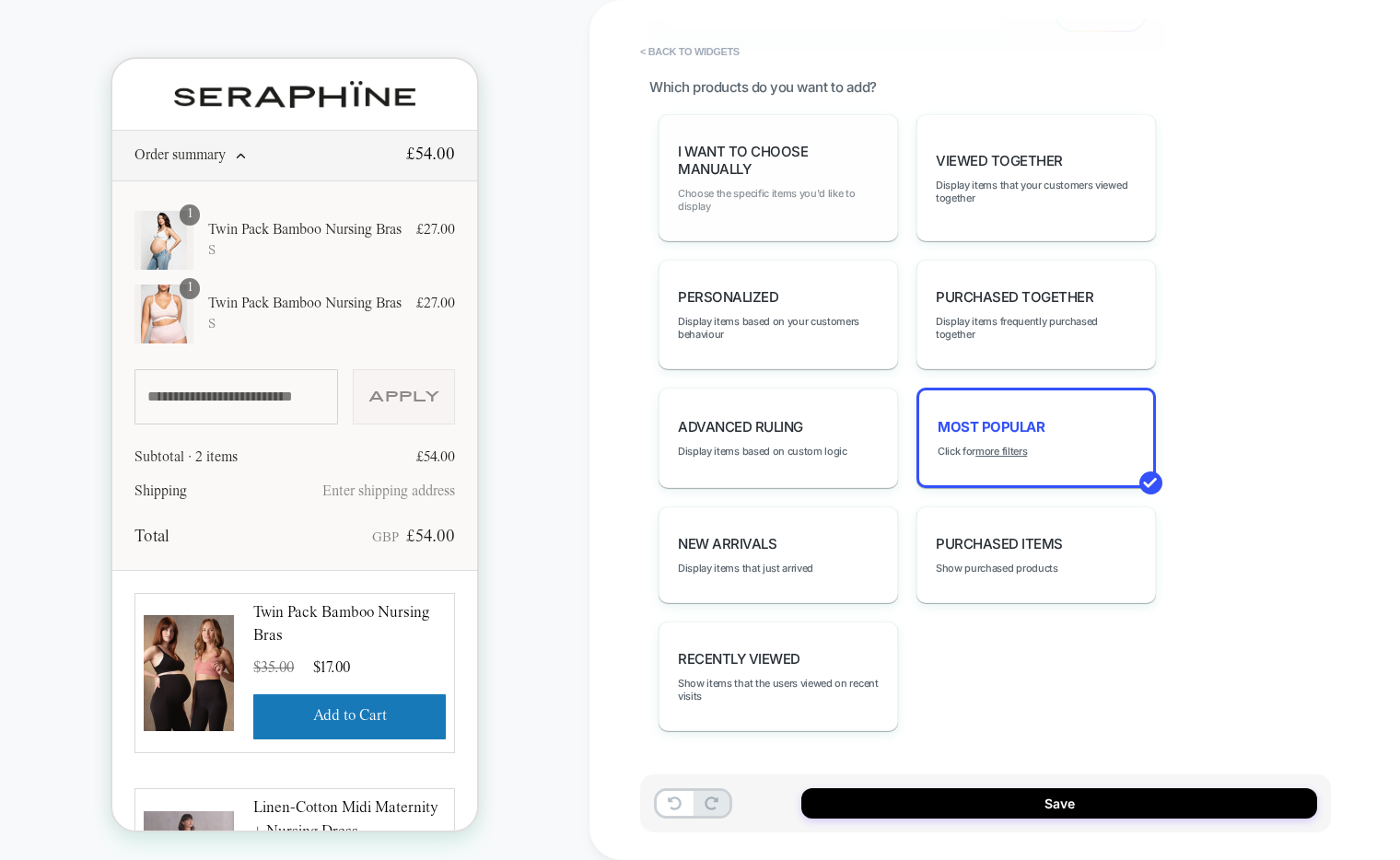 click on "Choose the specific items you'd like to display" at bounding box center [778, 200] 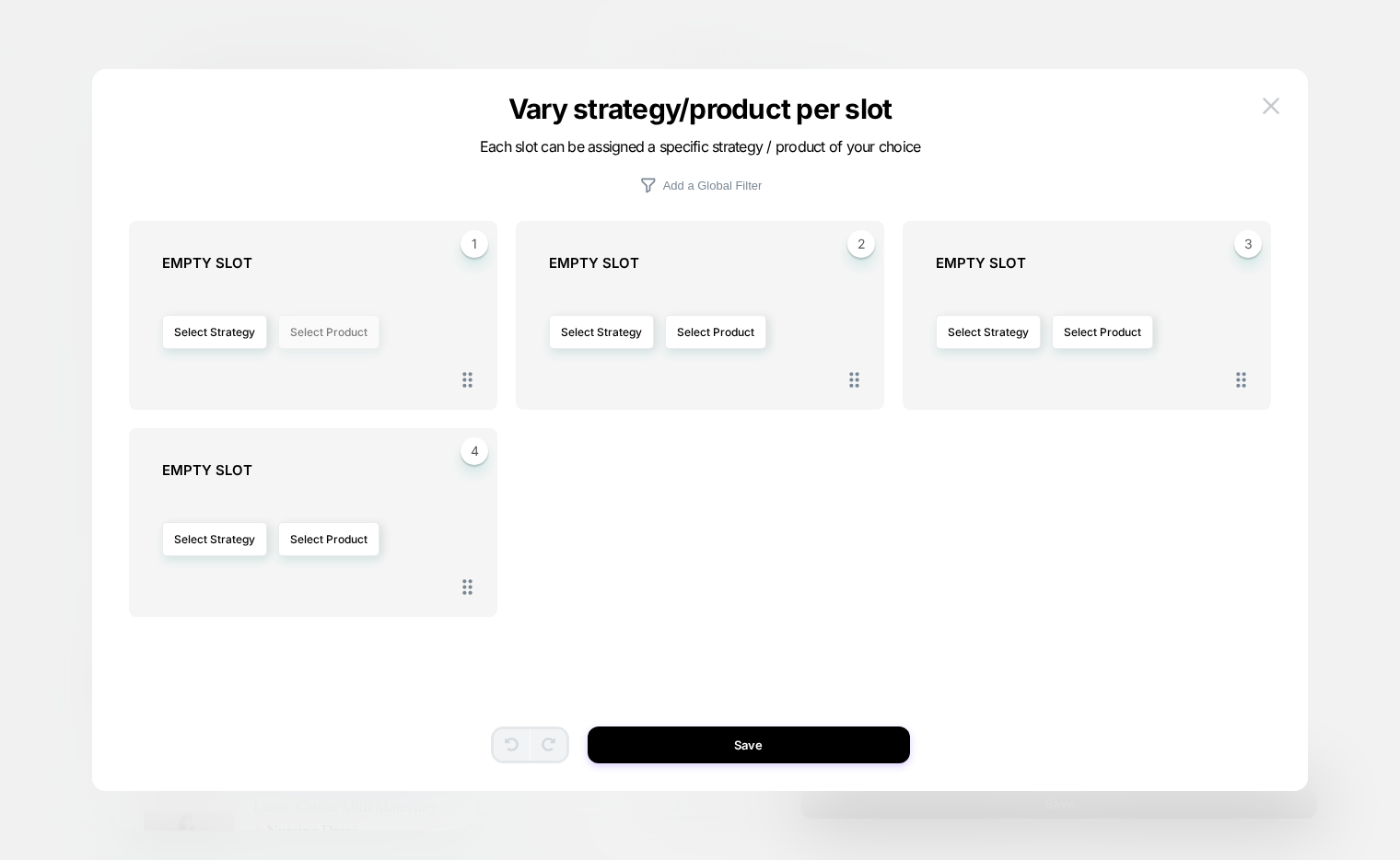 click on "Select Product" at bounding box center (329, 331) 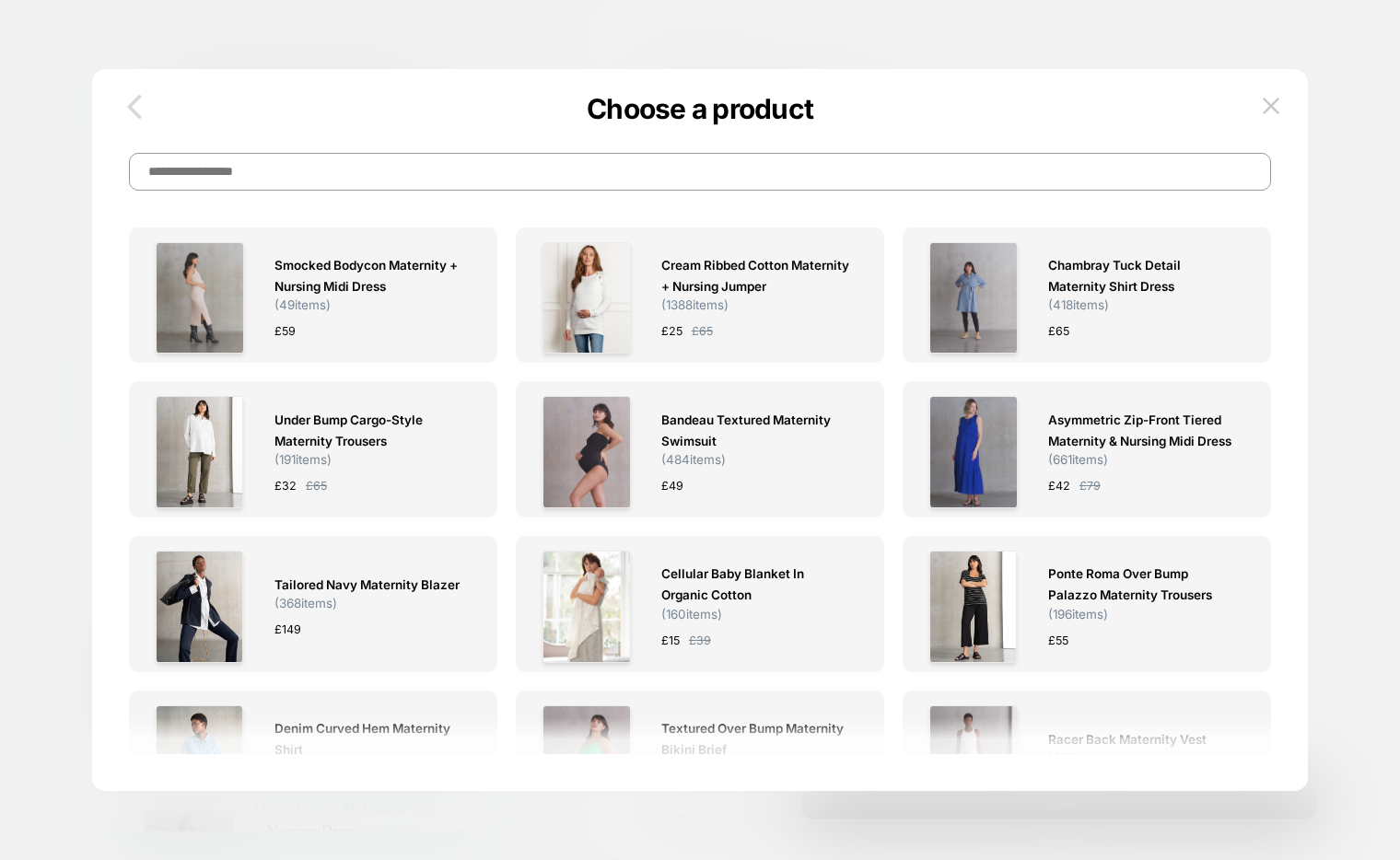 click 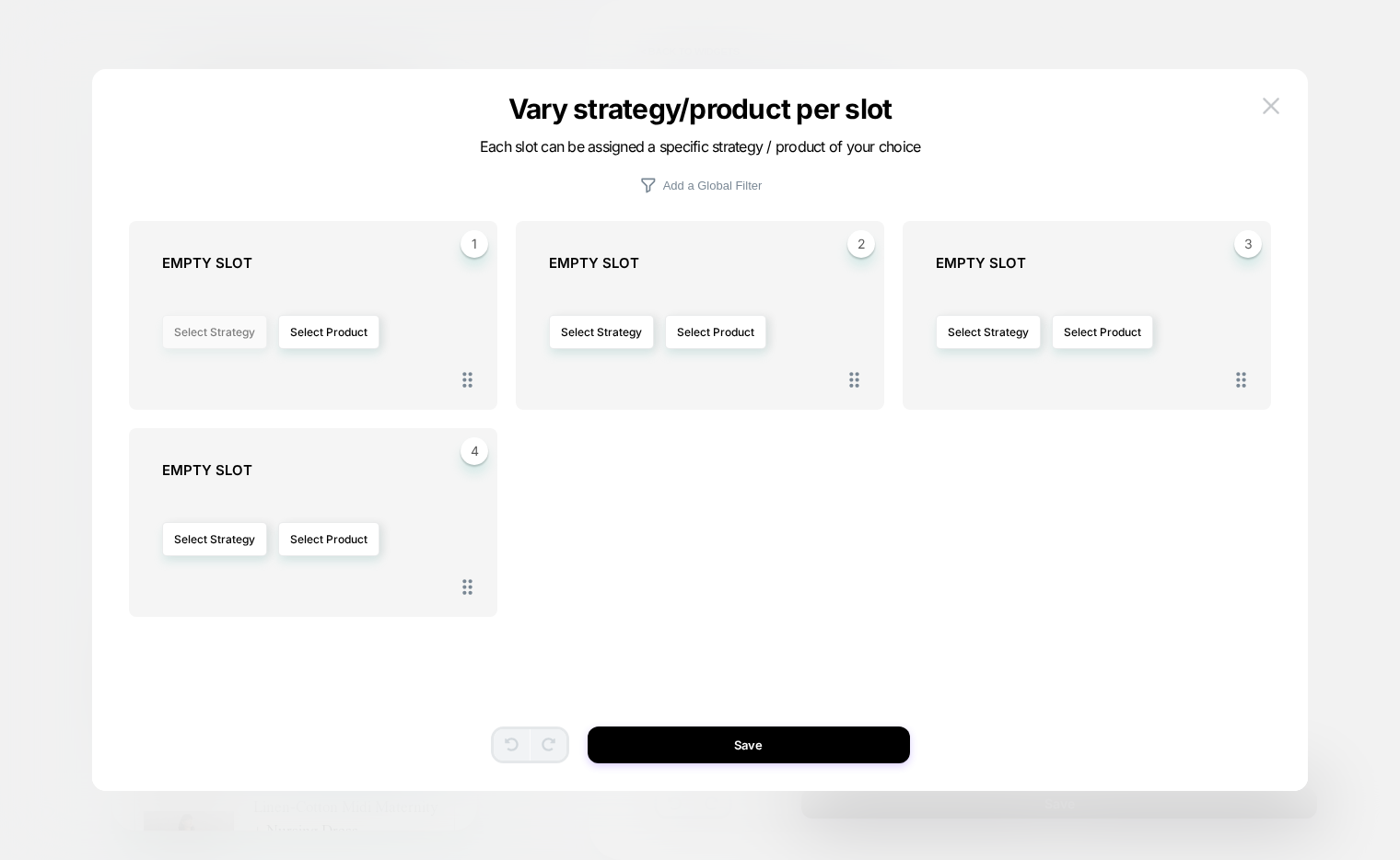 click on "Select Strategy" at bounding box center (215, 331) 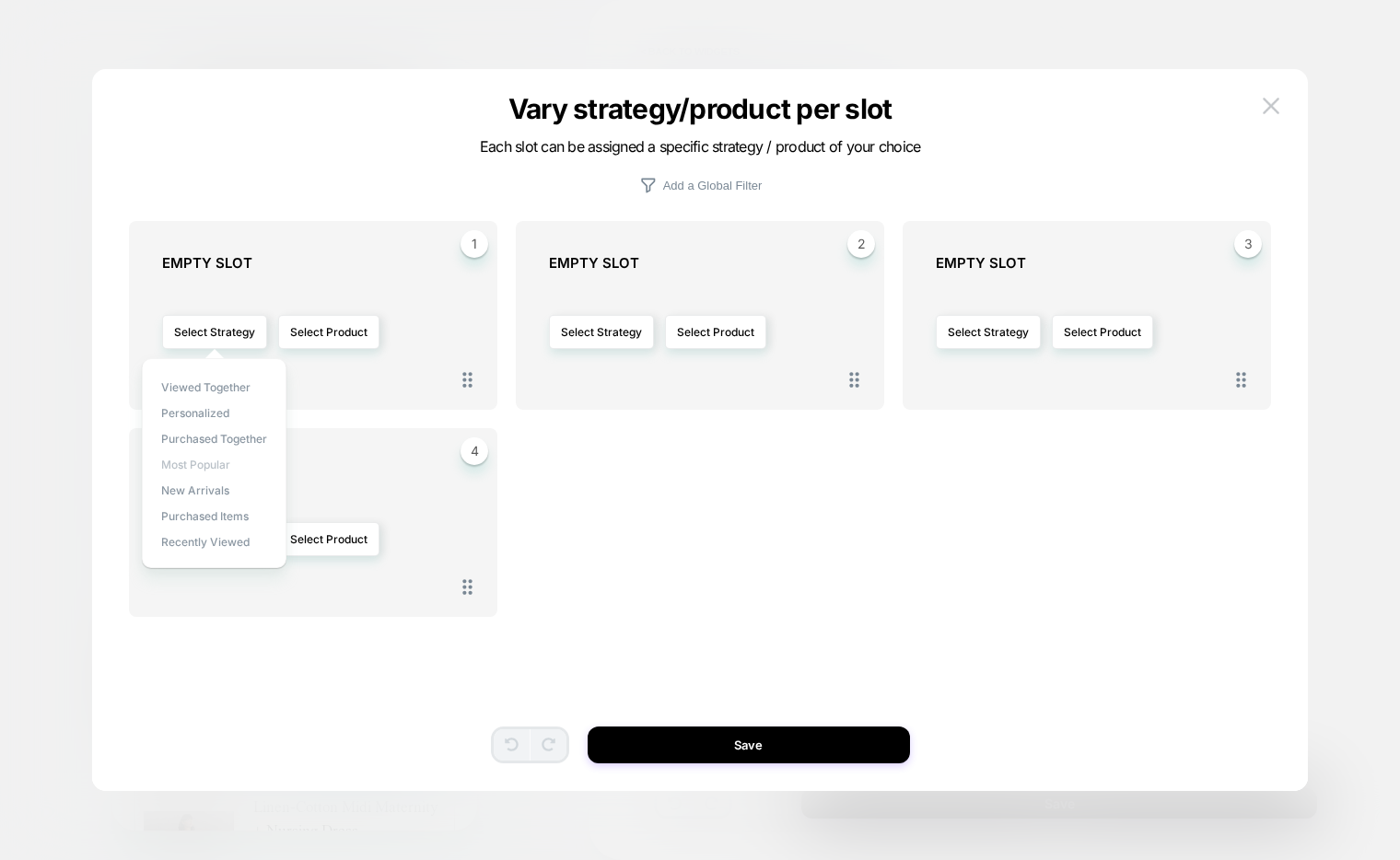 type 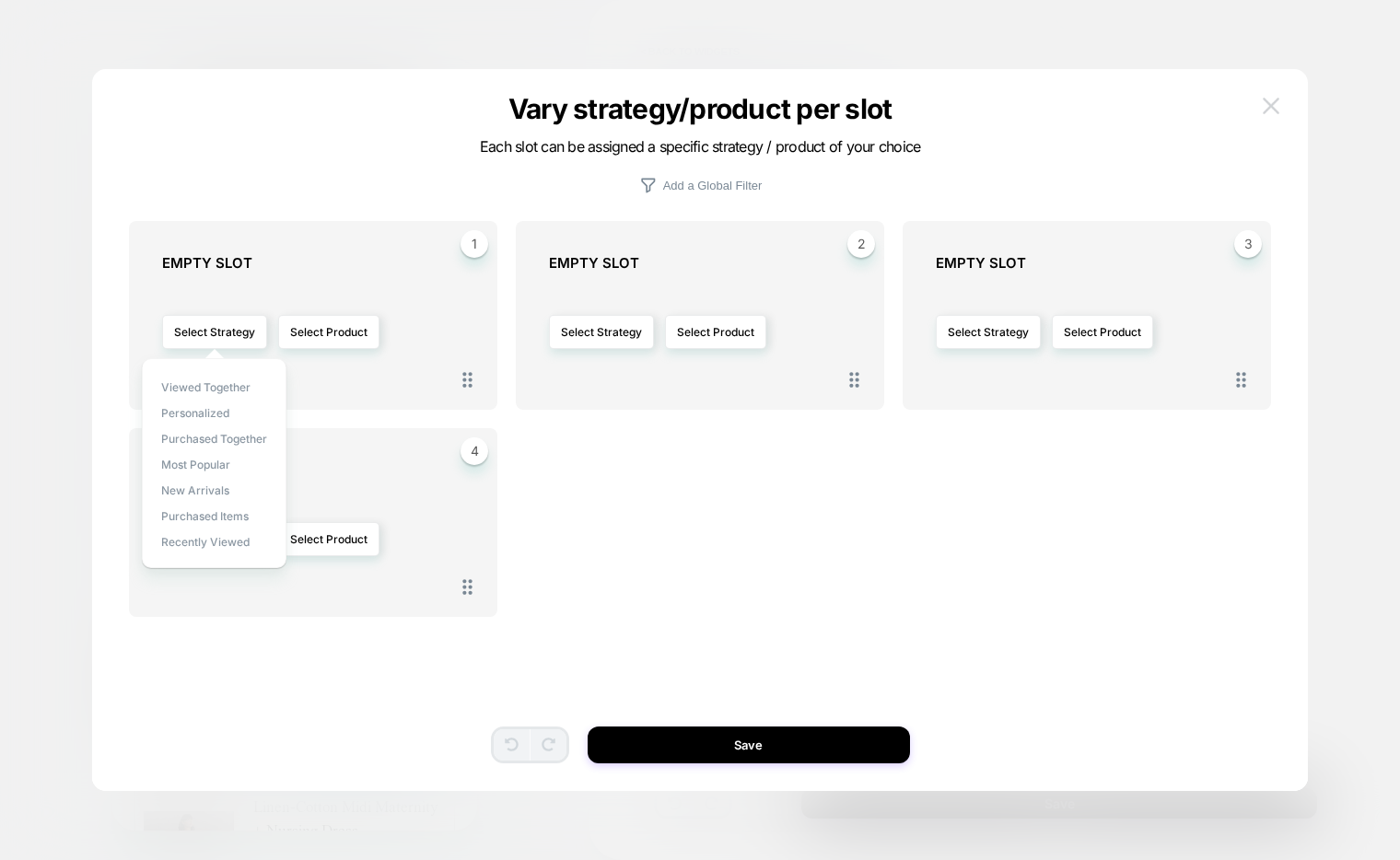 click at bounding box center [1271, 105] 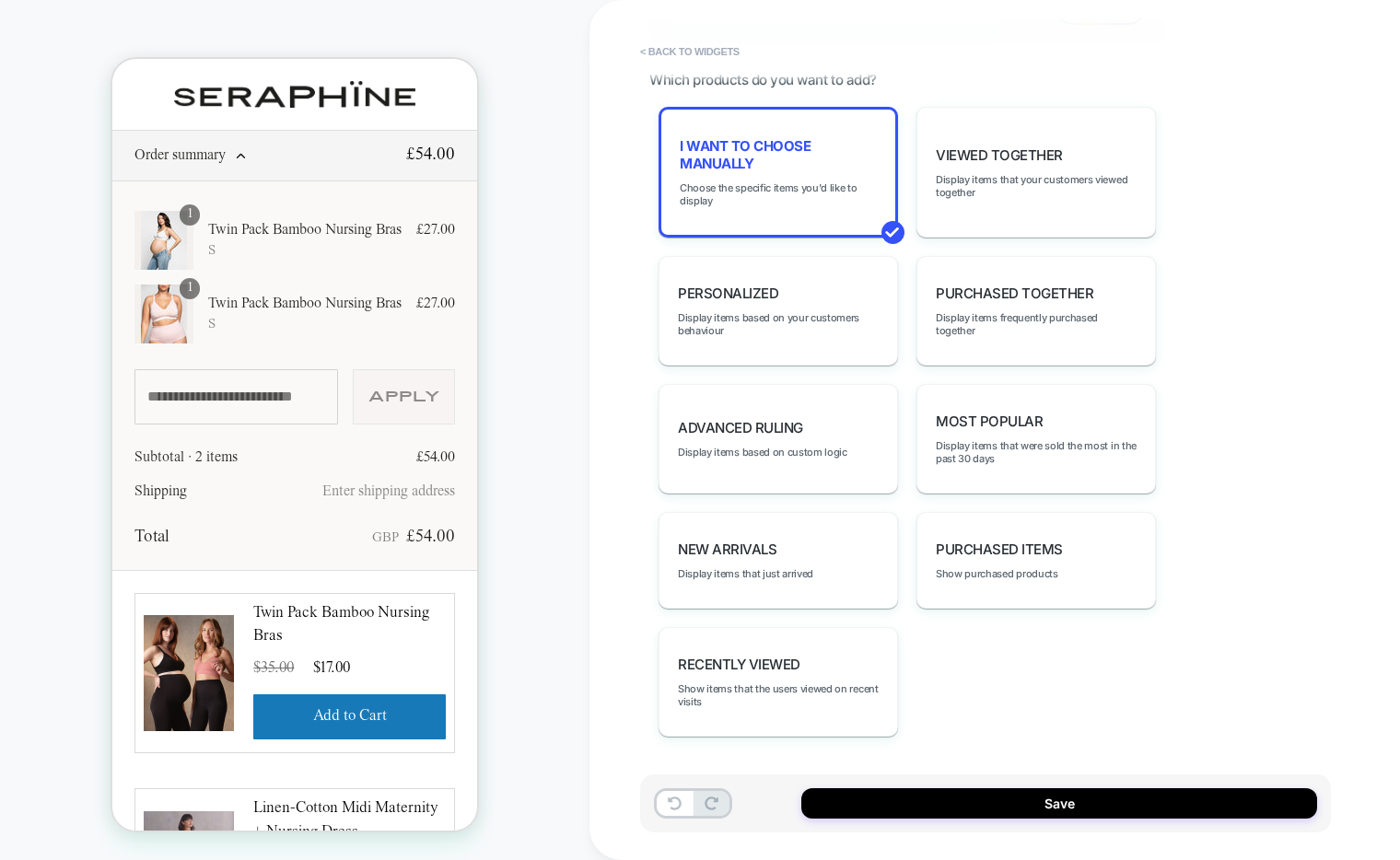 scroll, scrollTop: 1265, scrollLeft: 0, axis: vertical 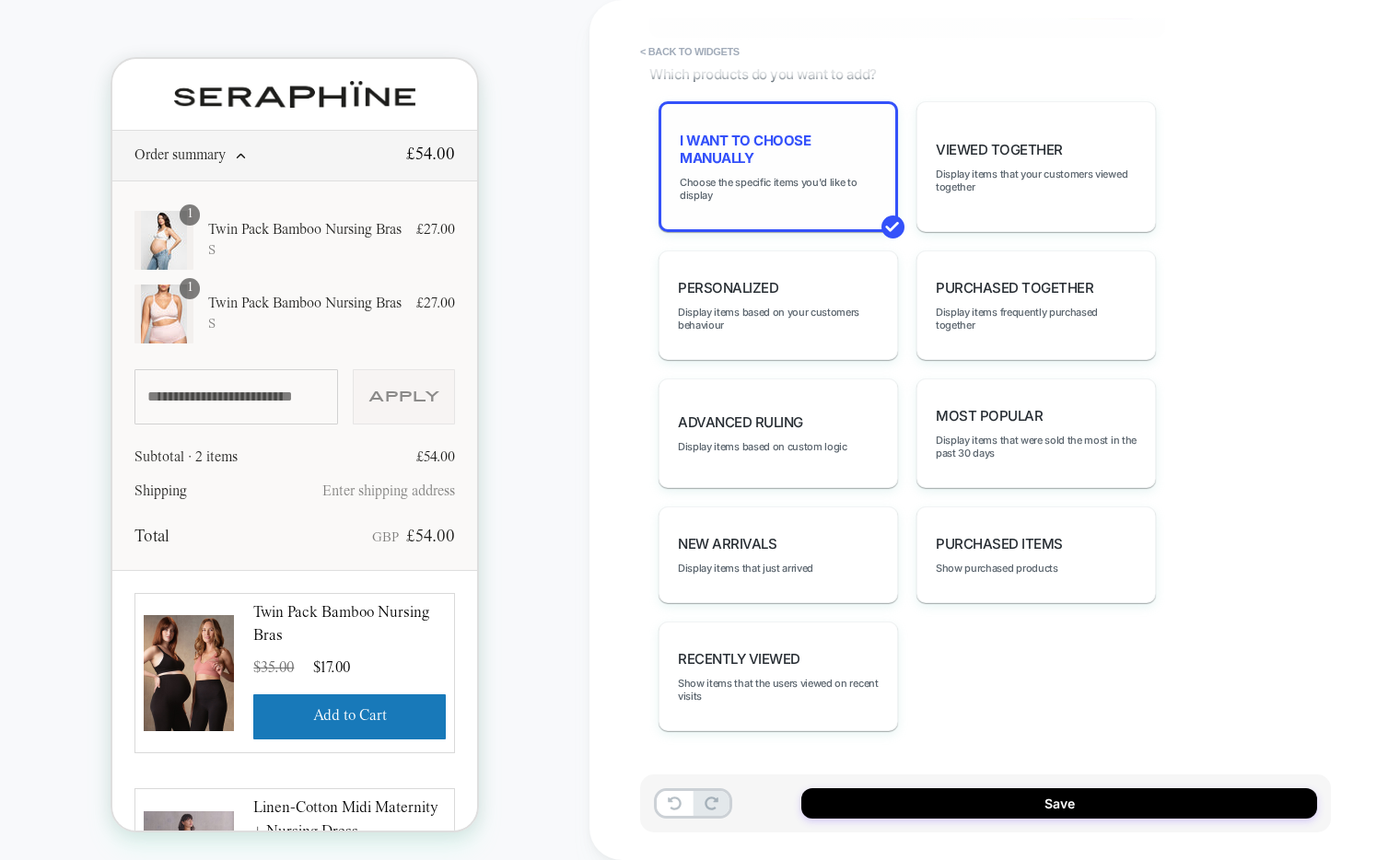 click on "I want to choose manually Choose the specific items you'd like to display" at bounding box center [778, 167] 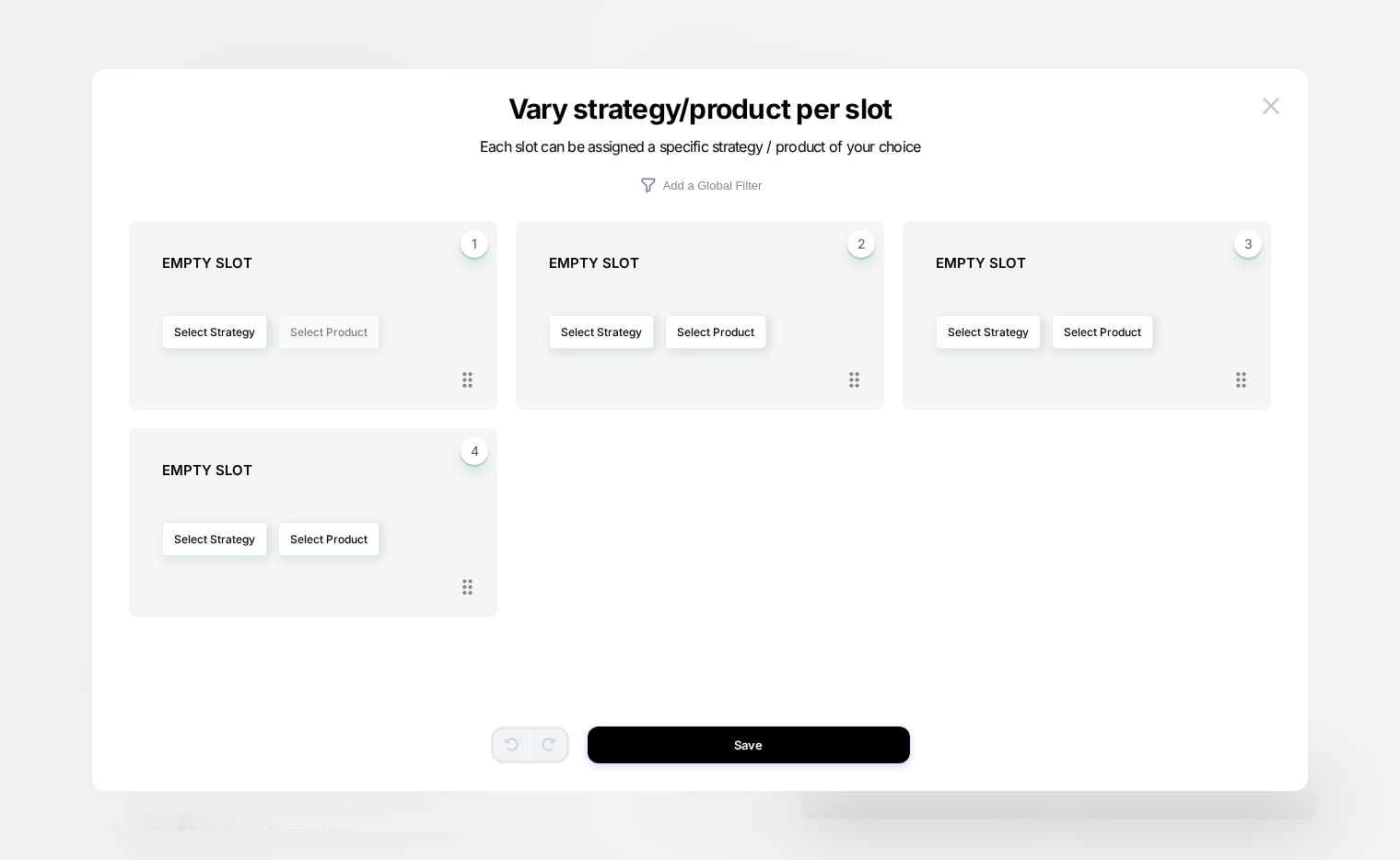 click on "Select Product" at bounding box center (329, 331) 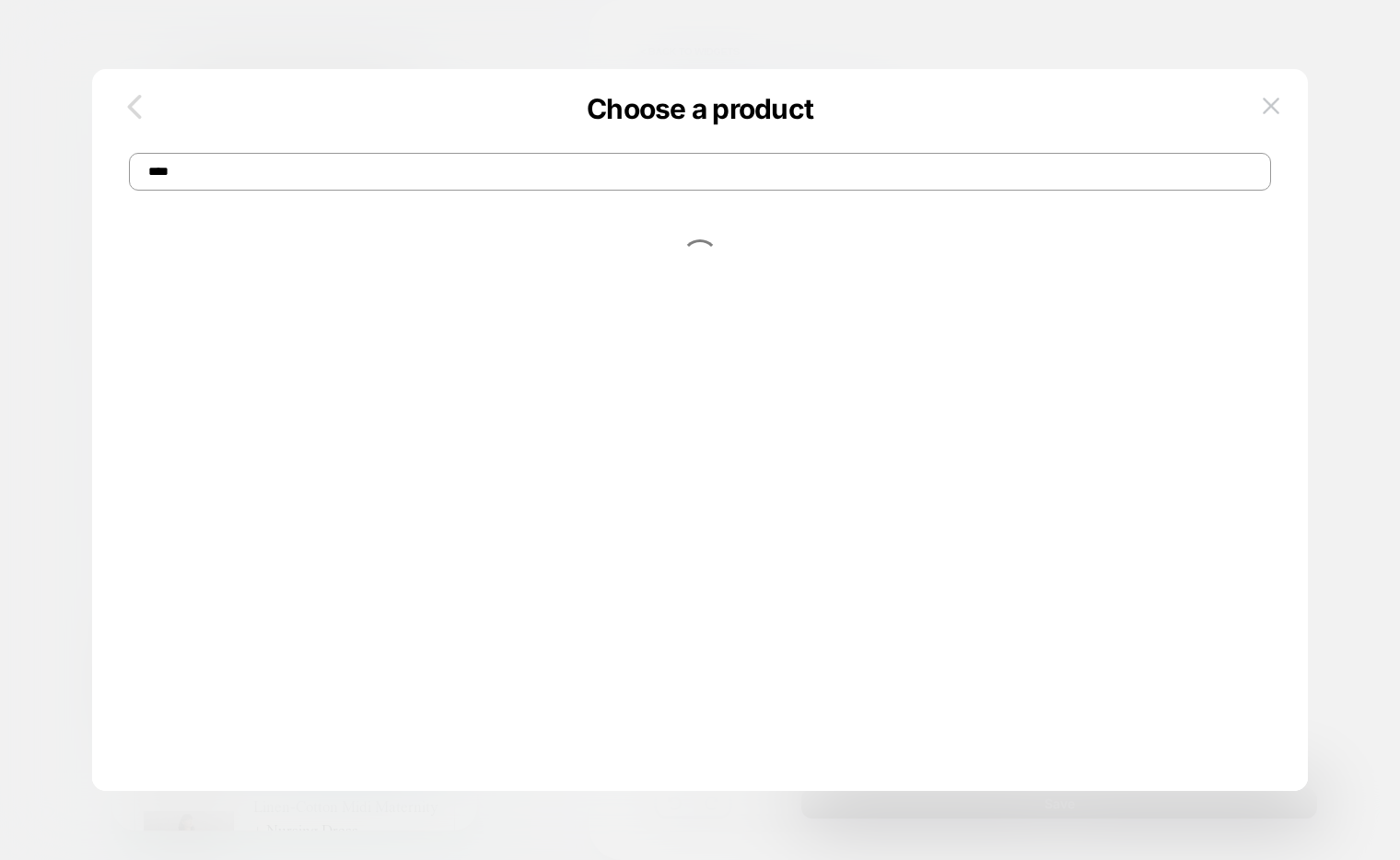 type on "***" 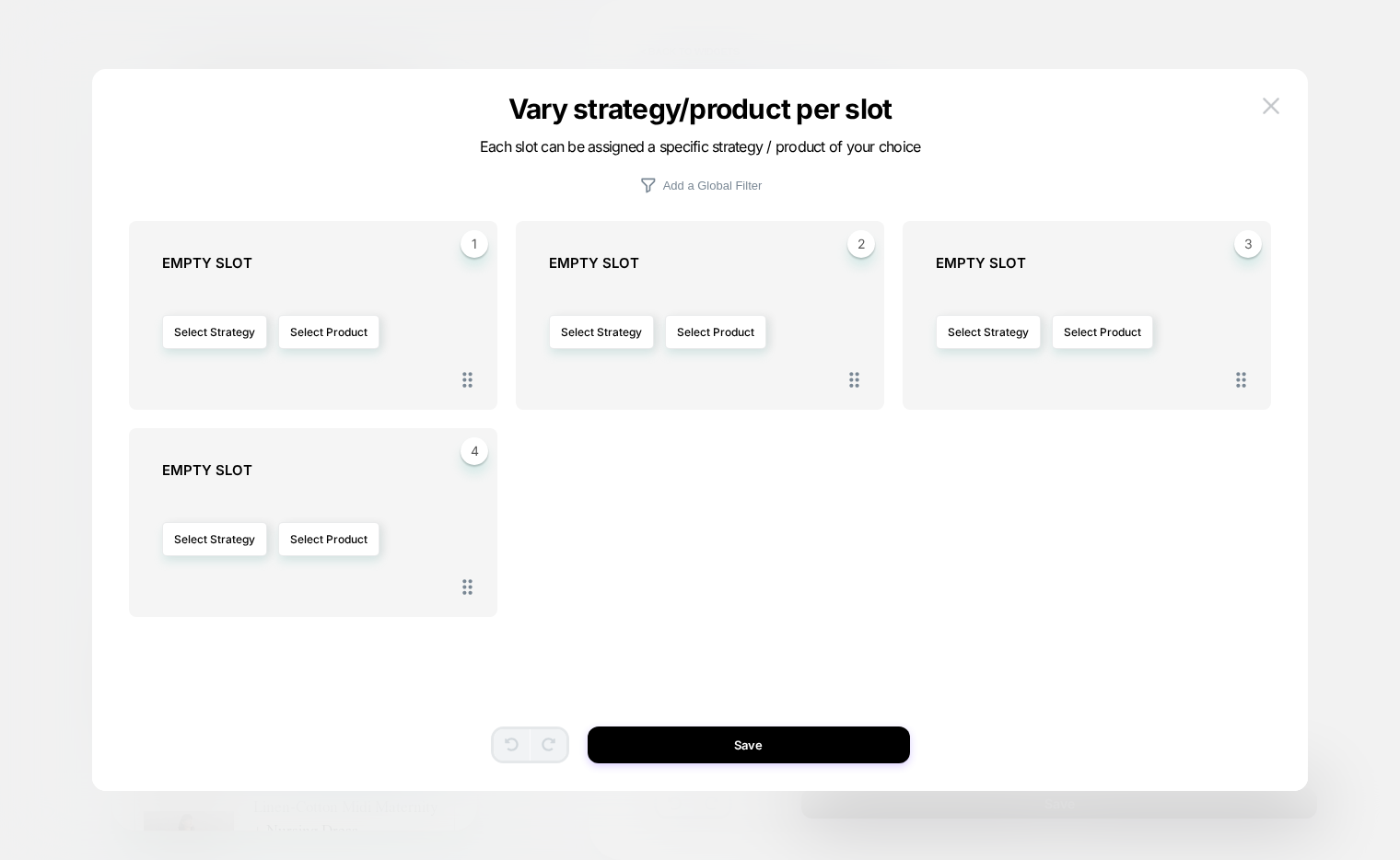 click on "Select Product" at bounding box center (329, 331) 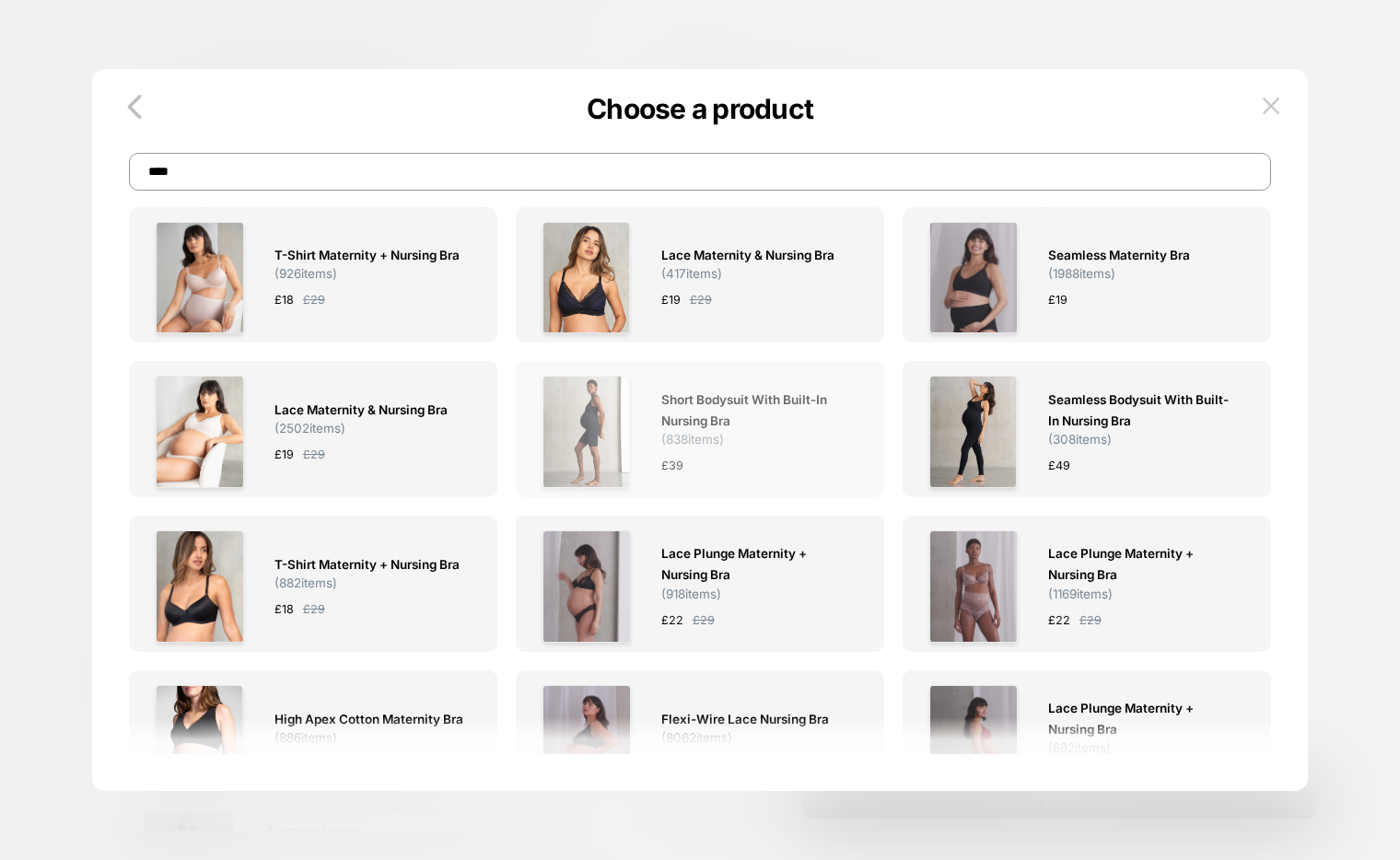 scroll, scrollTop: 24, scrollLeft: 0, axis: vertical 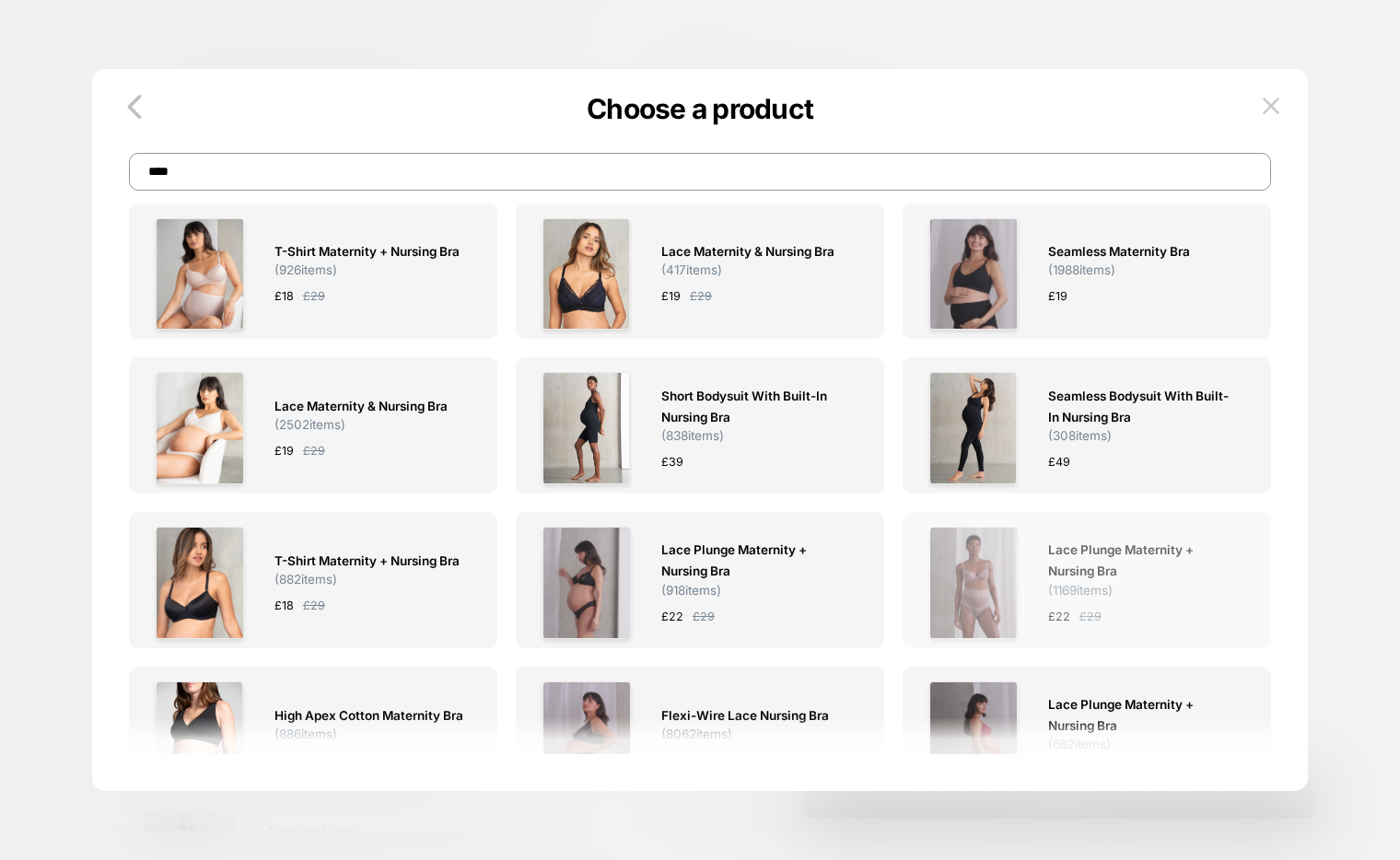 click on "Lace Plunge Maternity + Nursing Bra" at bounding box center [1143, 561] 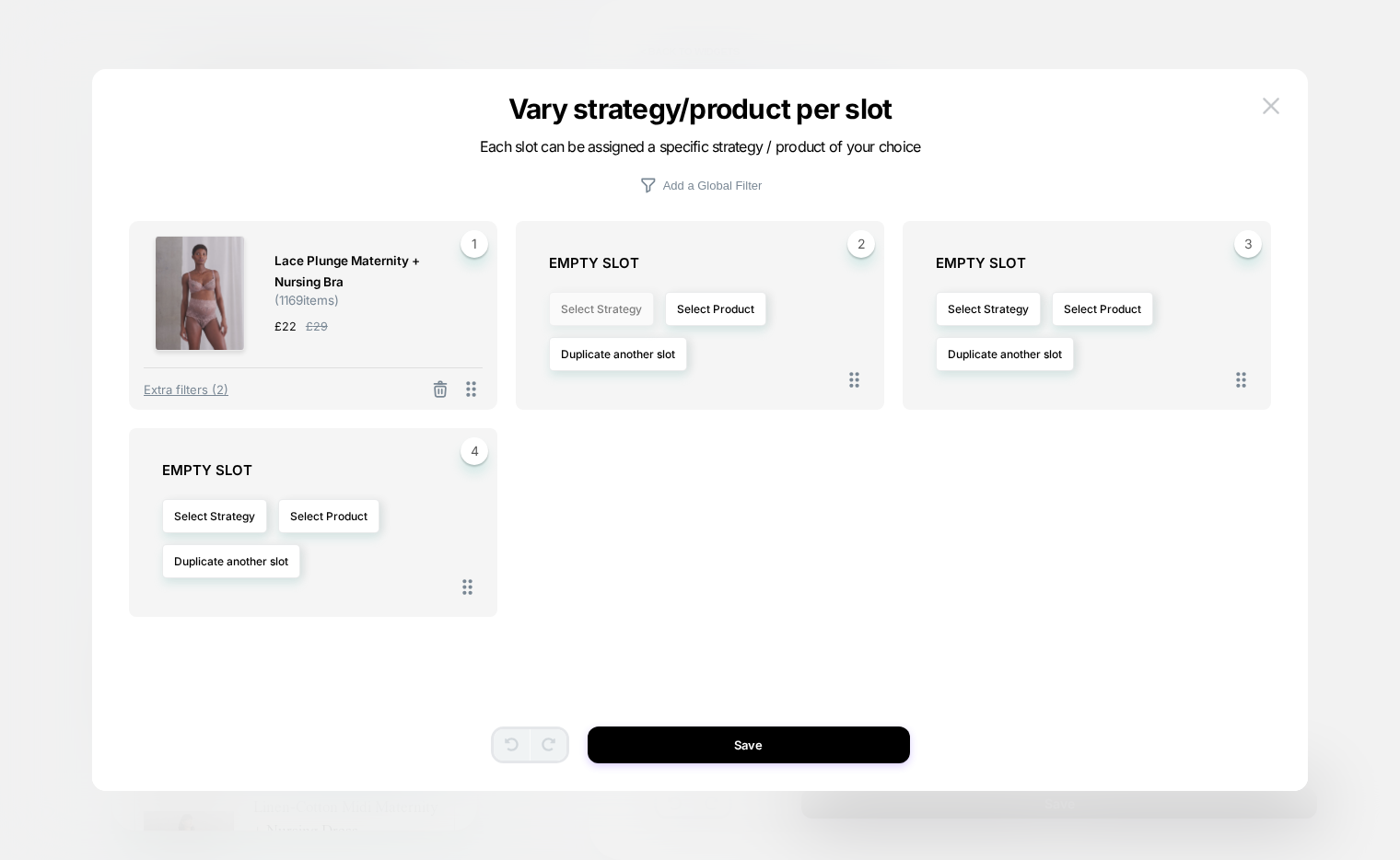 click on "Select Strategy" at bounding box center (601, 308) 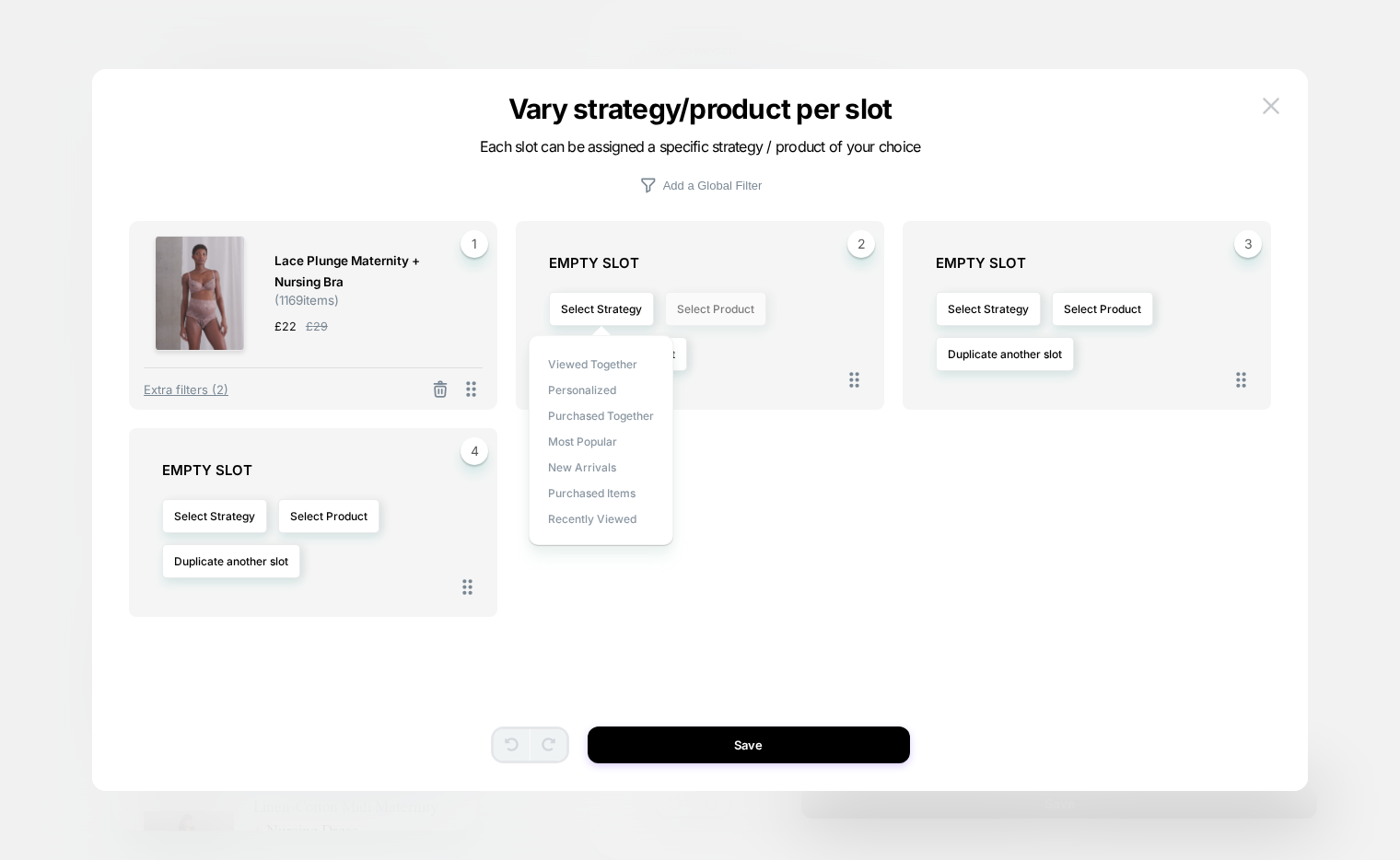 click on "Select Product" at bounding box center (716, 308) 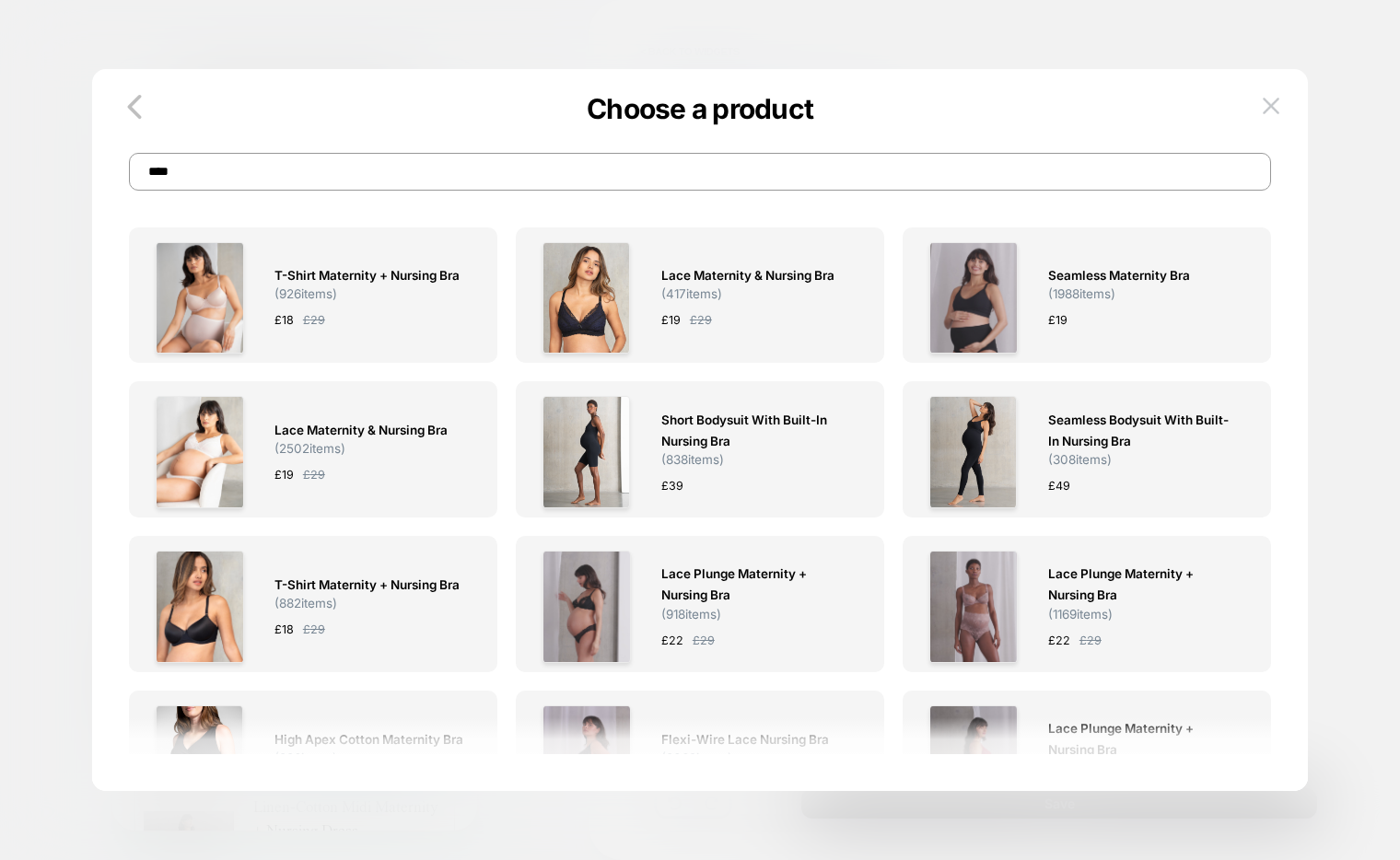 click on "***" at bounding box center [700, 171] 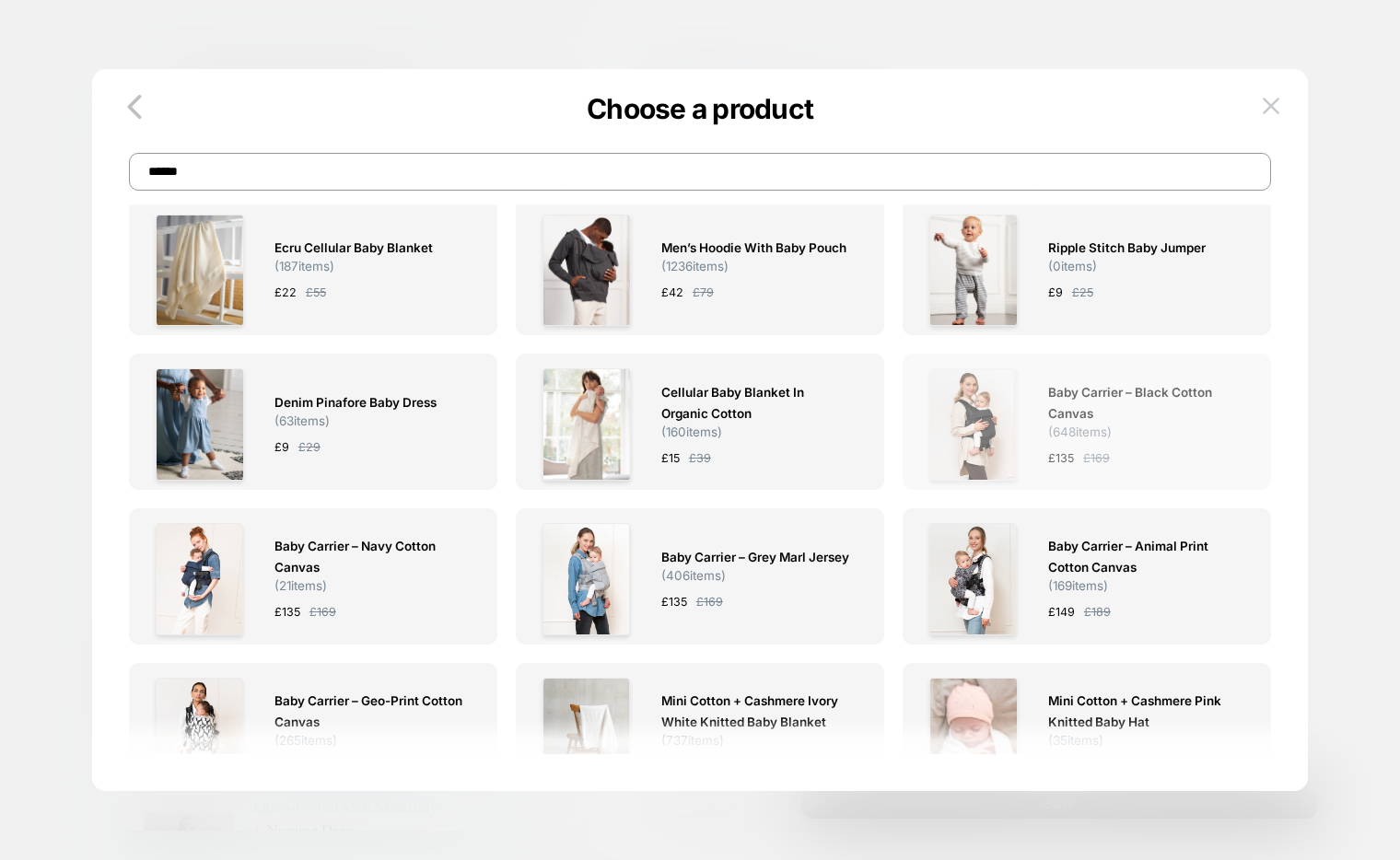 scroll, scrollTop: 42, scrollLeft: 0, axis: vertical 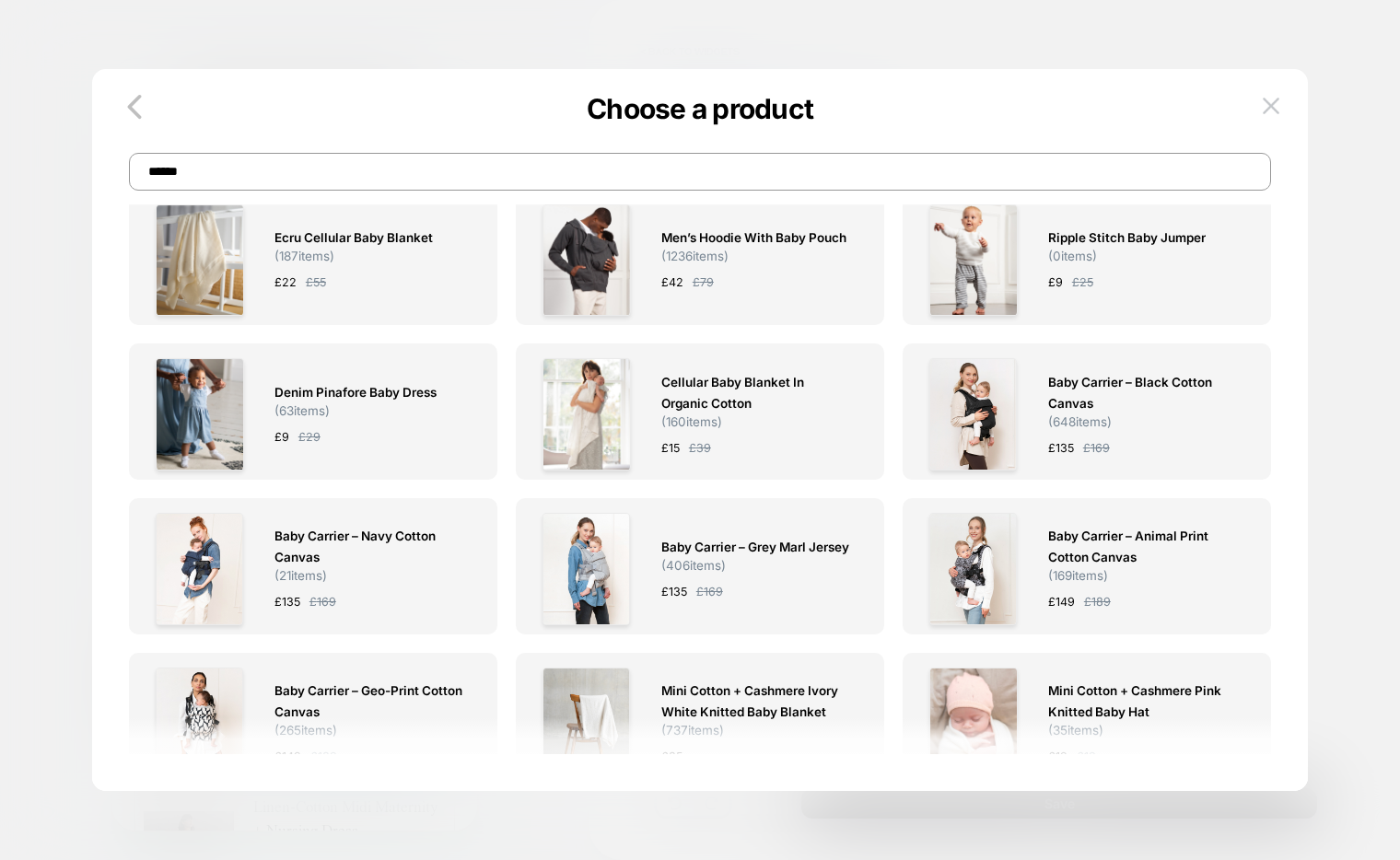 type on "******" 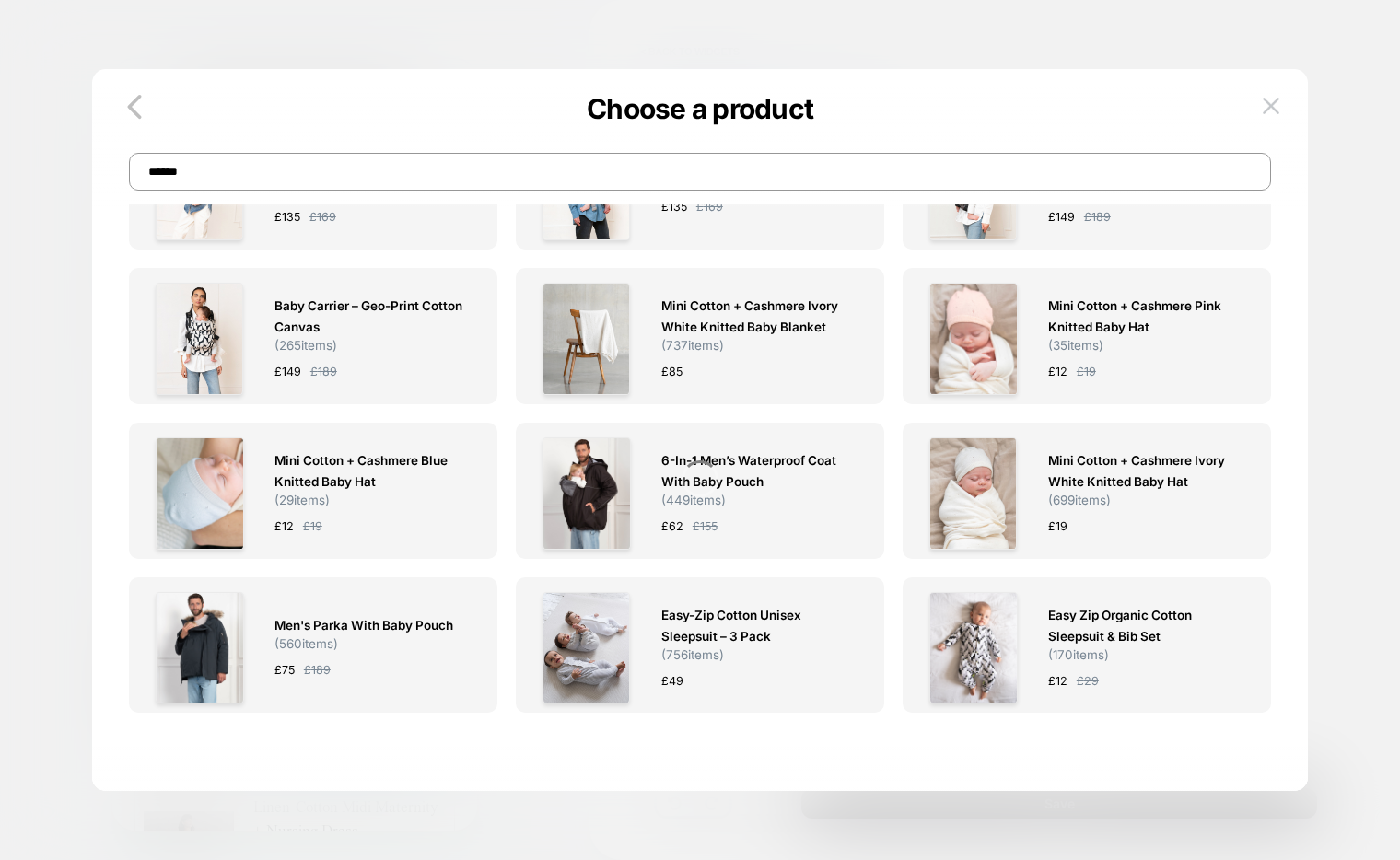 scroll, scrollTop: 441, scrollLeft: 0, axis: vertical 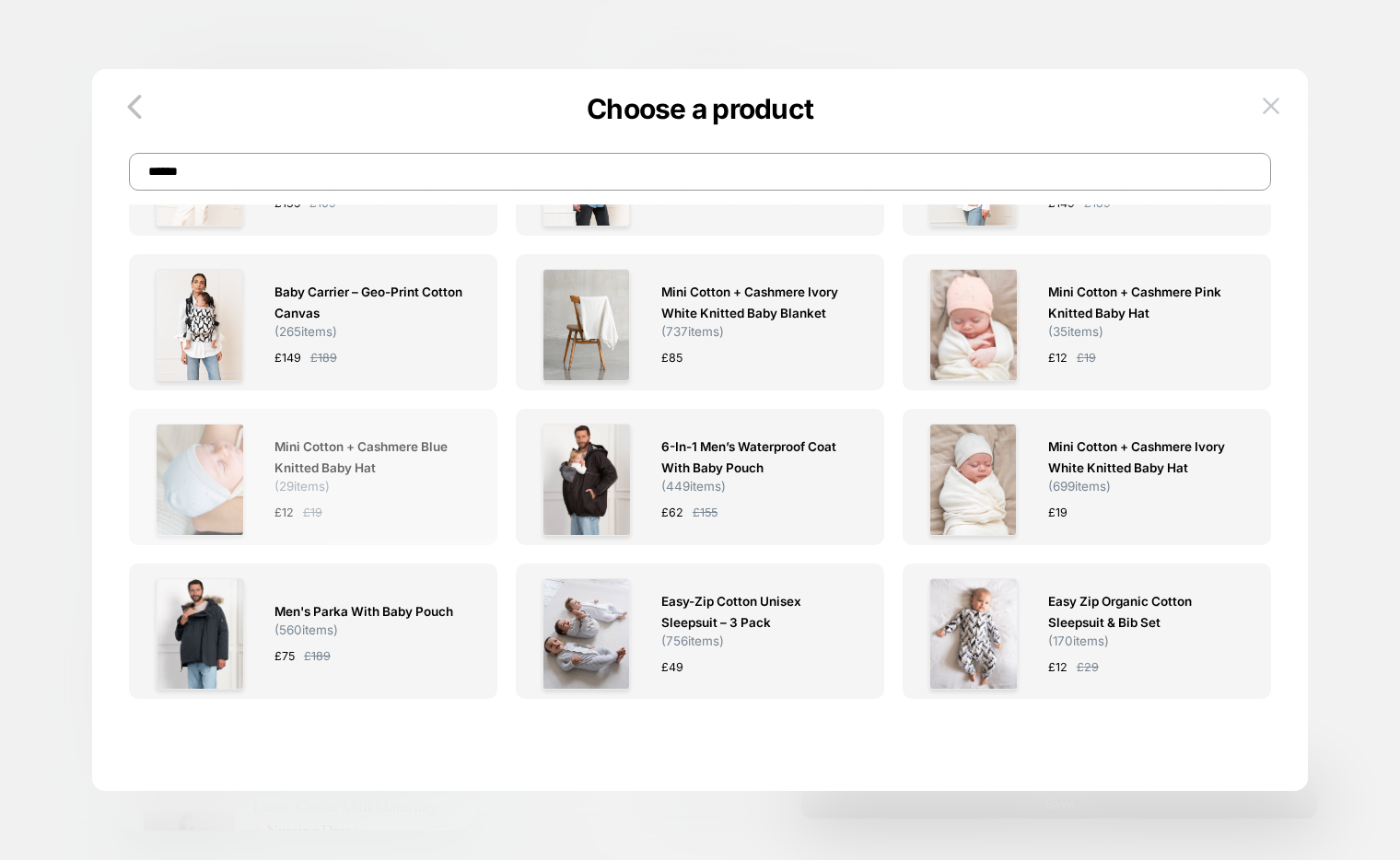 click on "Mini Cotton + Cashmere Blue Knitted Baby Hat ( 29  items) £ 12 £ 19" at bounding box center (369, 480) 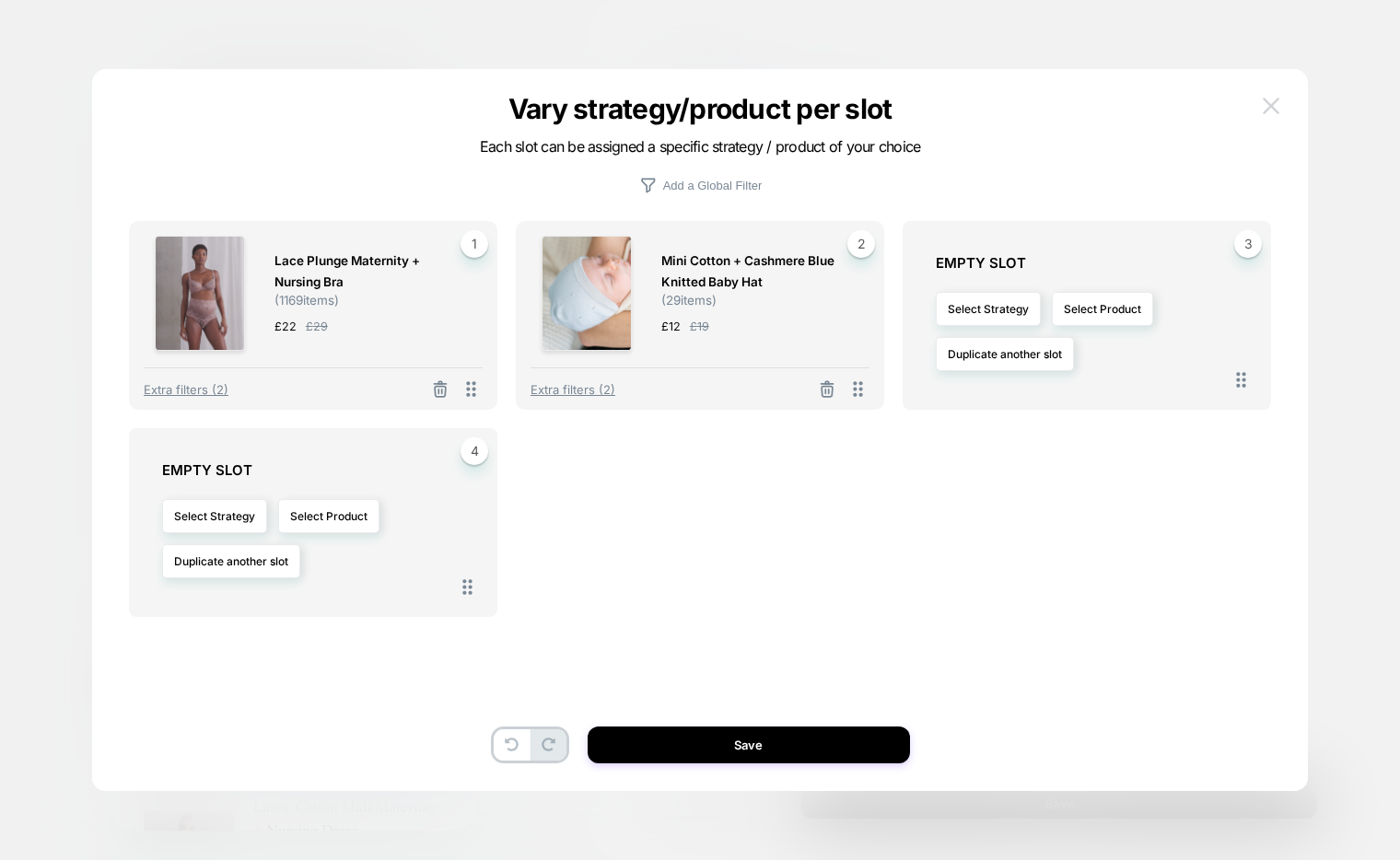 click at bounding box center (1271, 105) 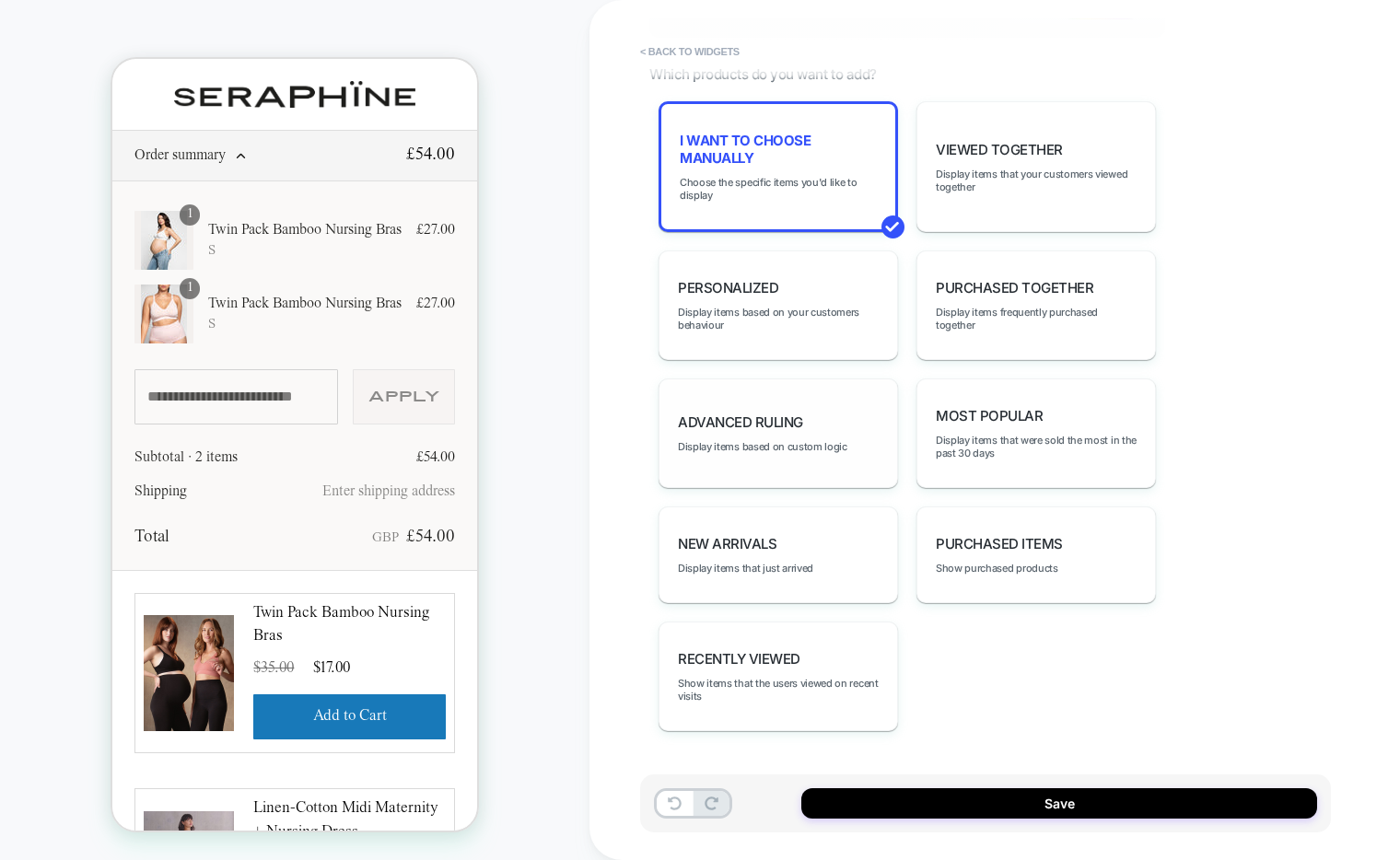 click on "Advanced Ruling Display items based on custom logic" at bounding box center (778, 433) 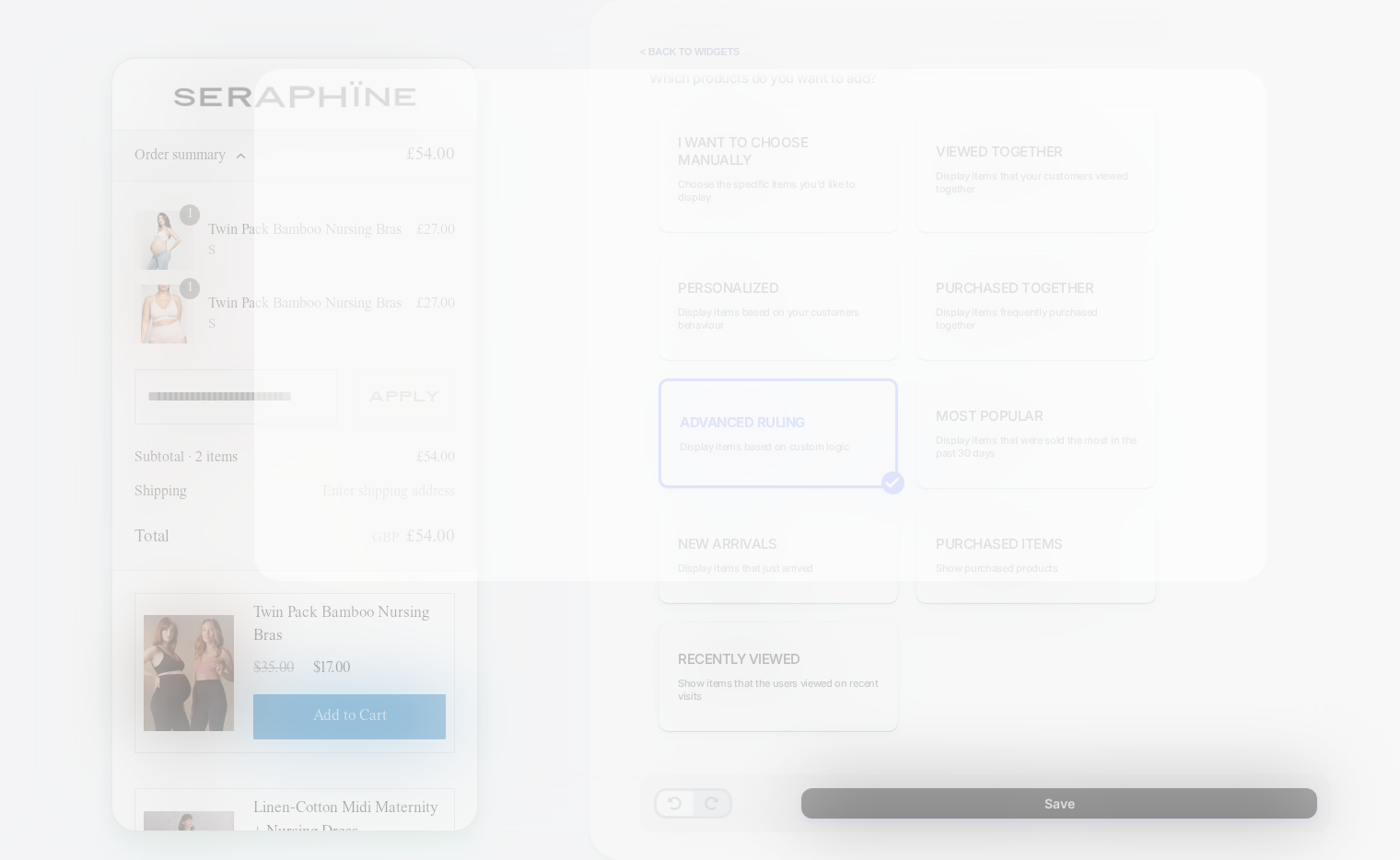 scroll, scrollTop: 1261, scrollLeft: 0, axis: vertical 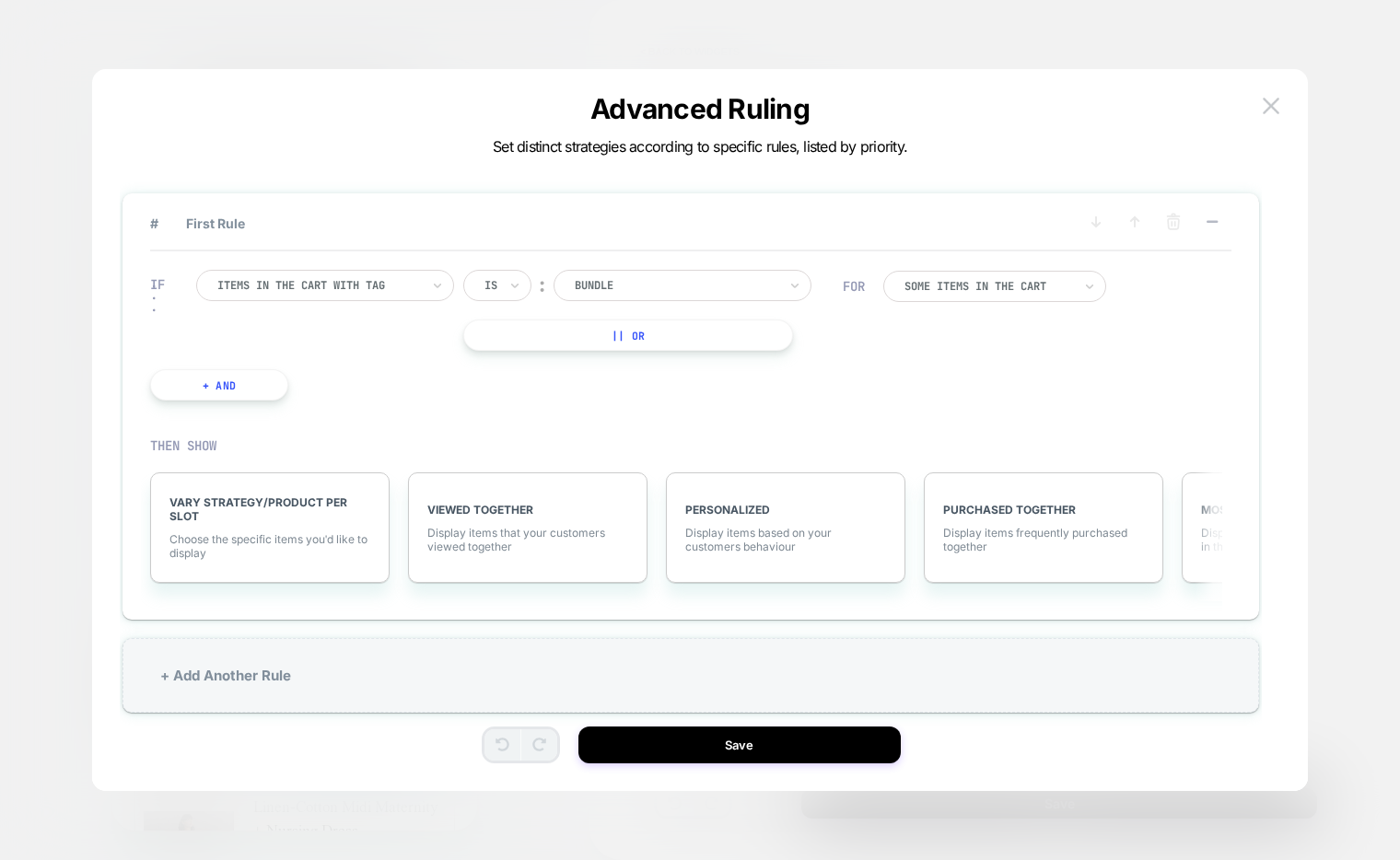 click on "Items in the cart with tag" at bounding box center [319, 285] 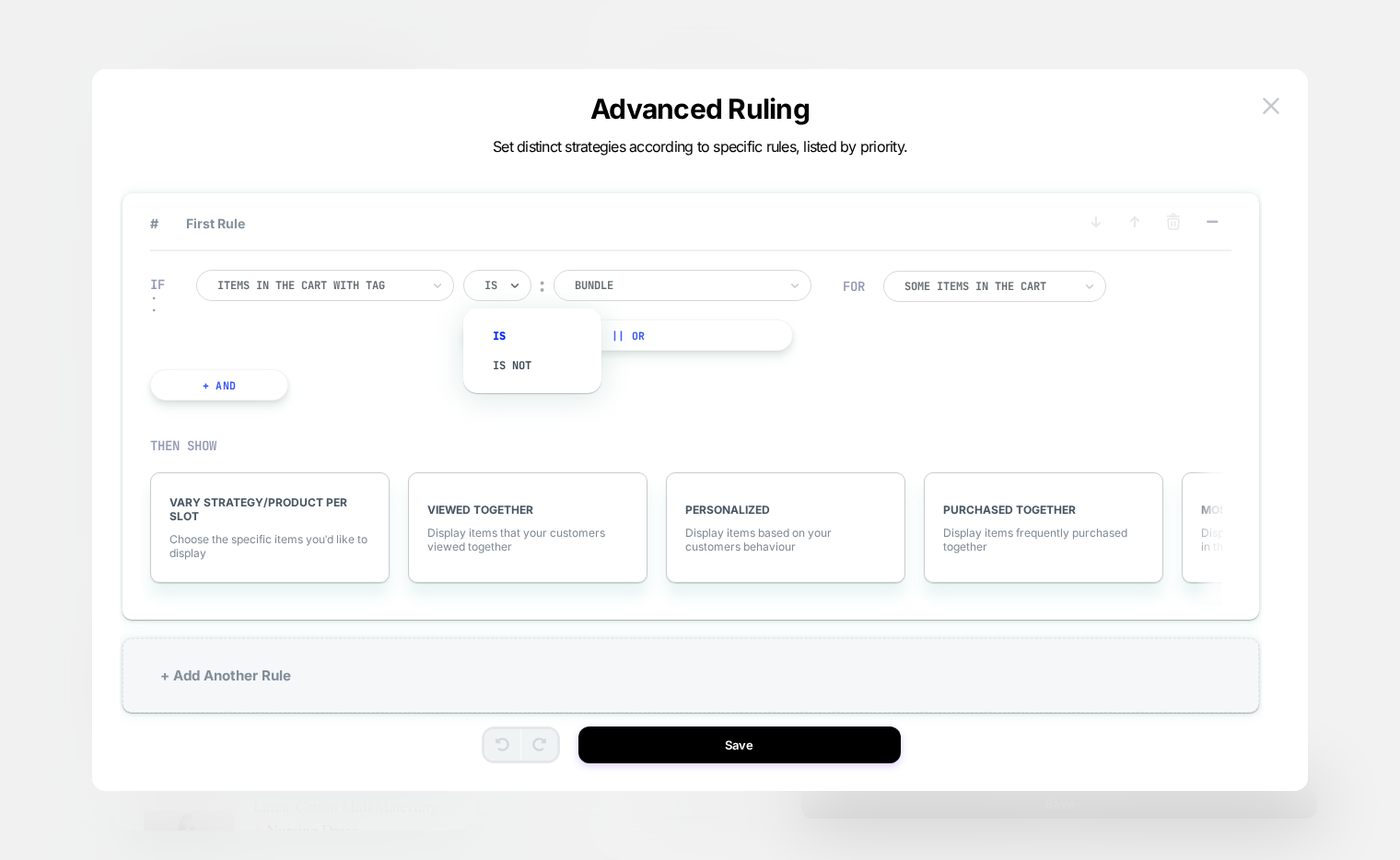 click on "Is" at bounding box center [497, 285] 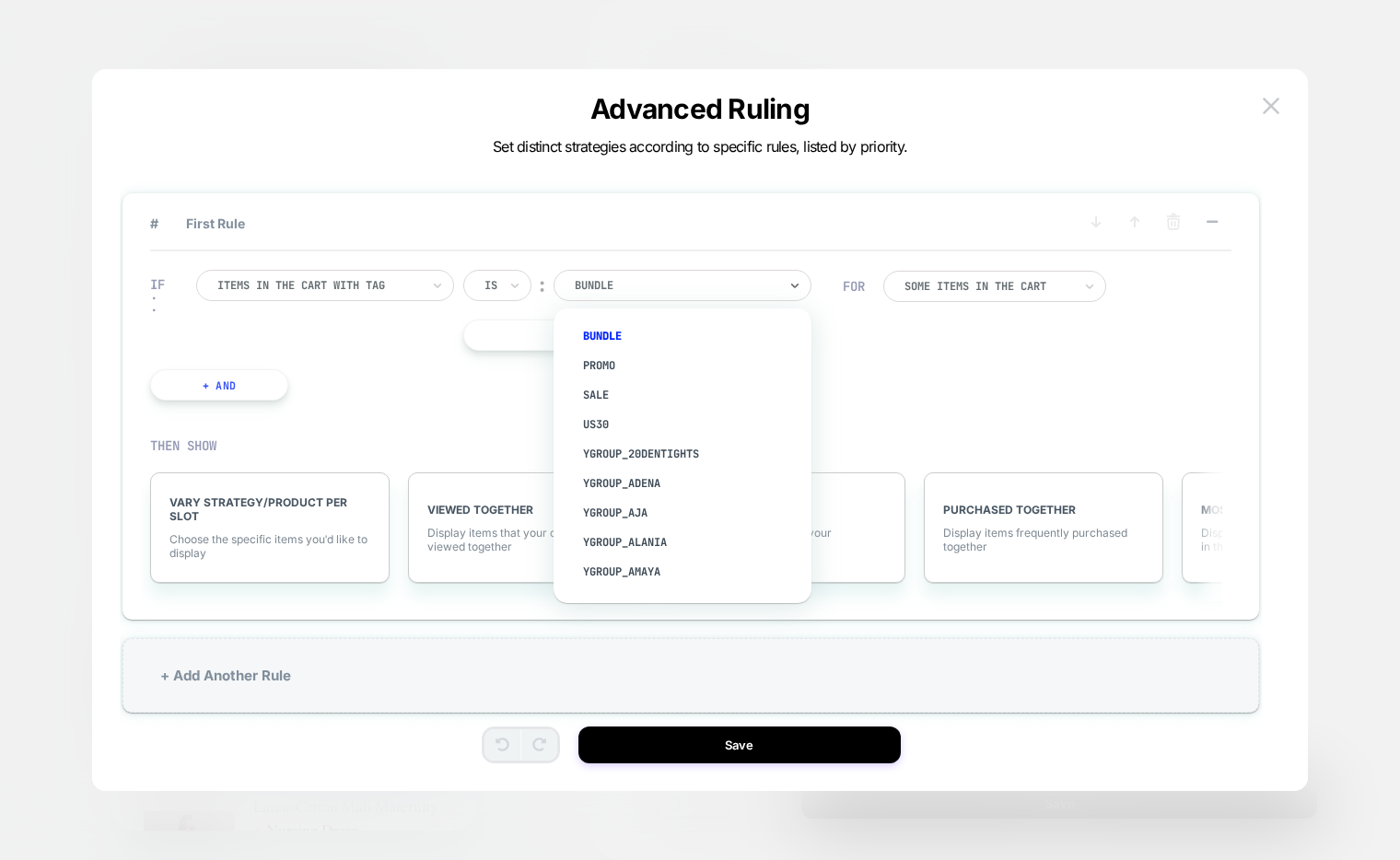 click on "BUNDLE" at bounding box center [676, 285] 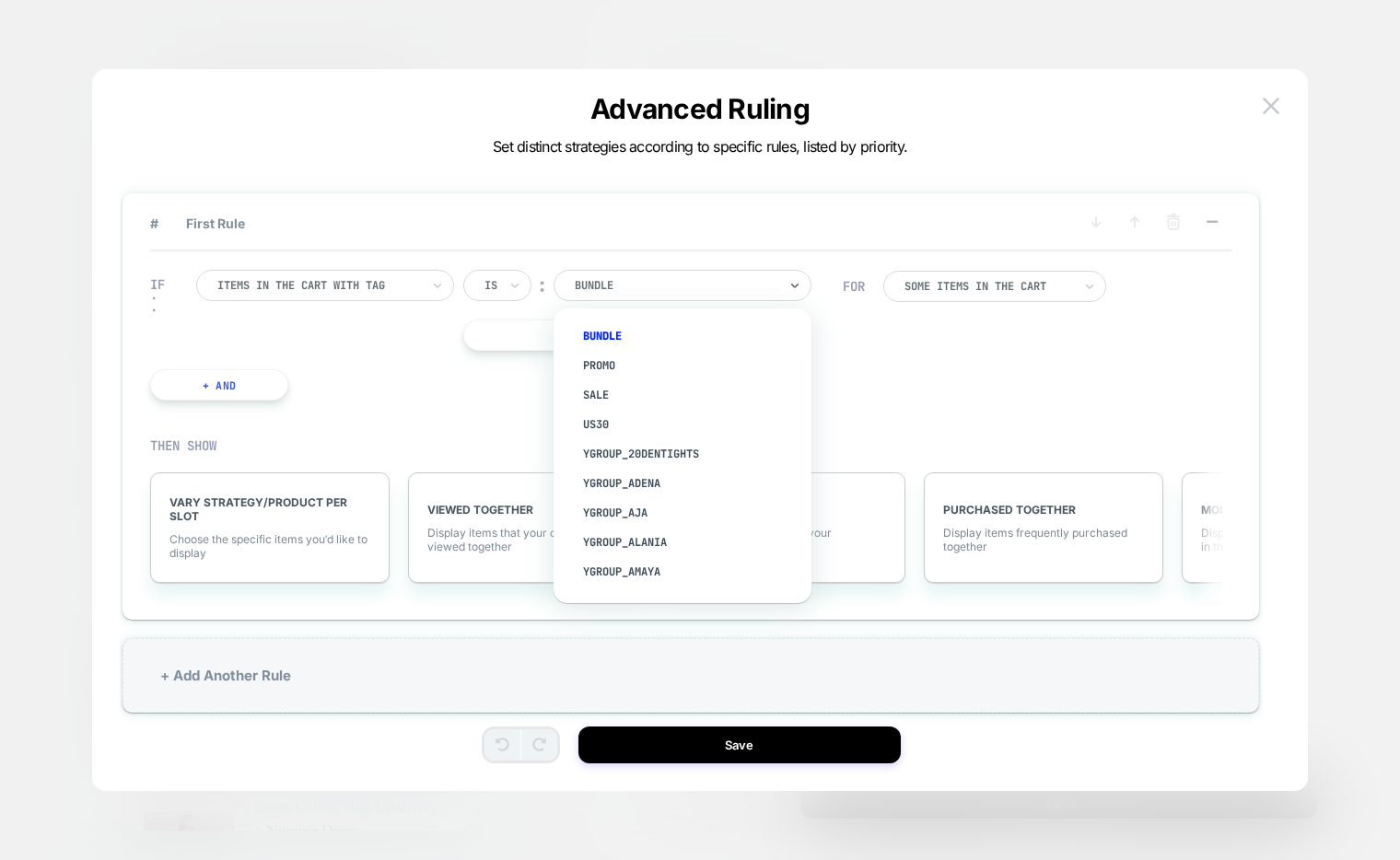 click at bounding box center (700, 430) 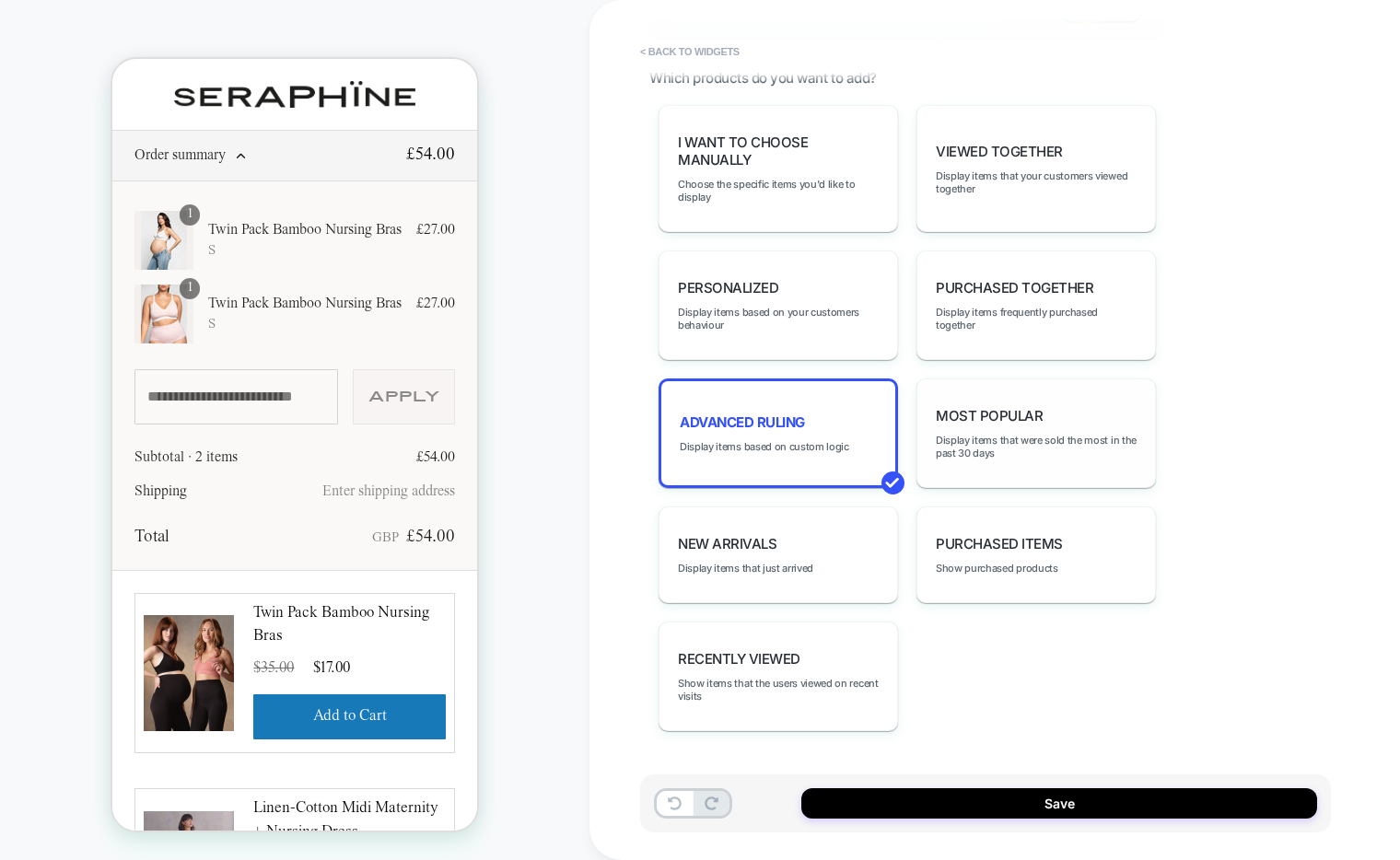 click on "Most Popular Display items that were sold the most in the past 30 days" at bounding box center [1036, 433] 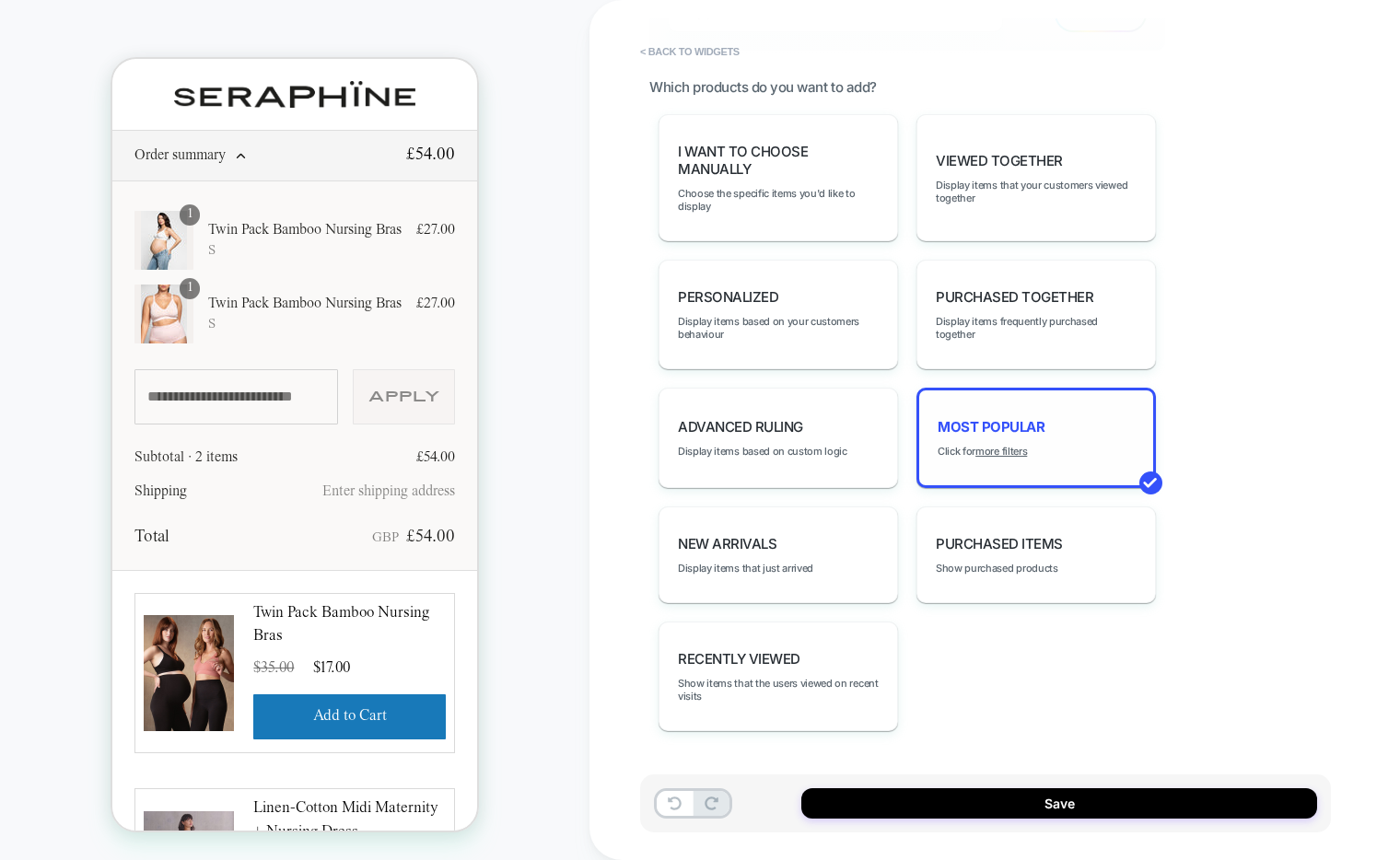 scroll, scrollTop: 1252, scrollLeft: 0, axis: vertical 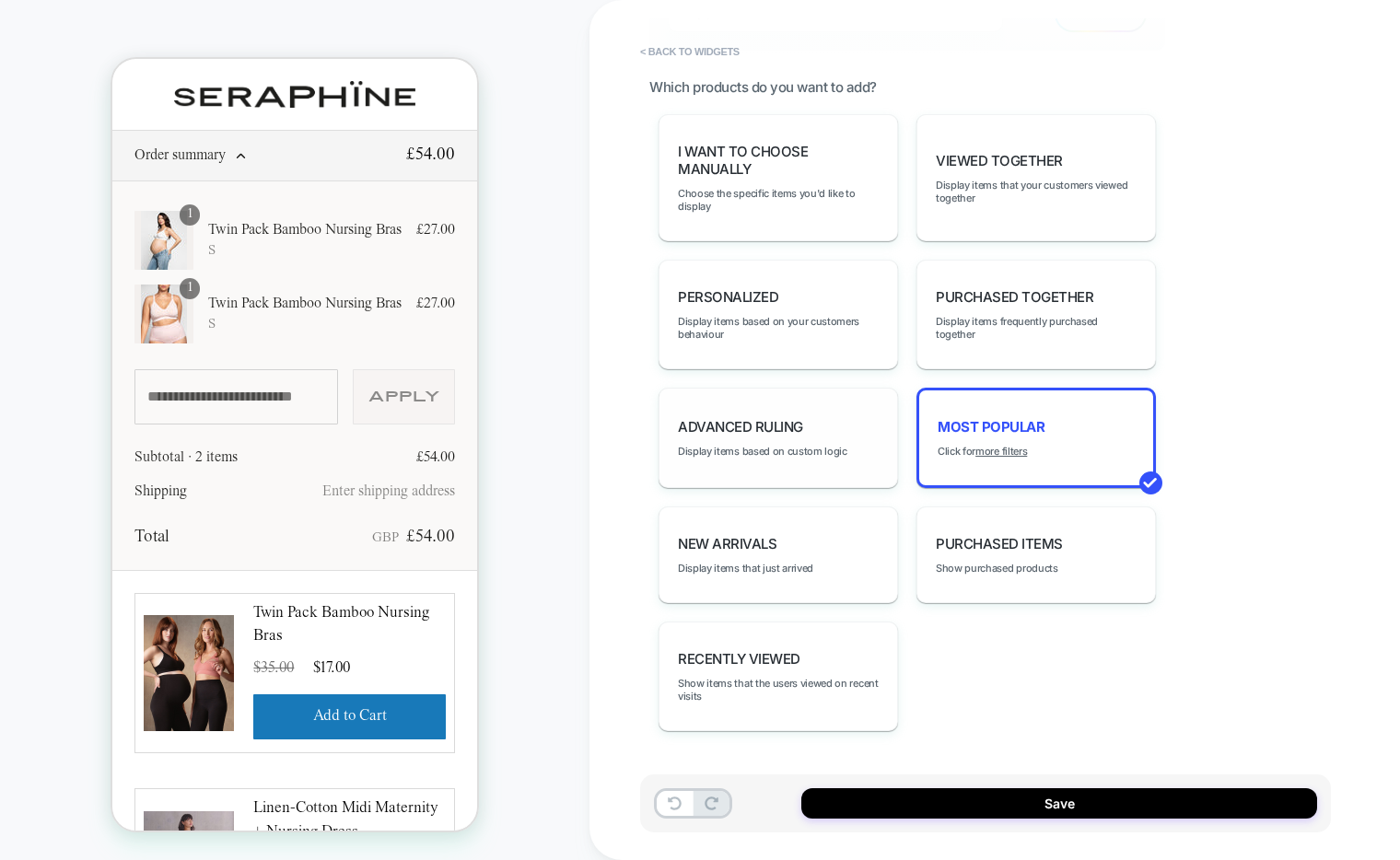 click on "Advanced Ruling Display items based on custom logic" at bounding box center (778, 437) 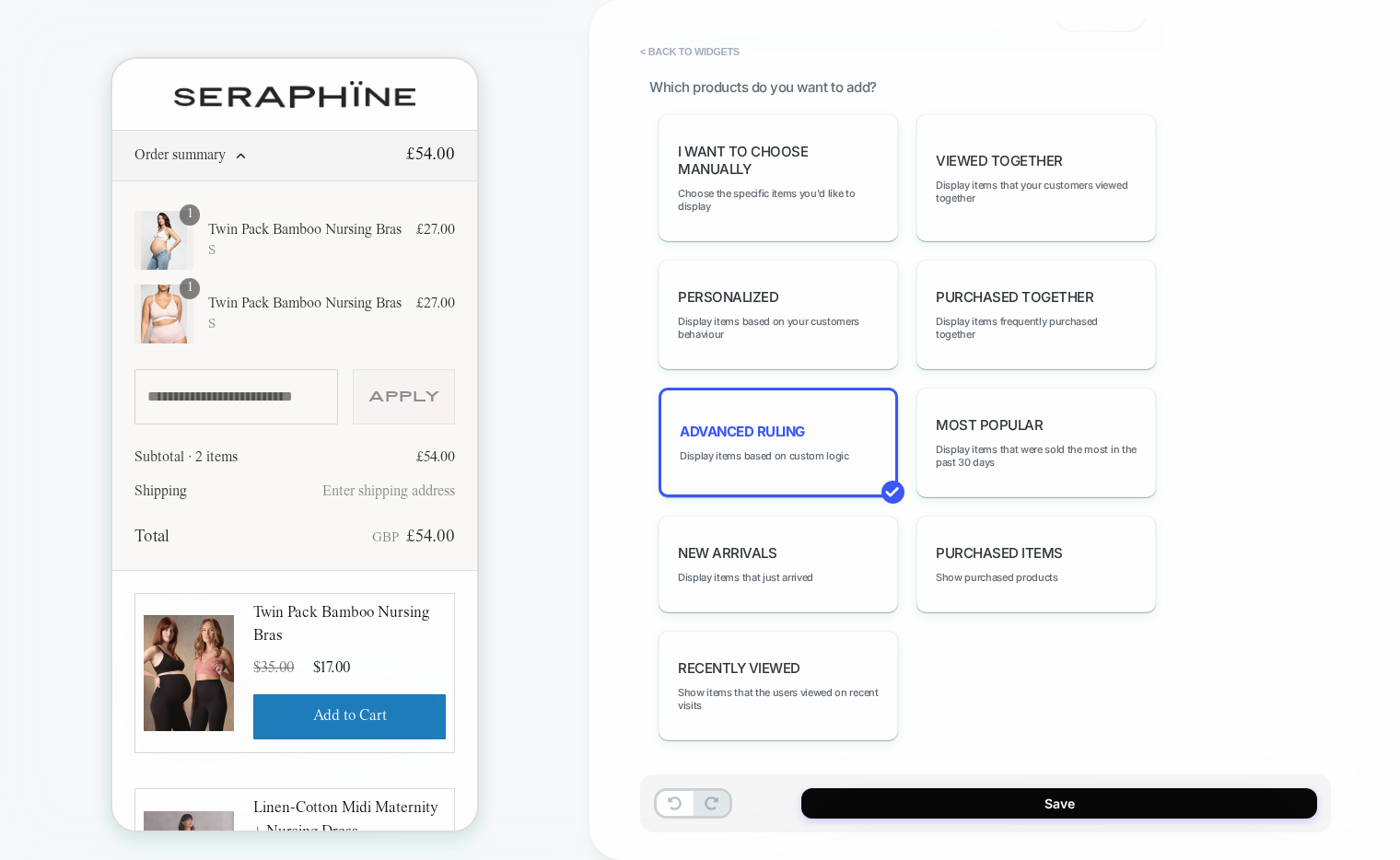 scroll, scrollTop: 1261, scrollLeft: 0, axis: vertical 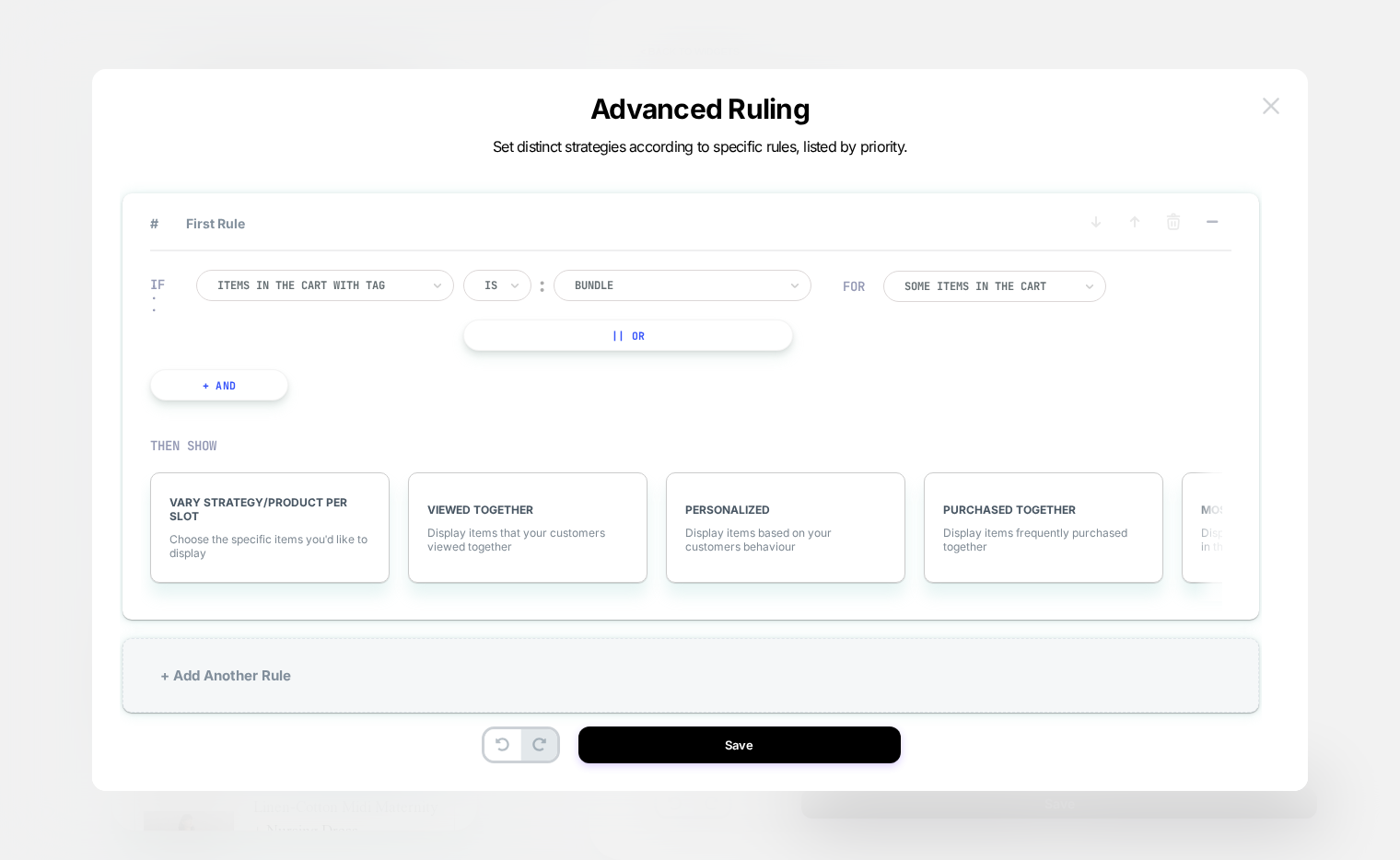 click at bounding box center (1271, 105) 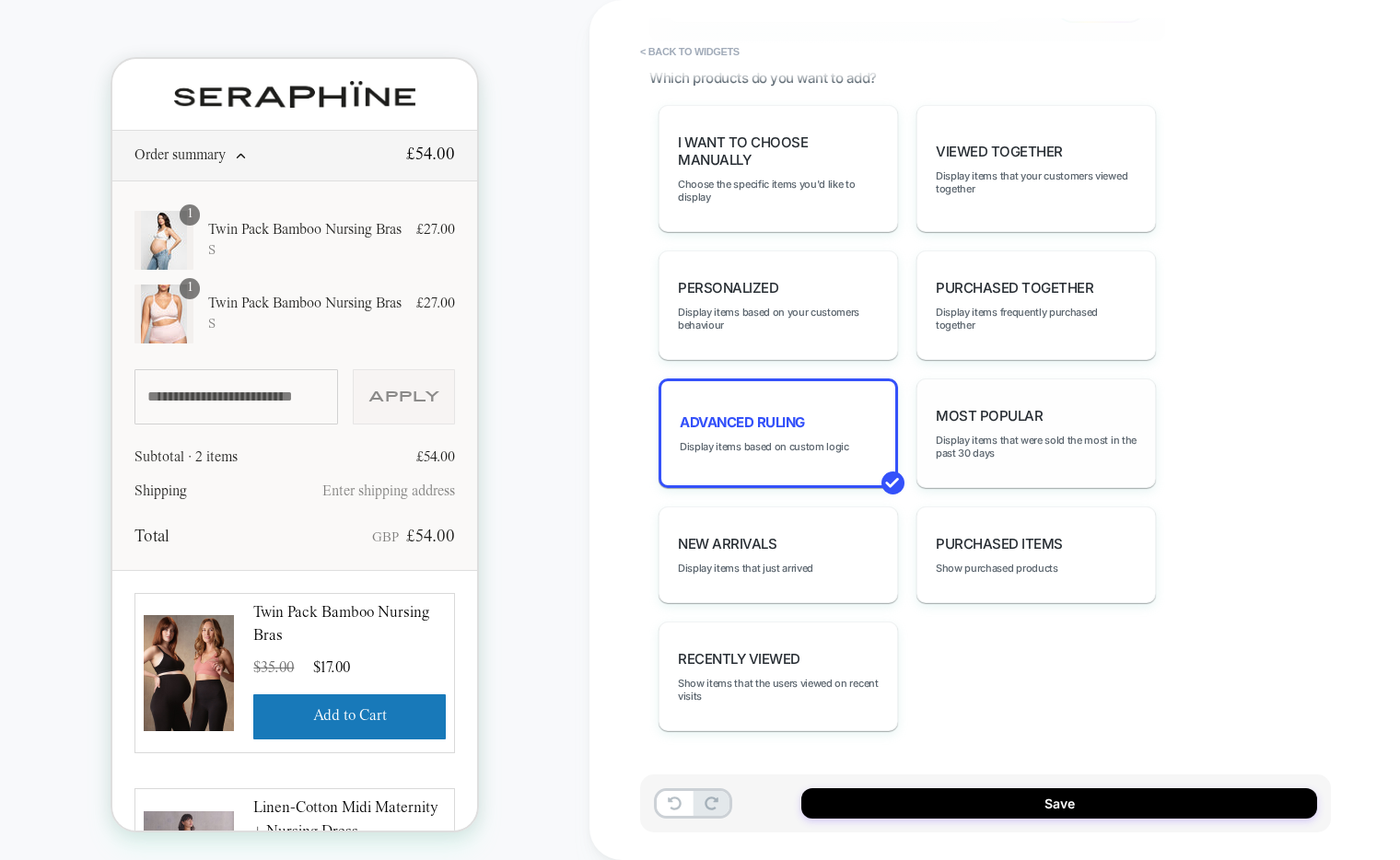 click on "Display items that were sold the most in the past 30 days" at bounding box center [1036, 447] 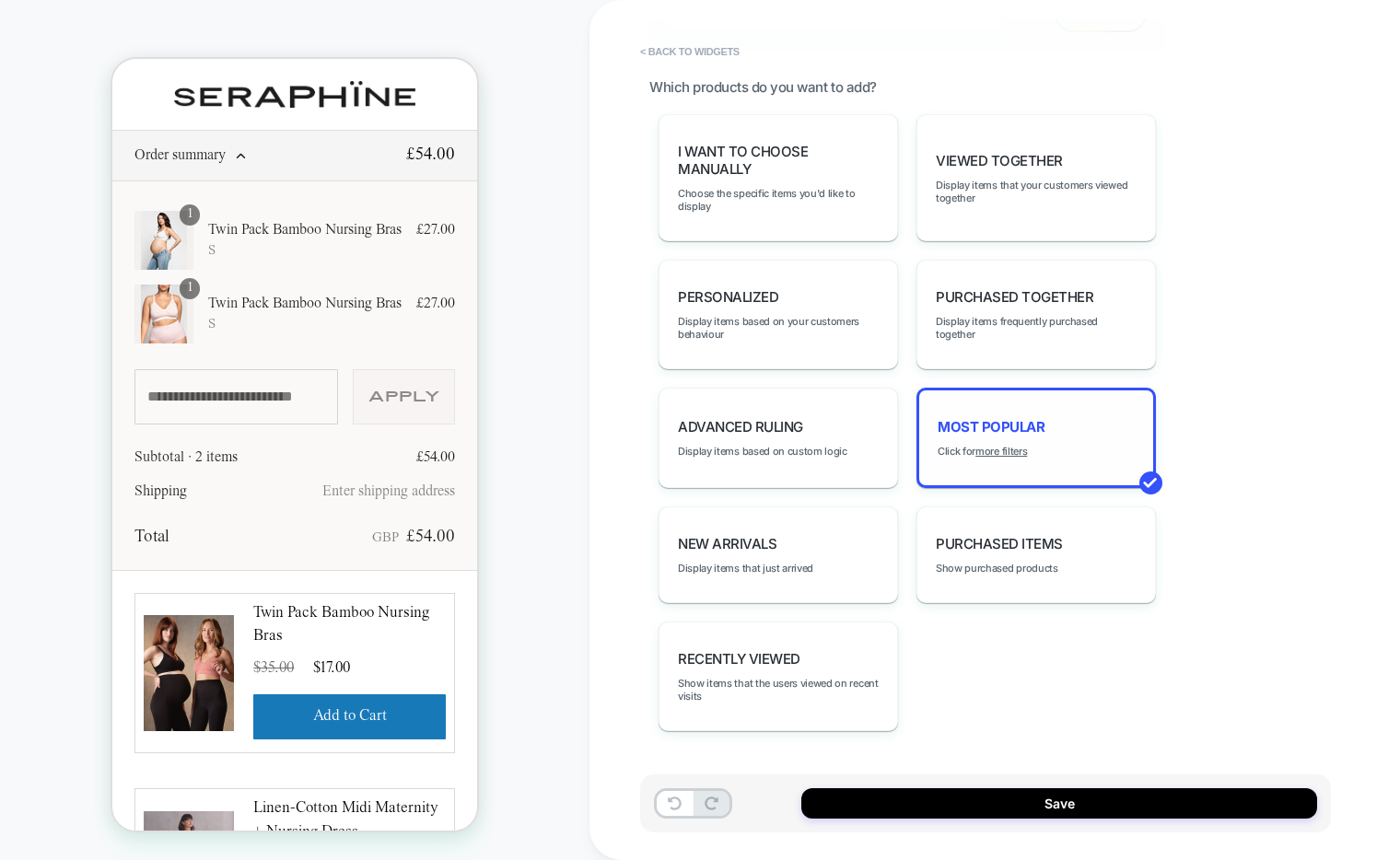 scroll, scrollTop: 1252, scrollLeft: 0, axis: vertical 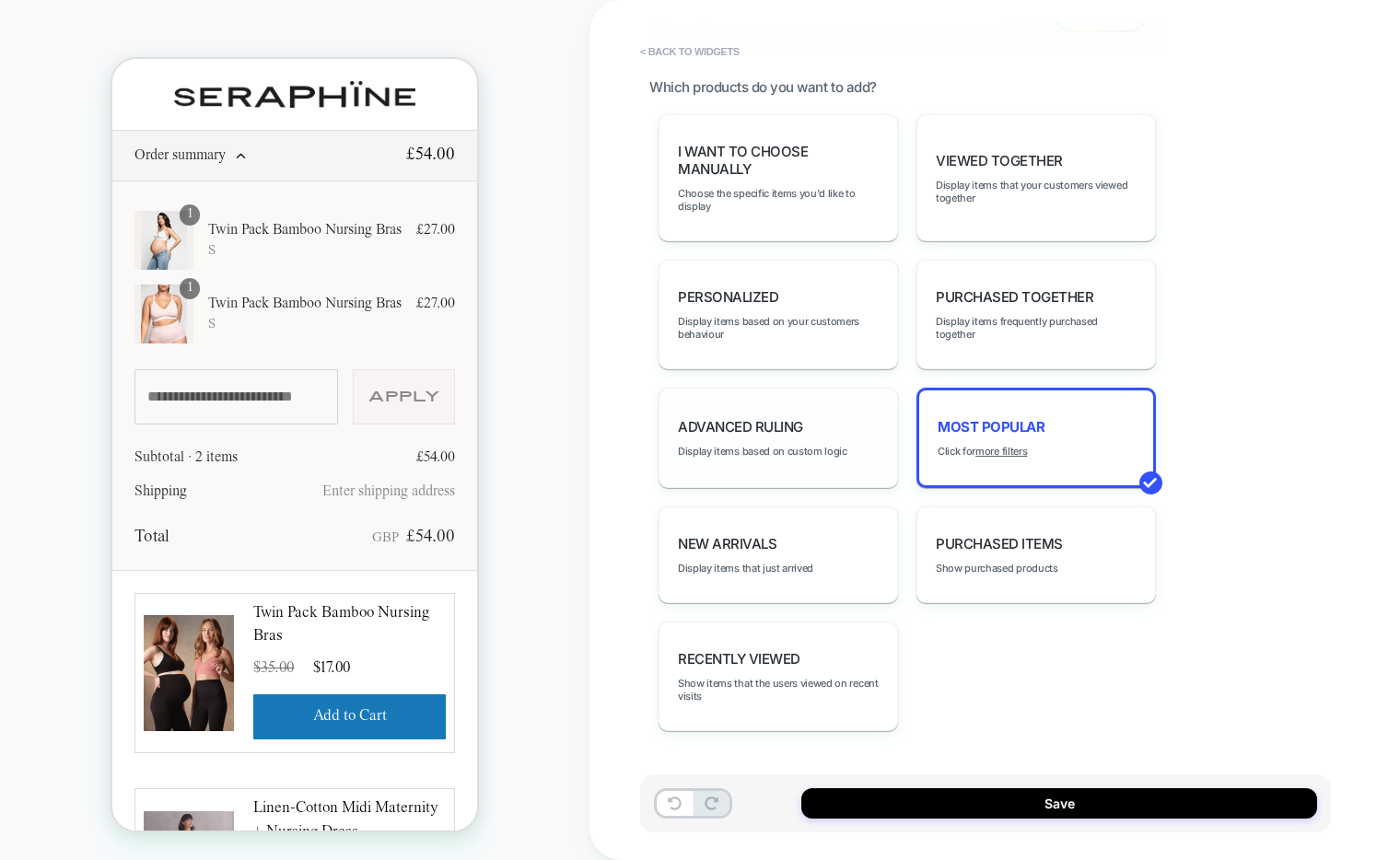 click on "Advanced Ruling Display items based on custom logic" at bounding box center [778, 437] 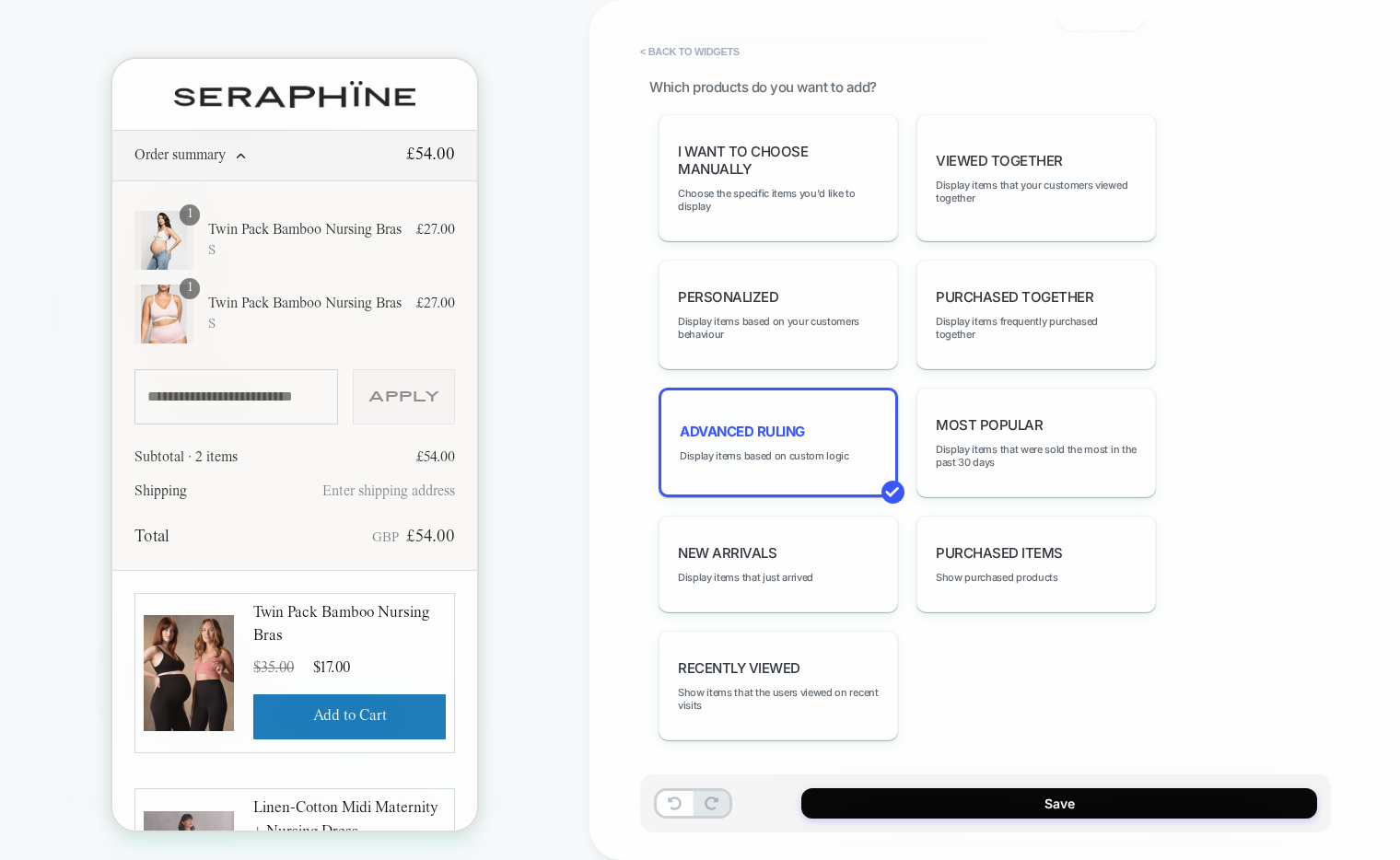 scroll, scrollTop: 1261, scrollLeft: 0, axis: vertical 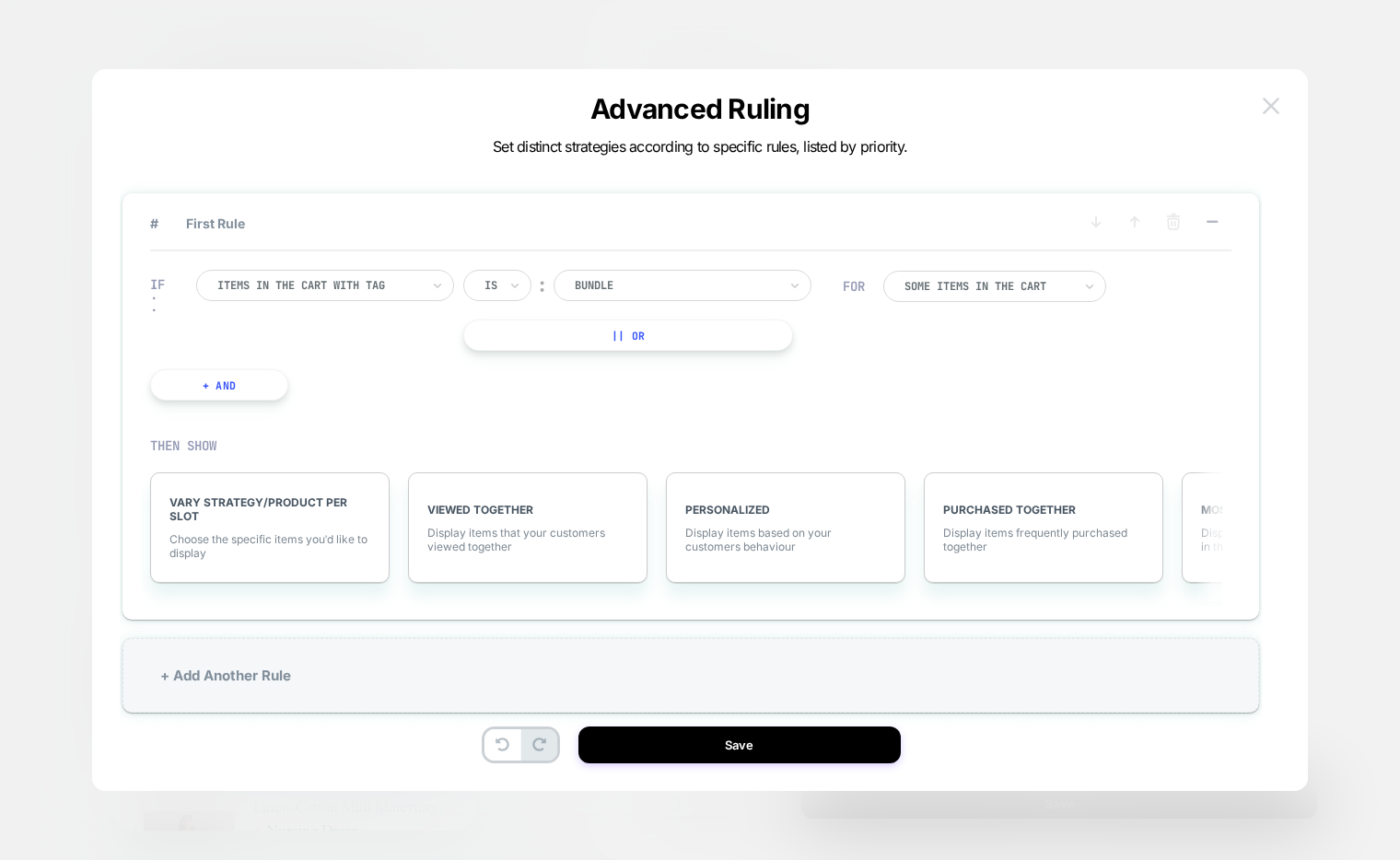 click at bounding box center (1271, 106) 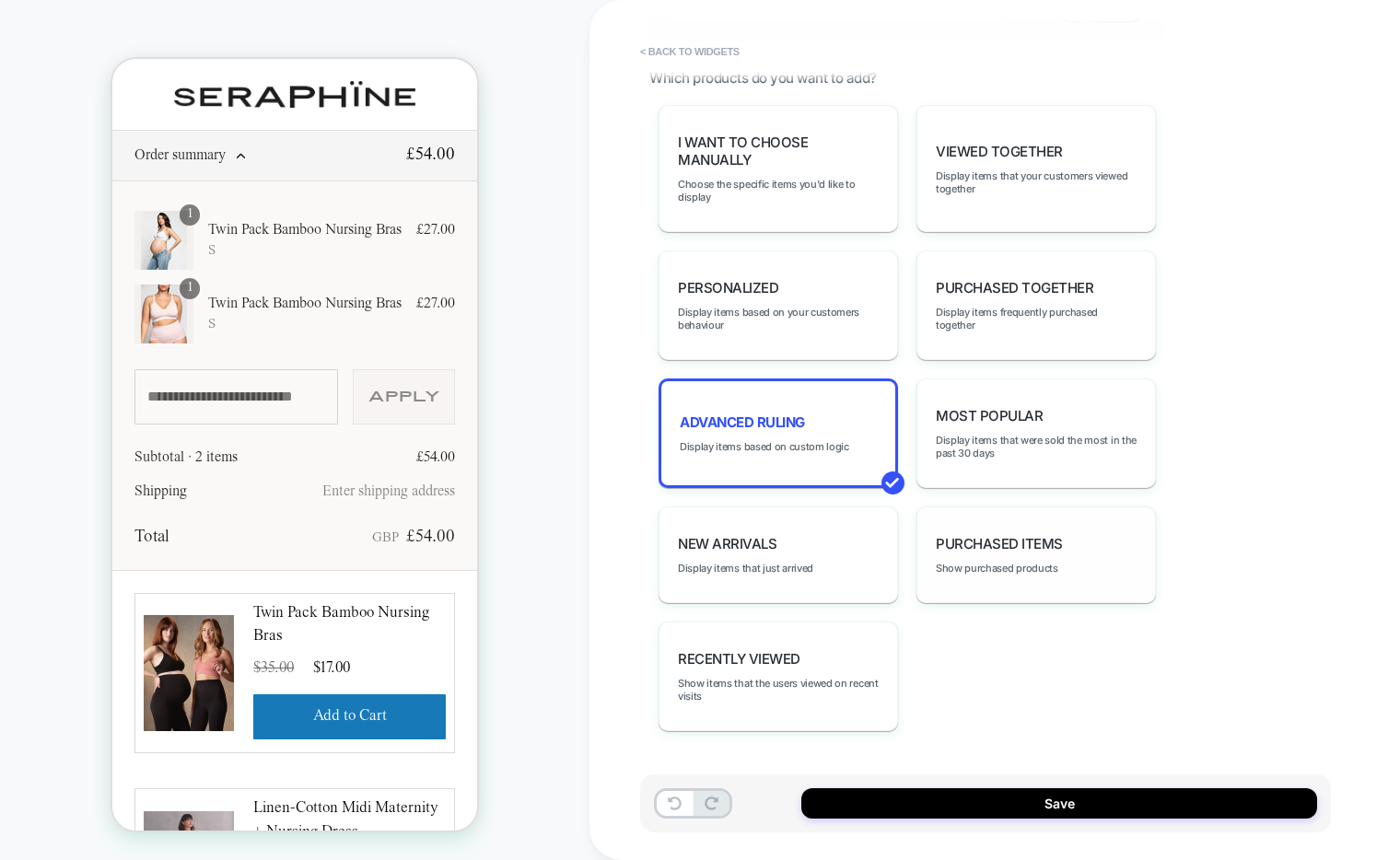 click on "Purchased Items Show purchased products" at bounding box center [1036, 554] 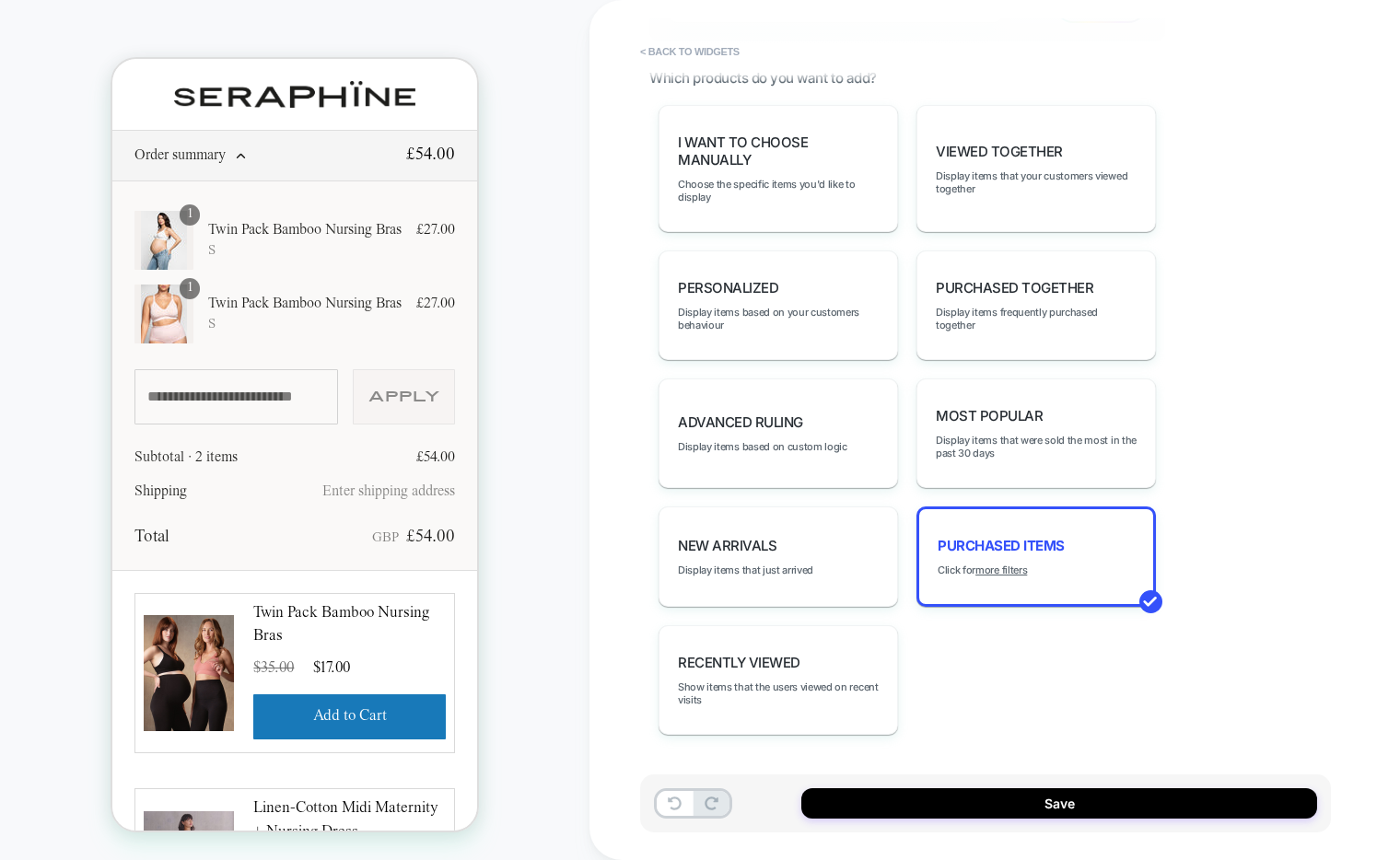 click on "I want to choose manually Choose the specific items you'd like to display Viewed Together Display items that your customers viewed together personalized Display items based on your customers behaviour Purchased Together Display items frequently purchased together Advanced Ruling Display items based on custom logic Most Popular Display items that were sold the most in the past 30 days New Arrivals Display items that just arrived Purchased Items Click for  more filters Recently Viewed Show items that the users viewed on recent visits" at bounding box center (907, 420) 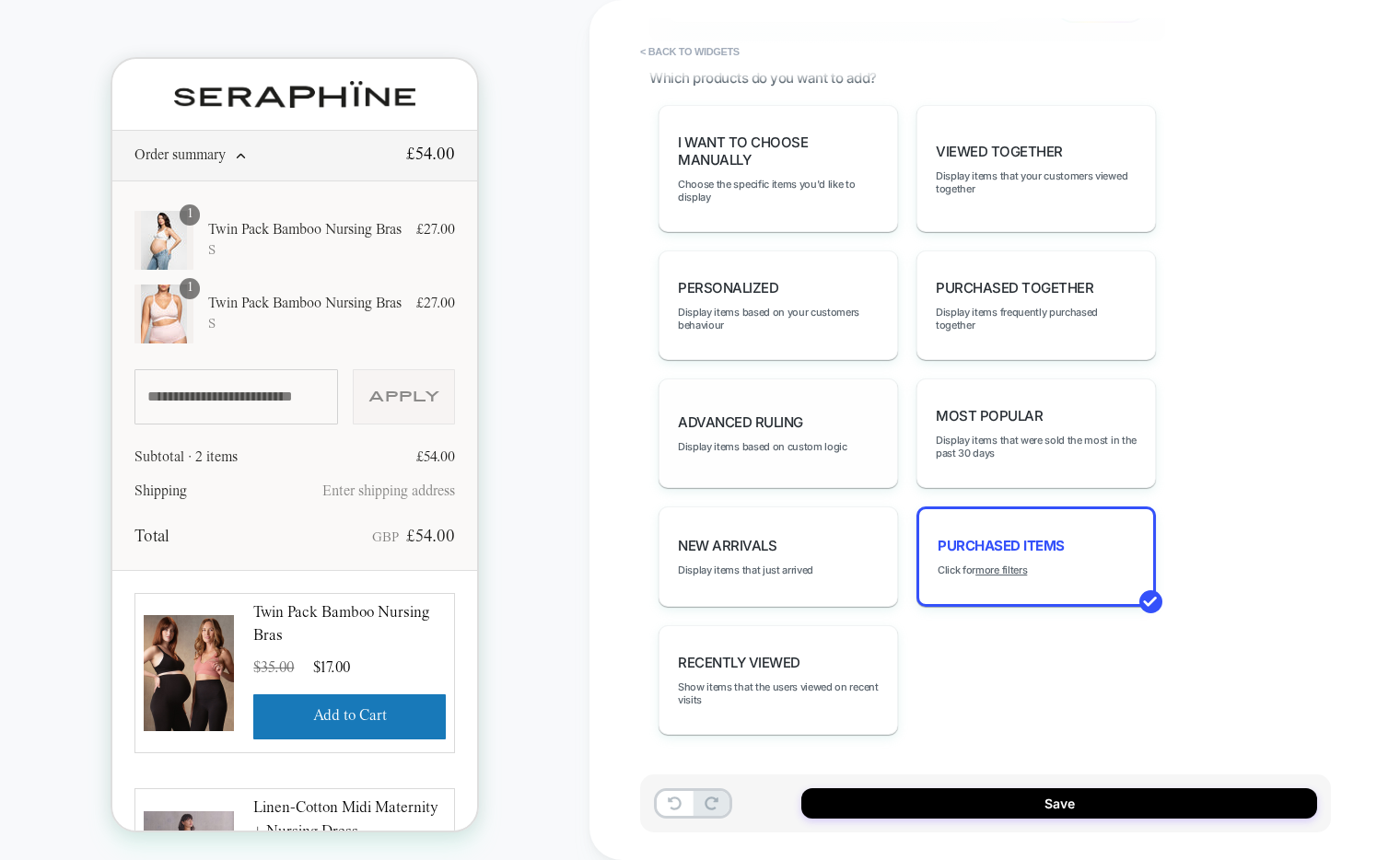 click on "Advanced Ruling Display items based on custom logic" at bounding box center (778, 433) 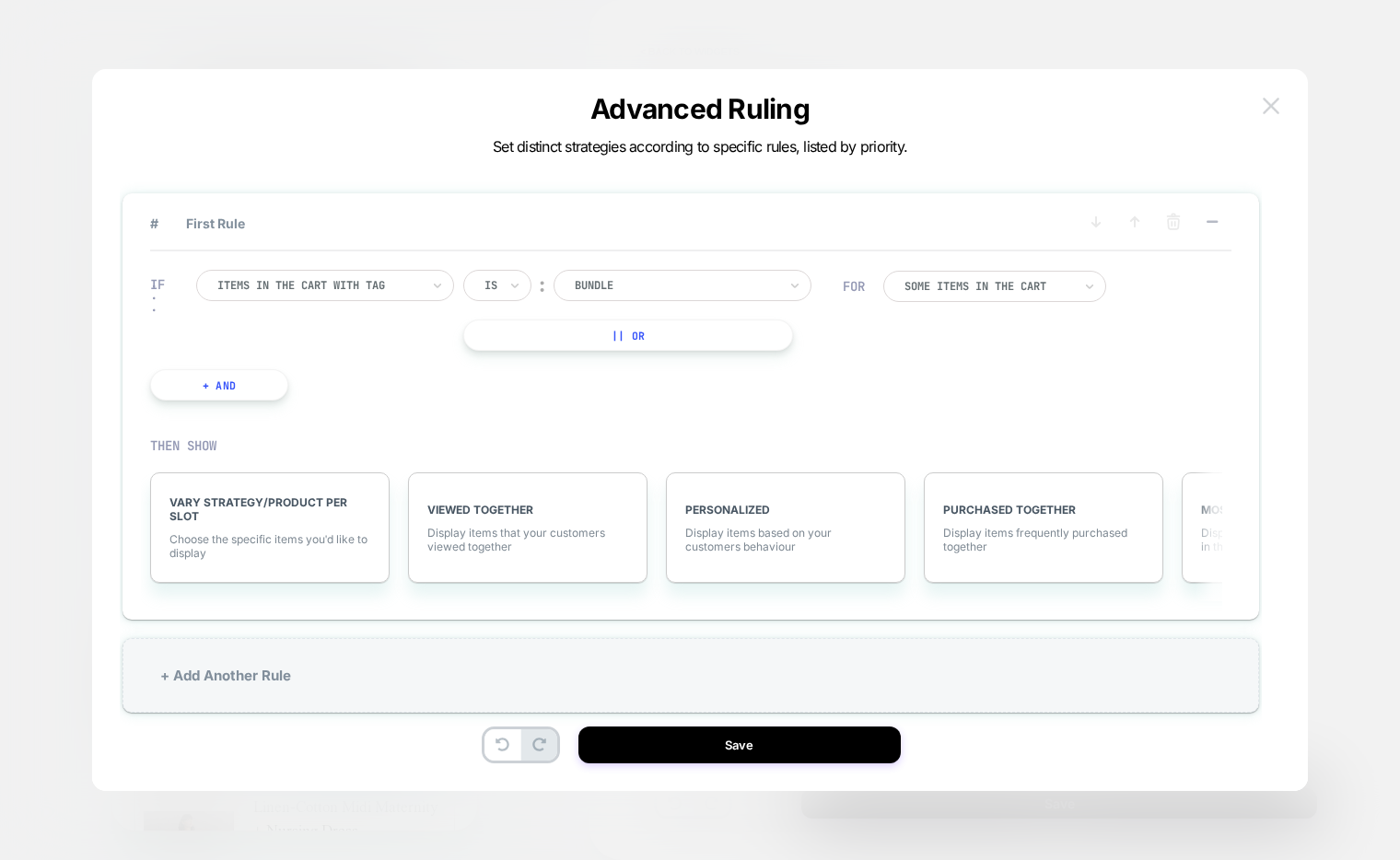 click at bounding box center [1271, 106] 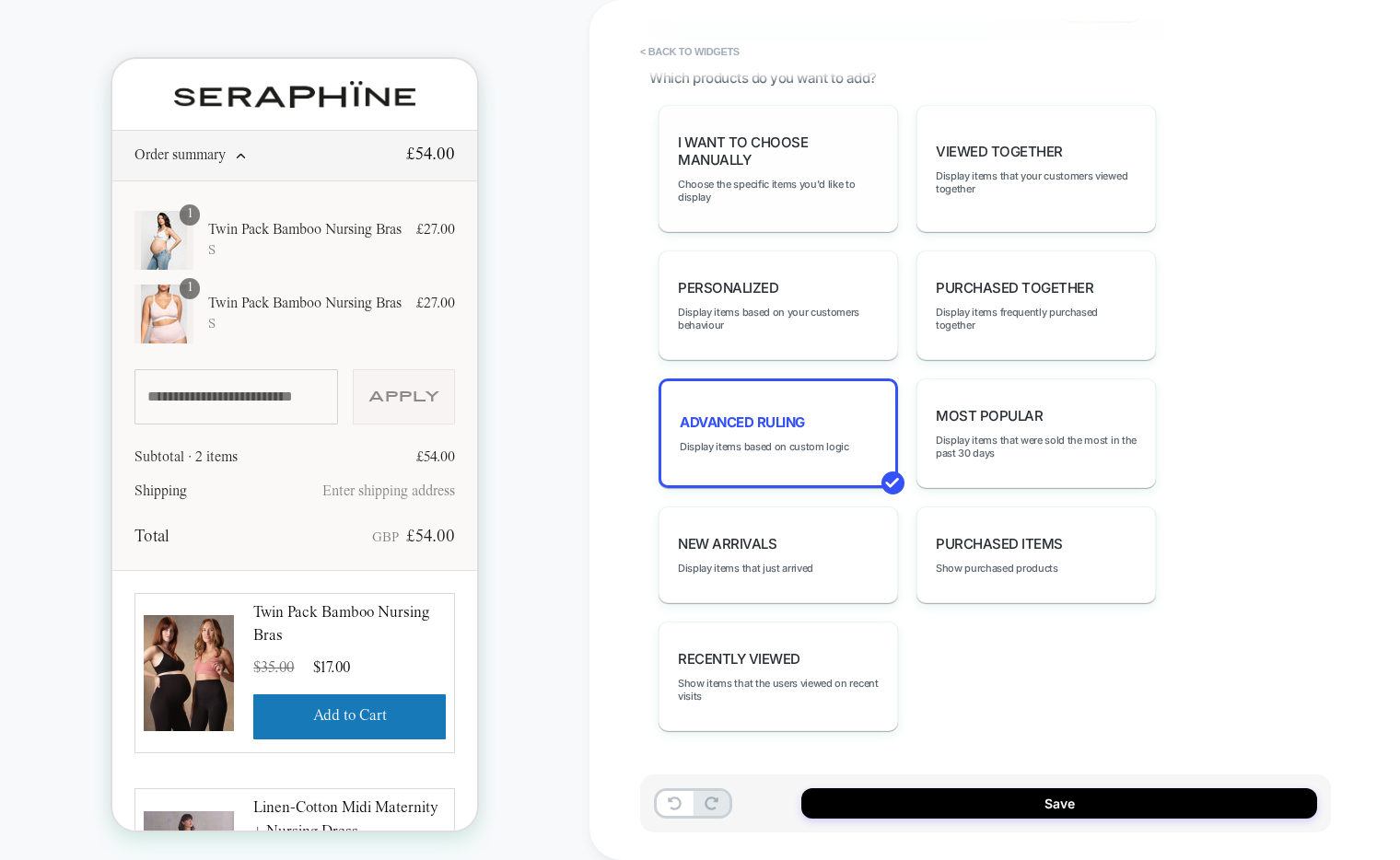 click on "I want to choose manually Choose the specific items you'd like to display" at bounding box center (778, 169) 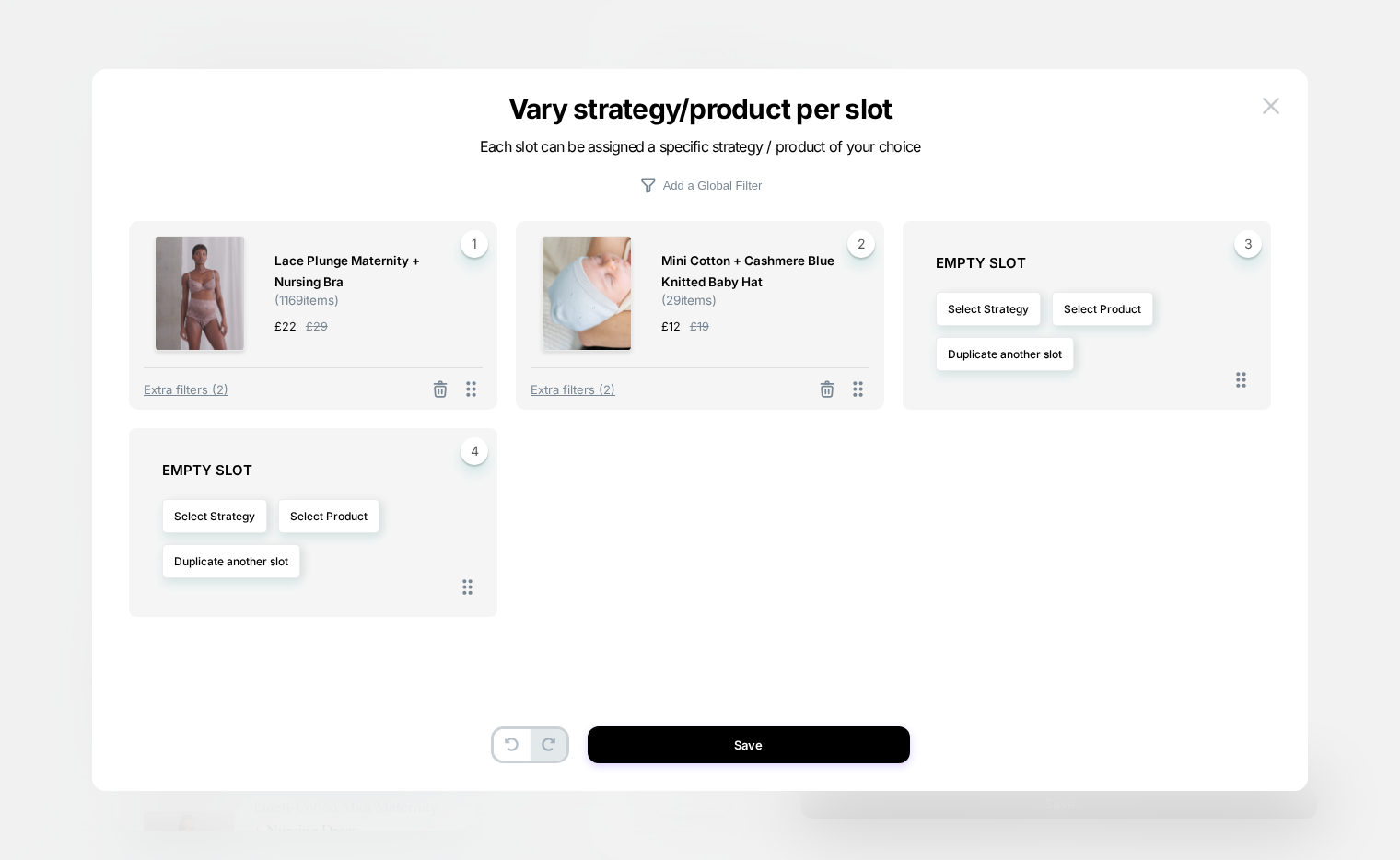 click at bounding box center (700, 430) 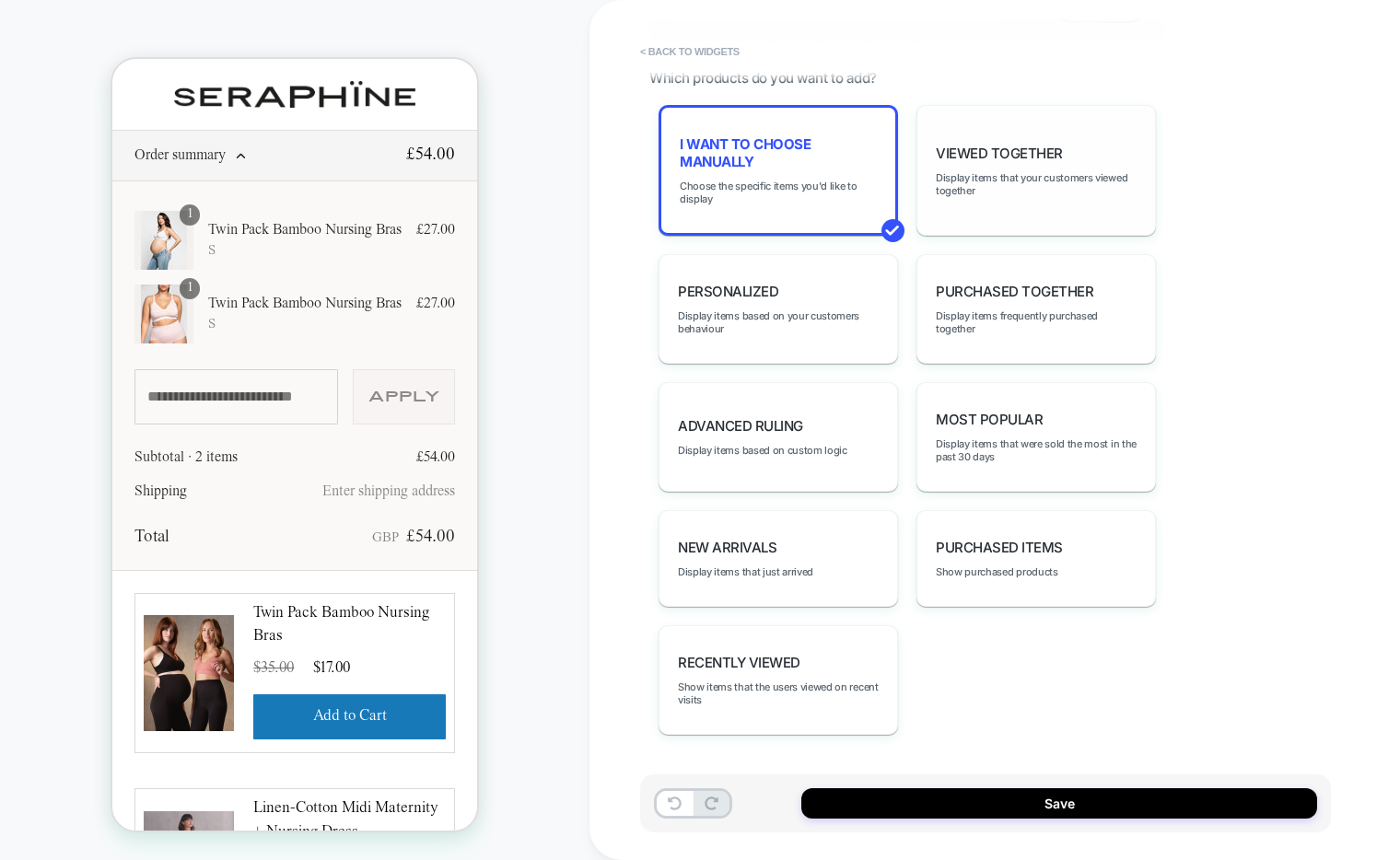 click on "Viewed Together Display items that your customers viewed together" at bounding box center (1036, 170) 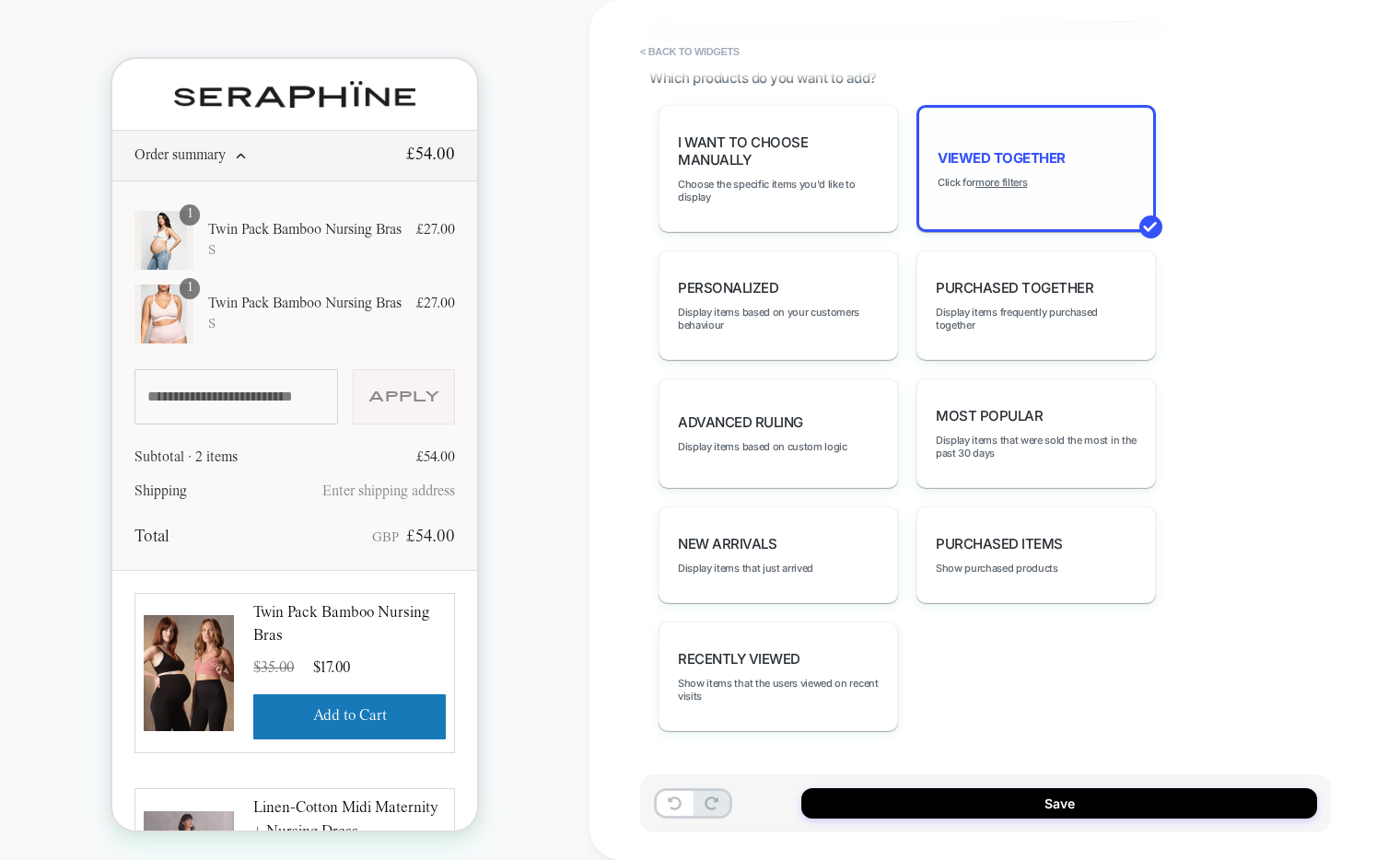 click on "Viewed Together" at bounding box center [1001, 157] 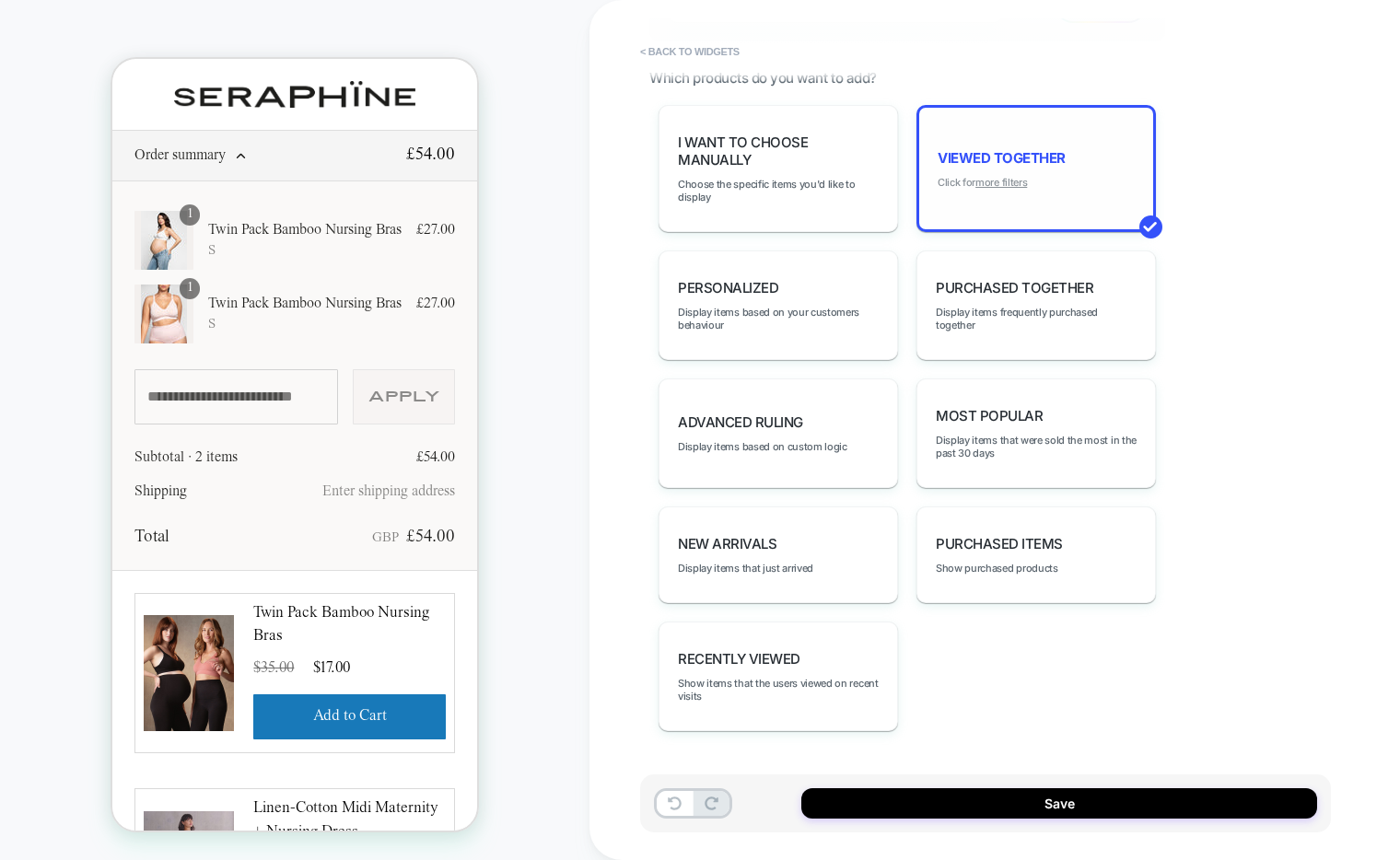 click on "more filters" at bounding box center (1001, 182) 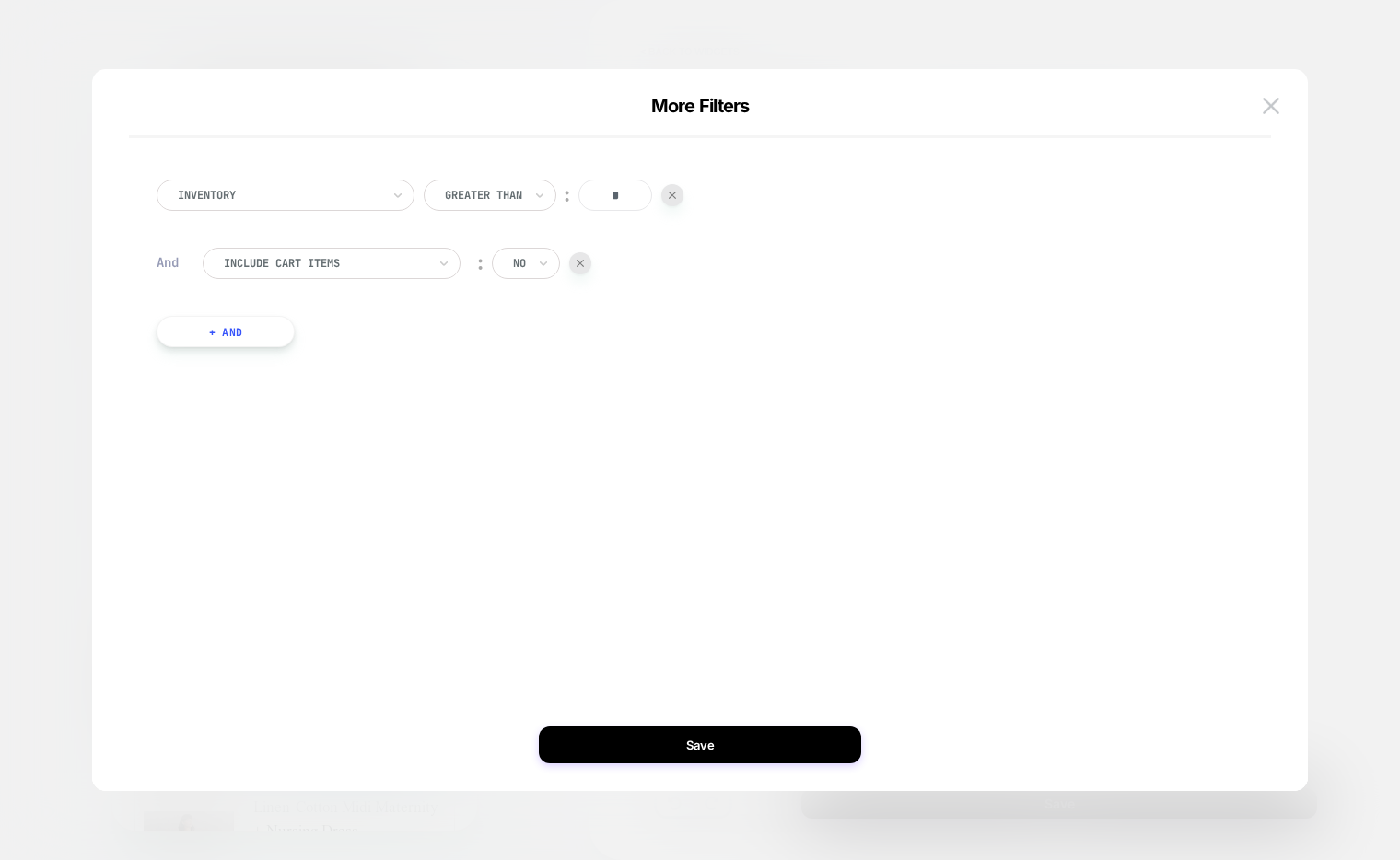 click on "Greater Than" at bounding box center [490, 195] 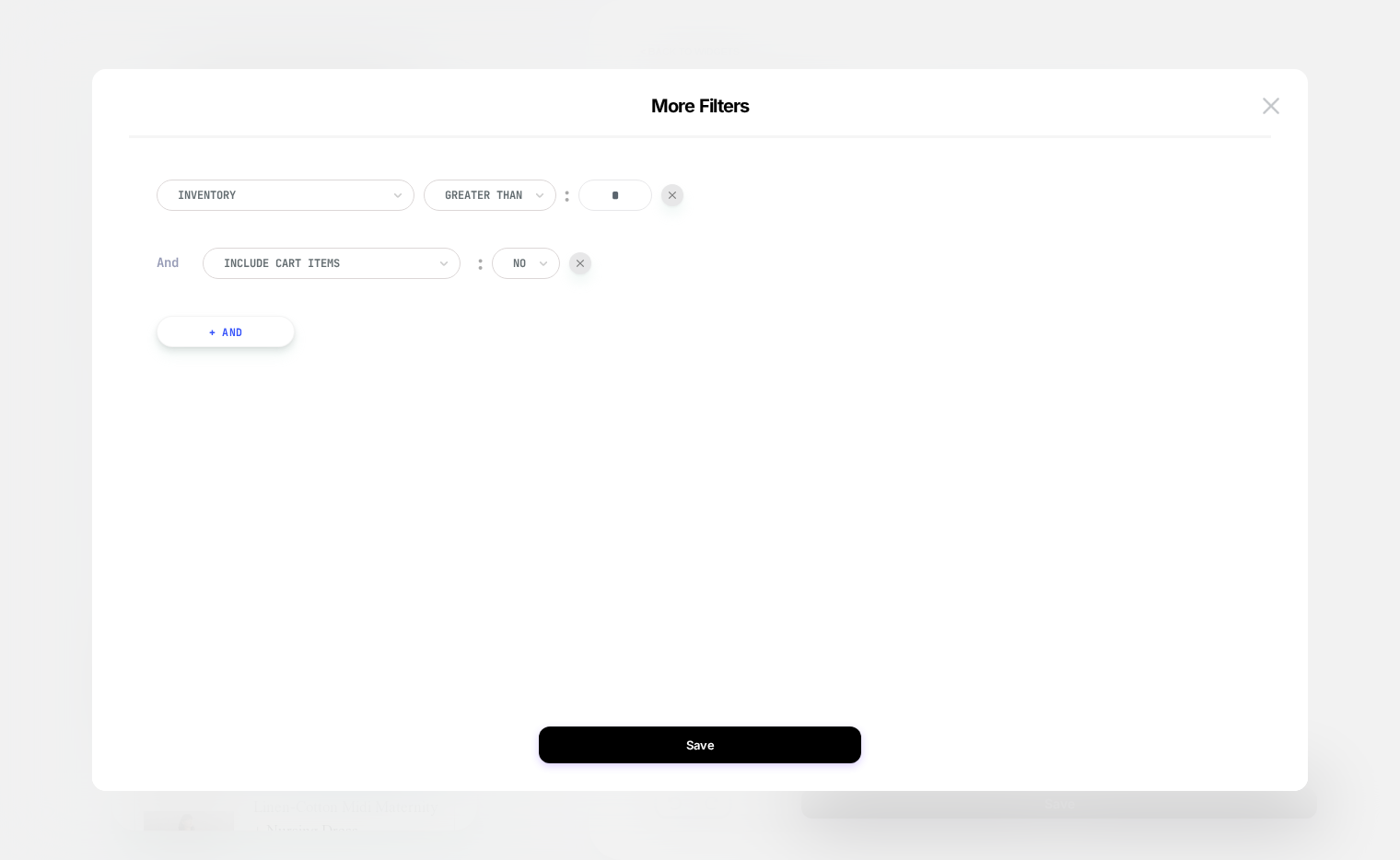 click at bounding box center (700, 430) 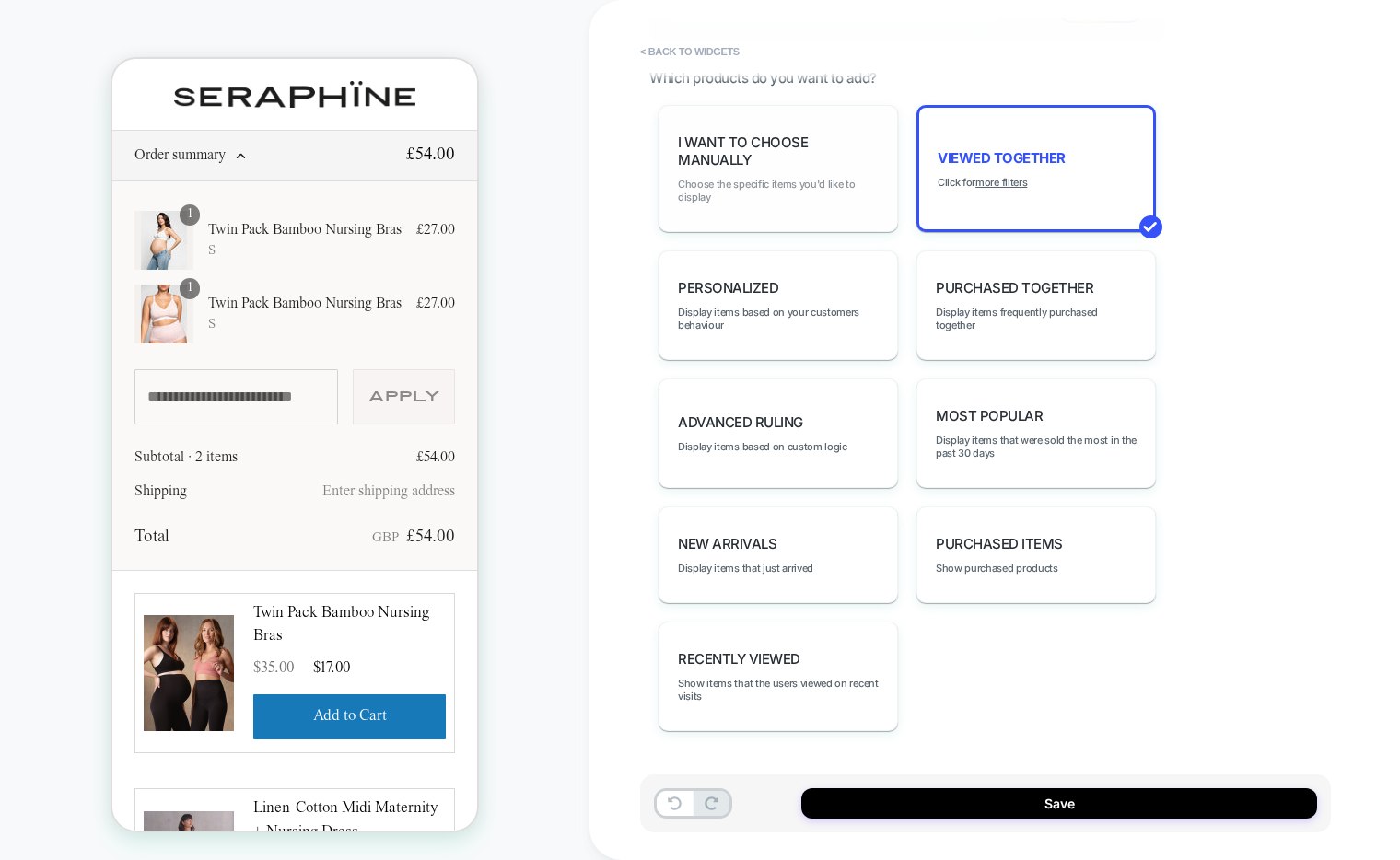 click on "Choose the specific items you'd like to display" at bounding box center (778, 191) 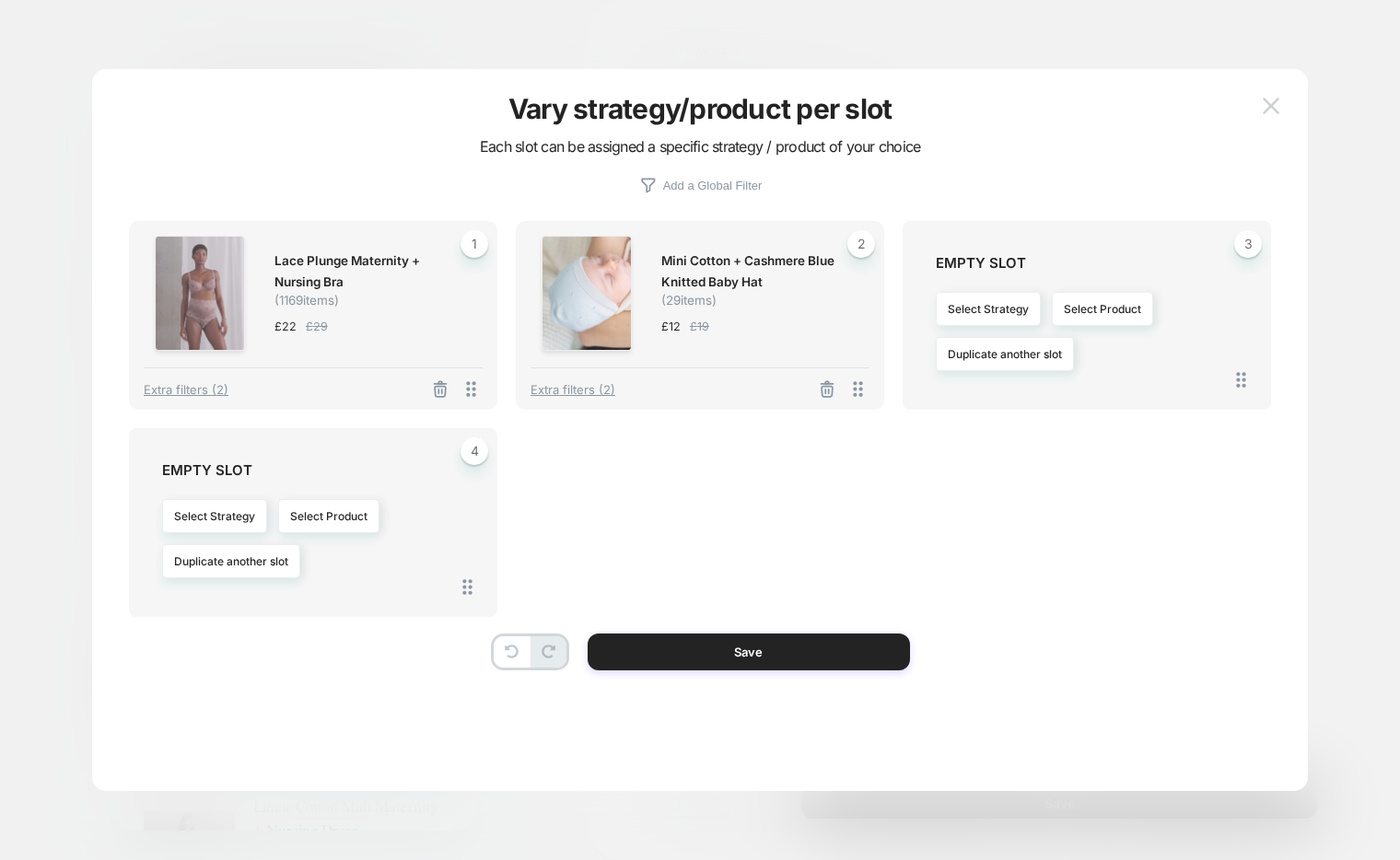 click at bounding box center (700, 430) 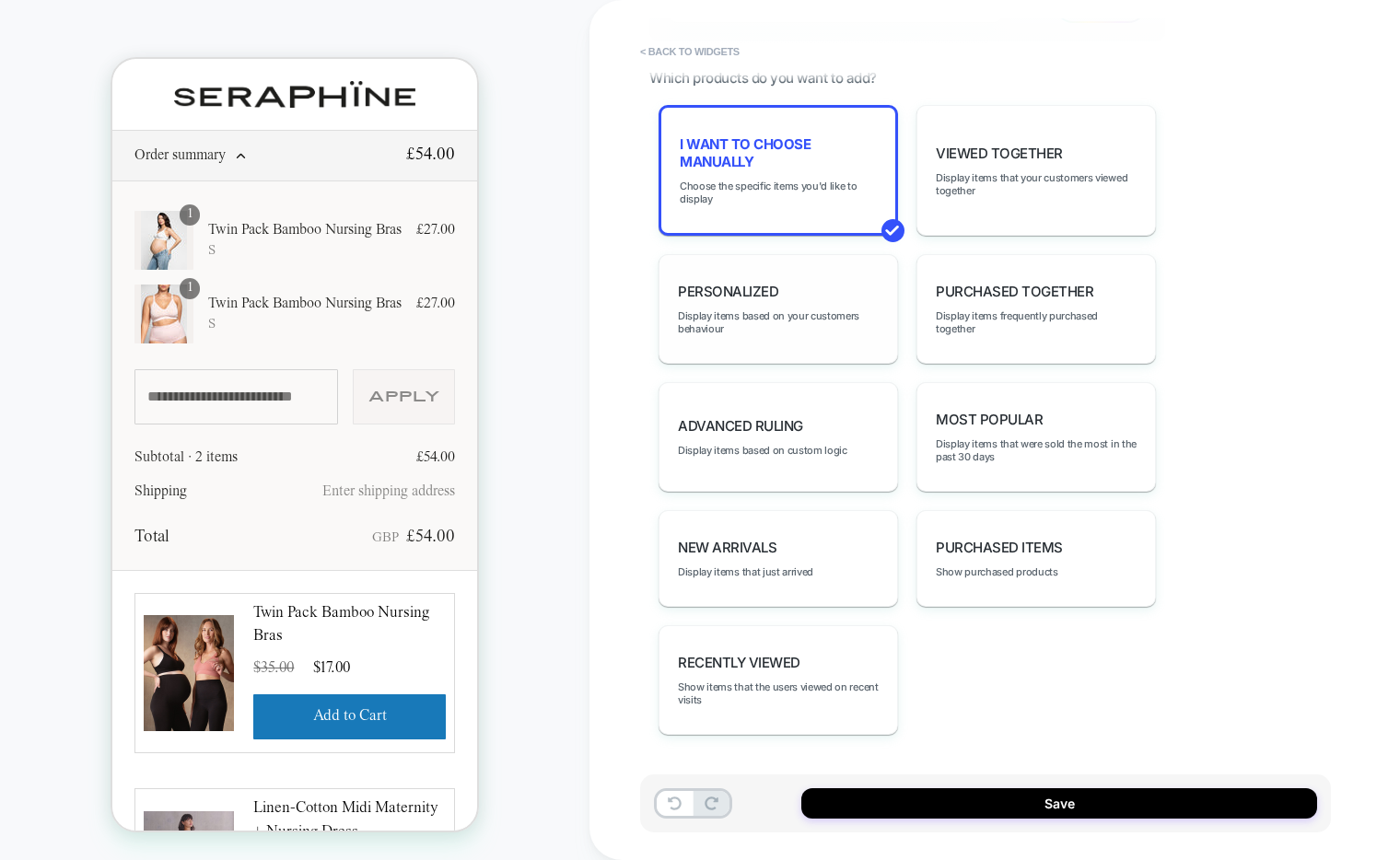 click on "personalized Display items based on your customers behaviour" at bounding box center [778, 308] 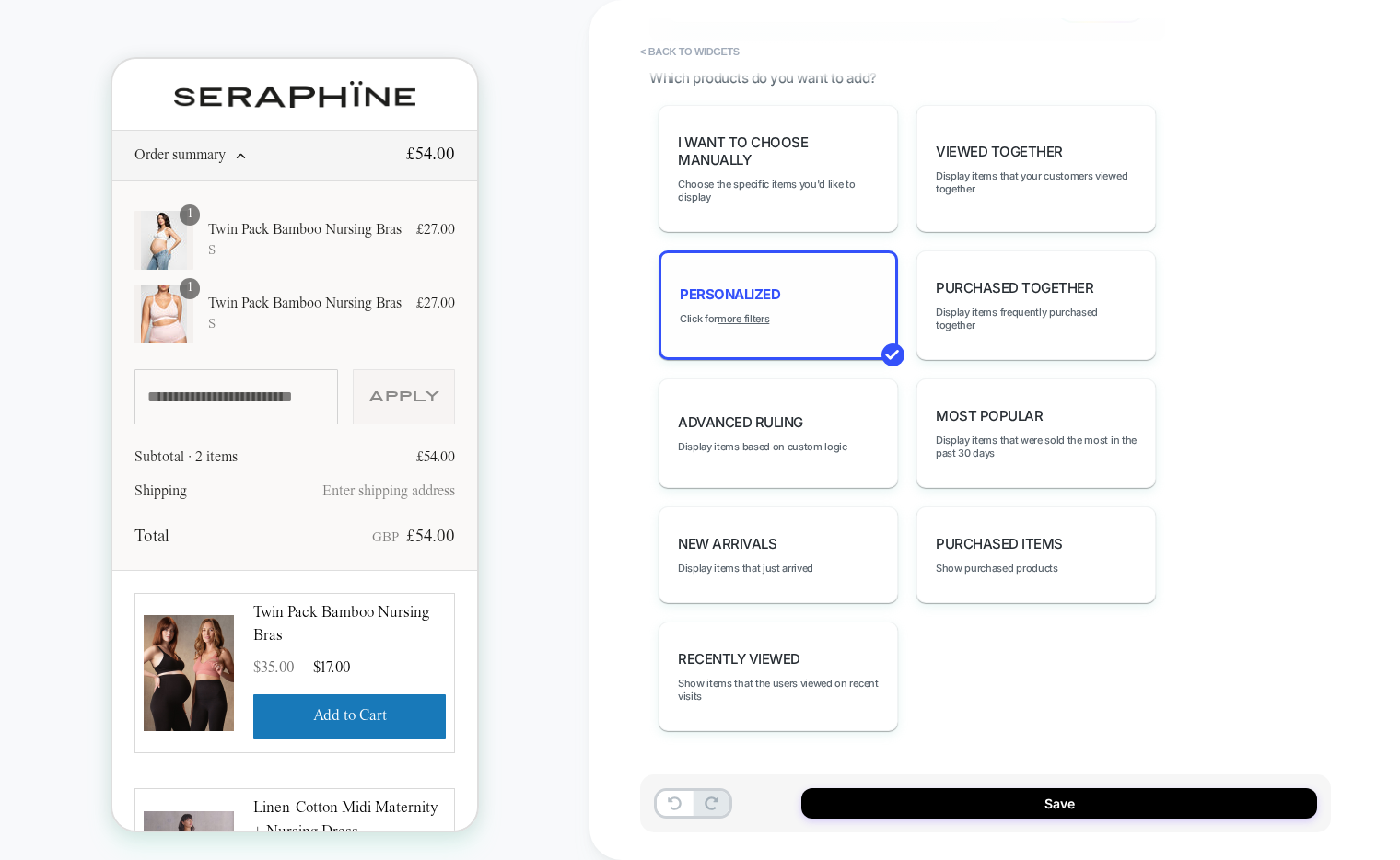click on "personalized Click for  more filters" at bounding box center (778, 305) 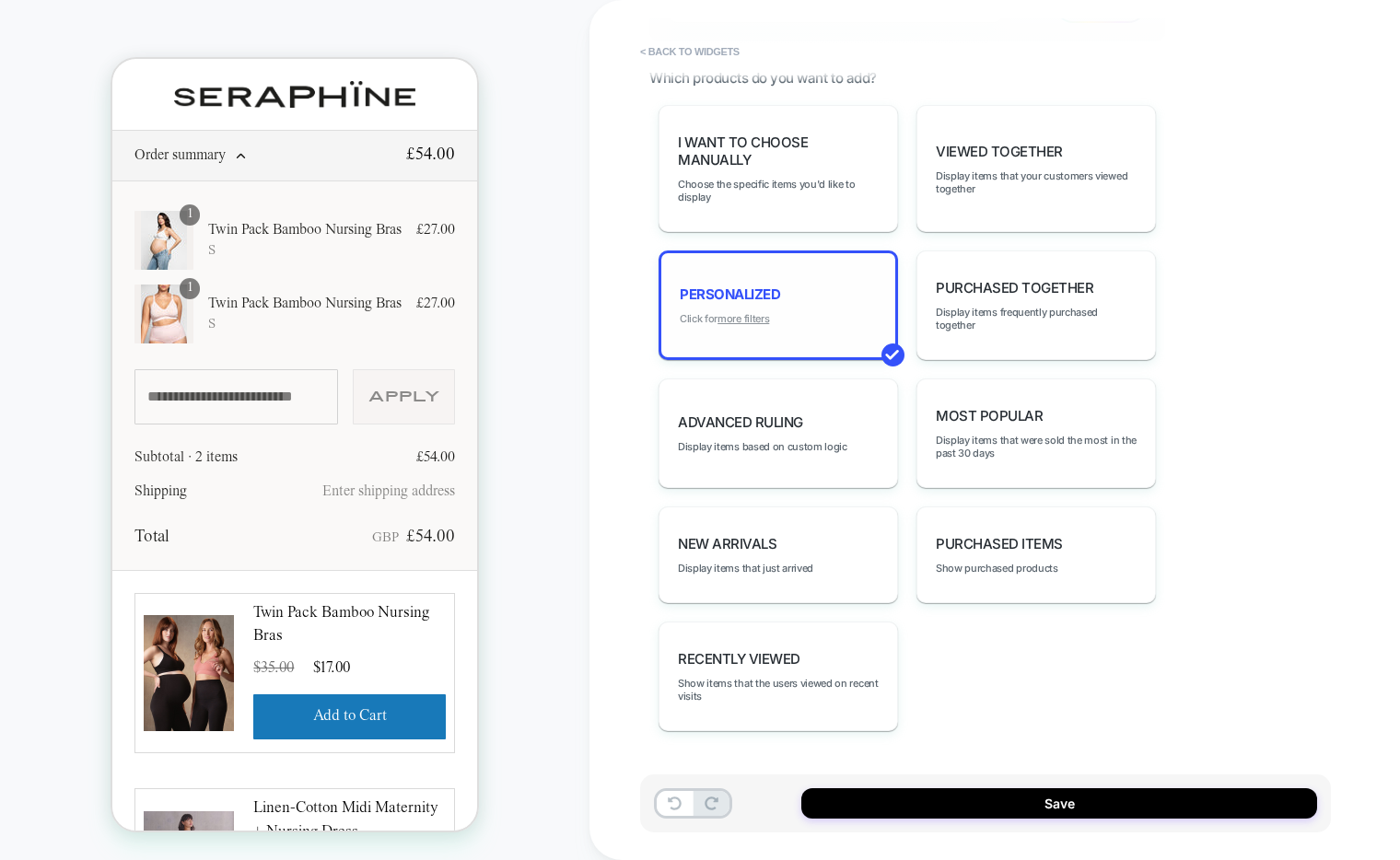 click on "more filters" at bounding box center [743, 319] 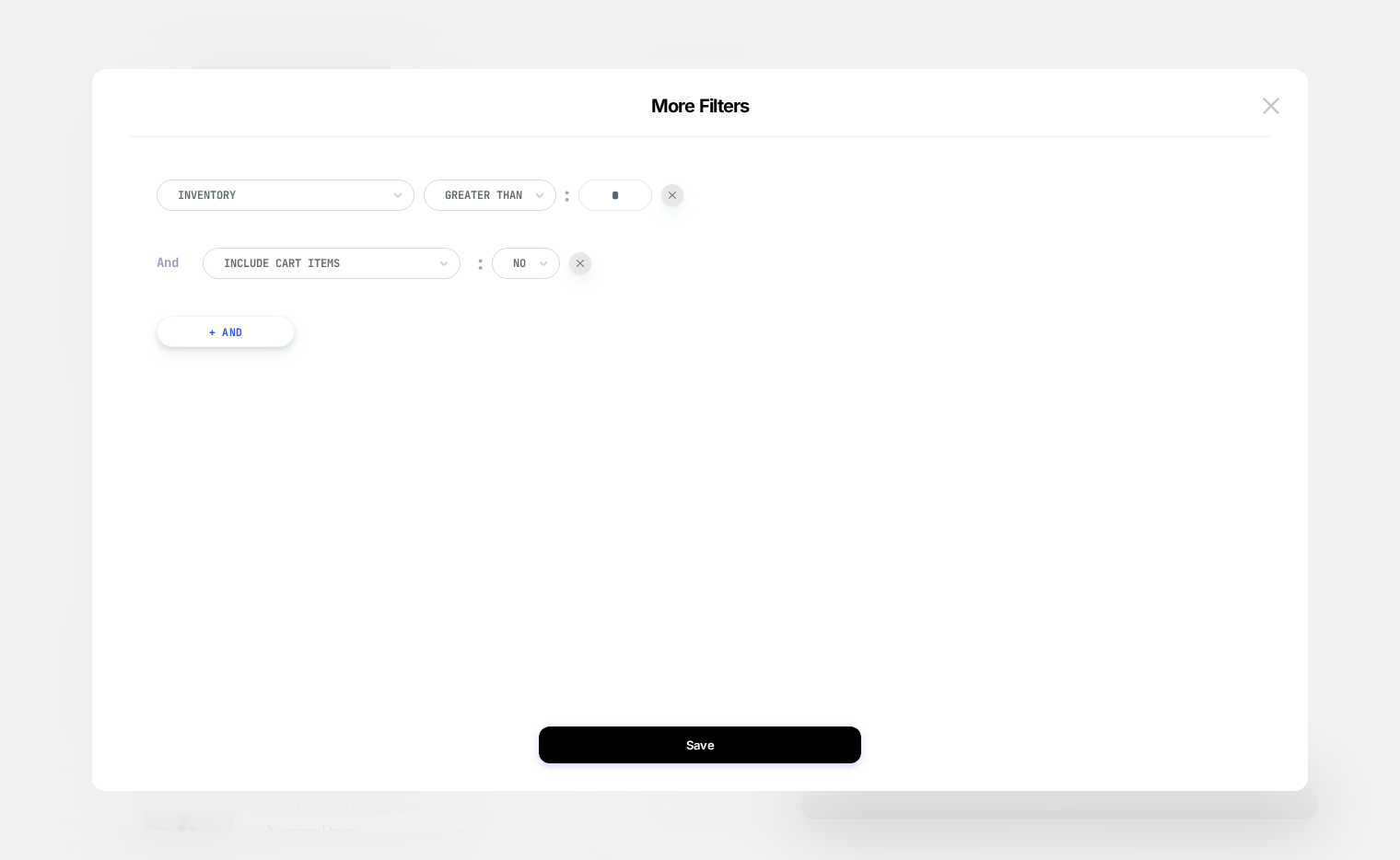 click at bounding box center [279, 195] 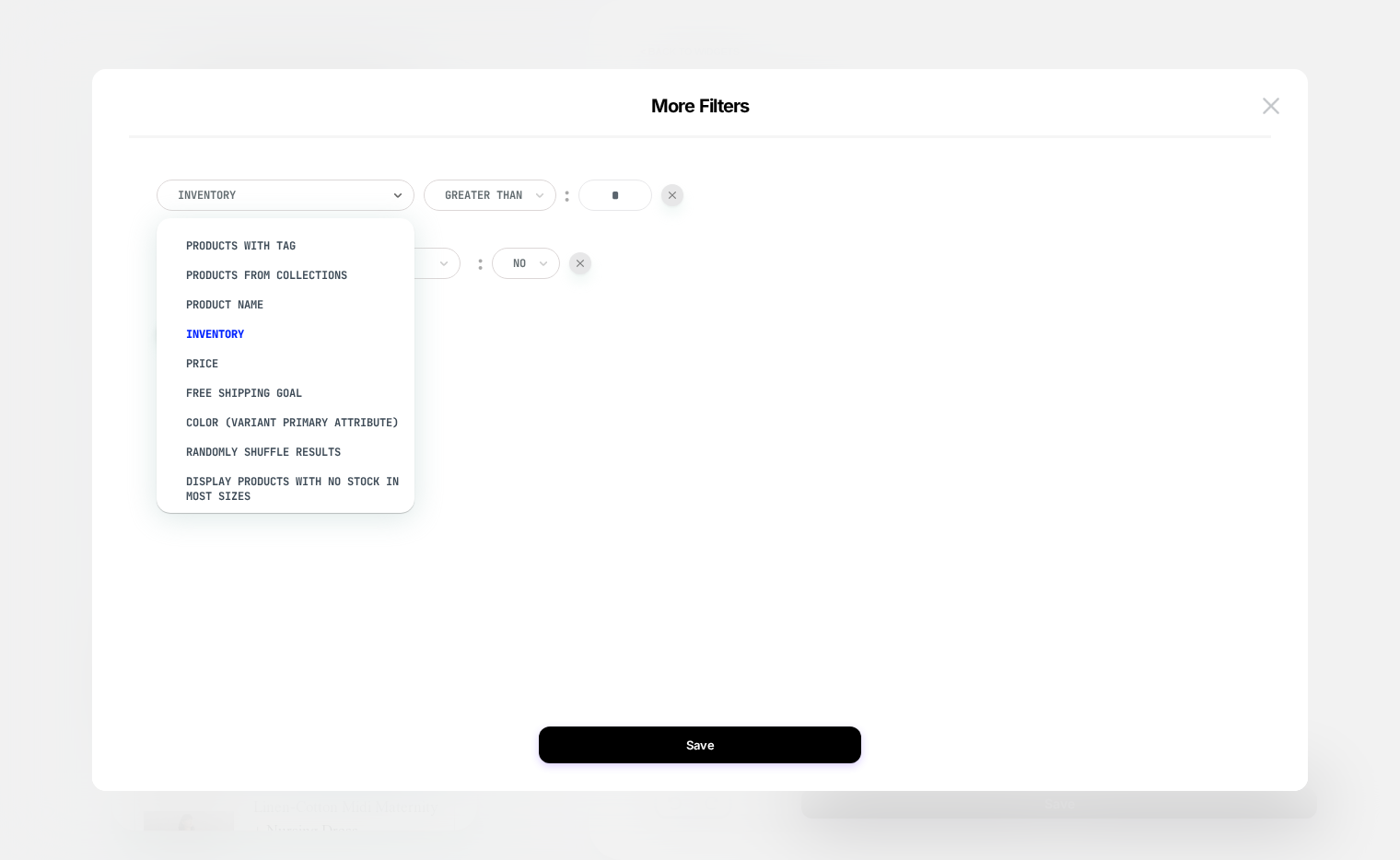 click at bounding box center (484, 195) 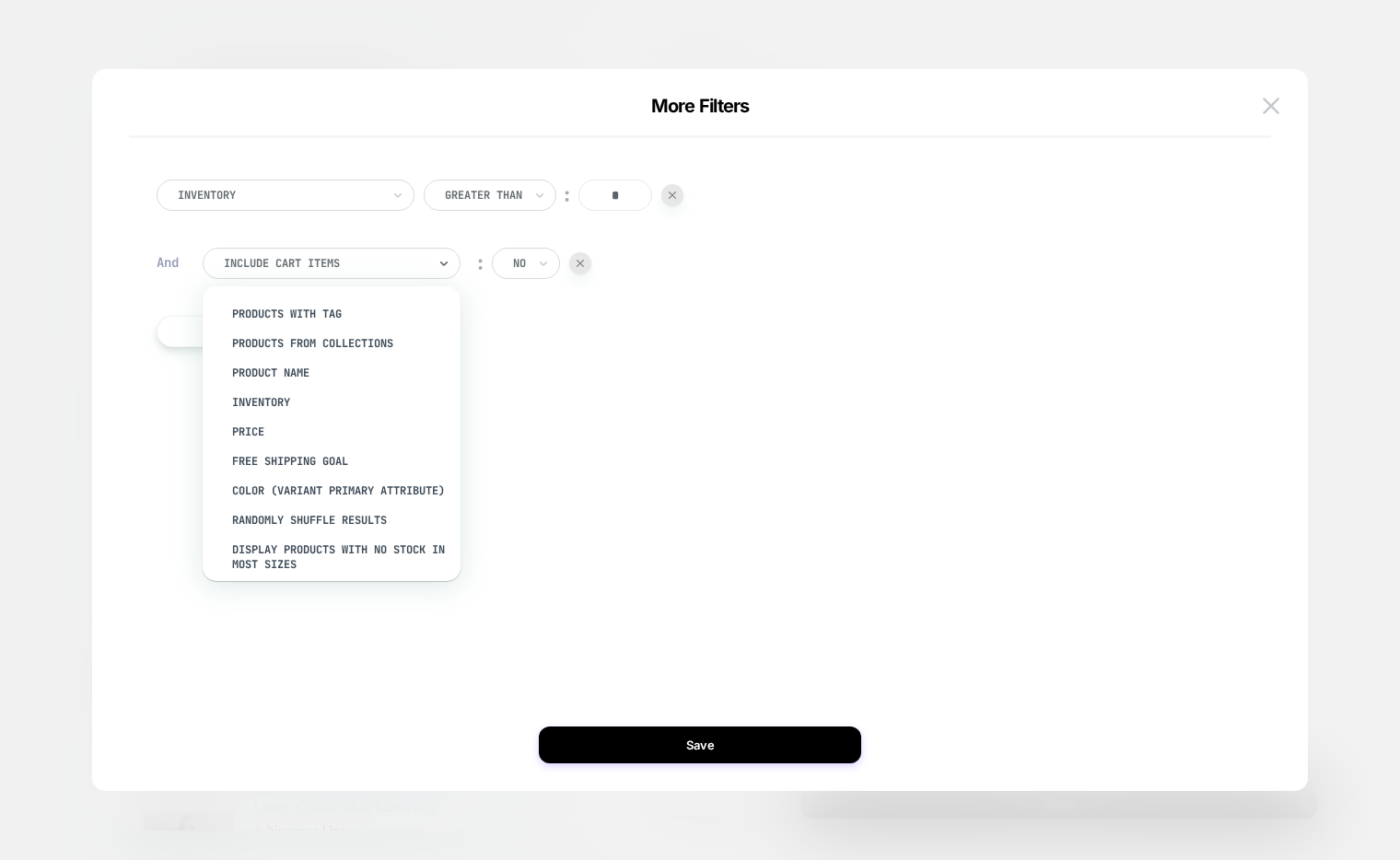 click at bounding box center [325, 263] 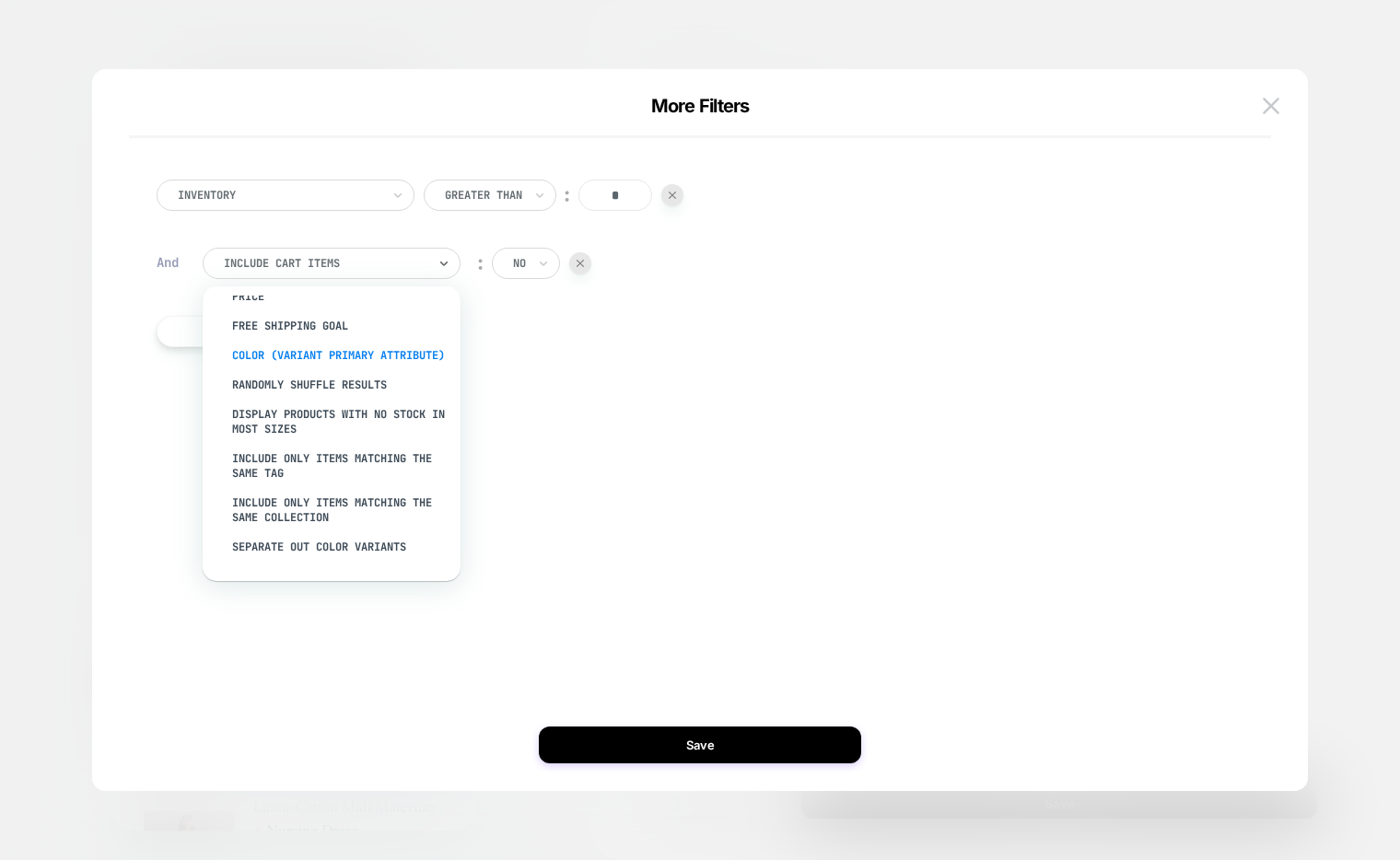 scroll, scrollTop: 173, scrollLeft: 0, axis: vertical 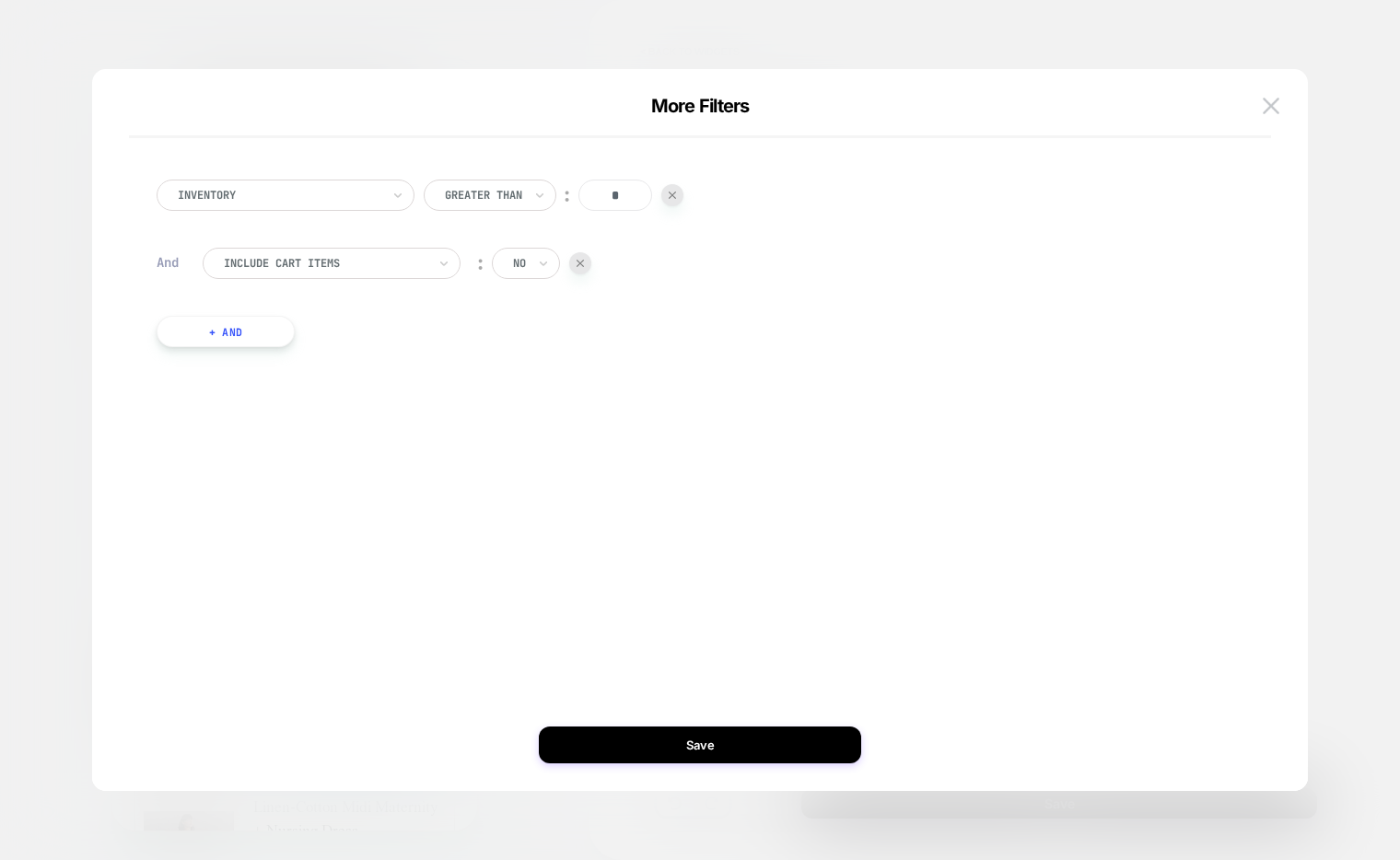 click at bounding box center (700, 430) 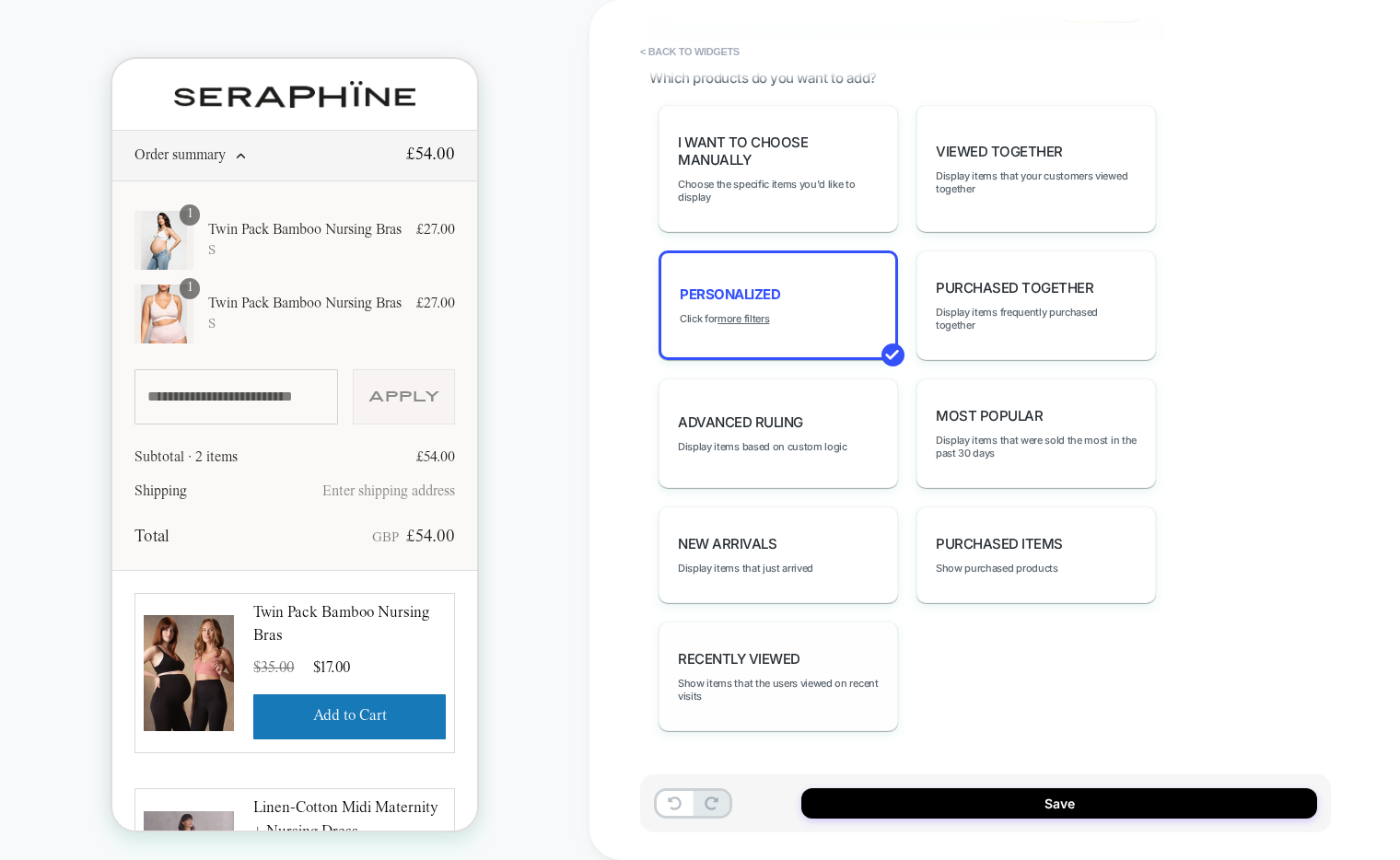 click on "Recently Viewed Show items that the users viewed on recent visits" at bounding box center [778, 676] 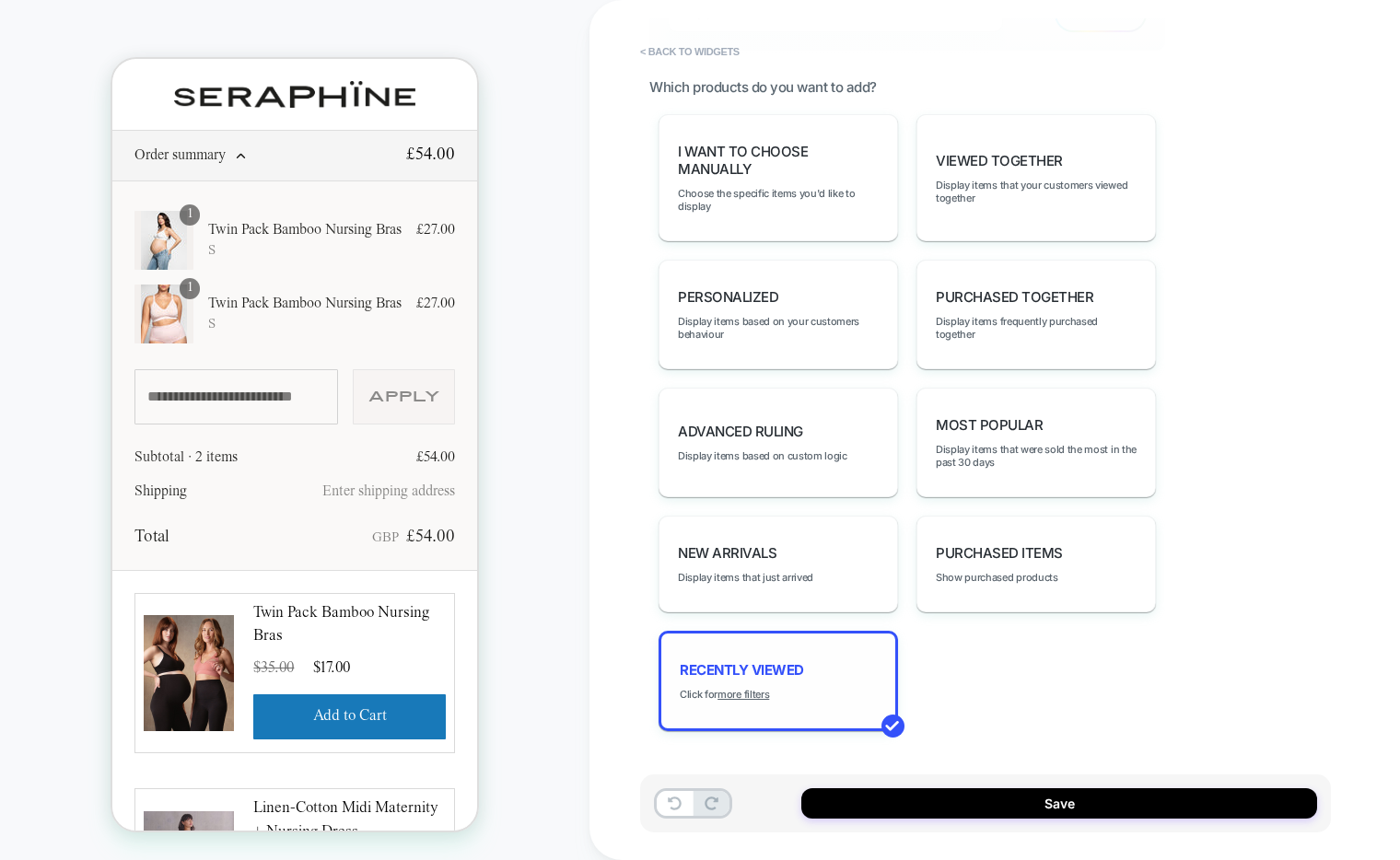 scroll, scrollTop: 1252, scrollLeft: 0, axis: vertical 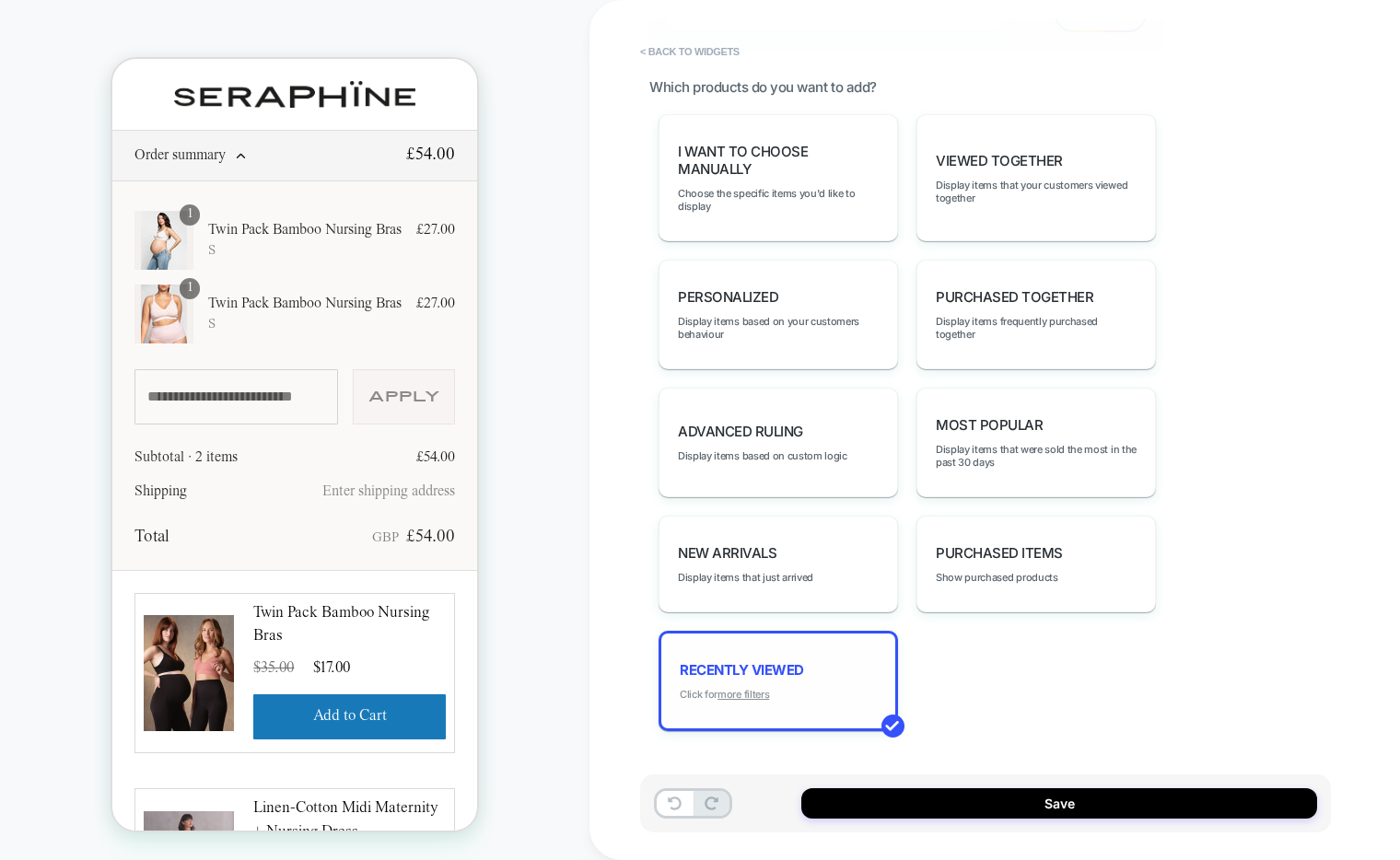 click on "more filters" at bounding box center [743, 694] 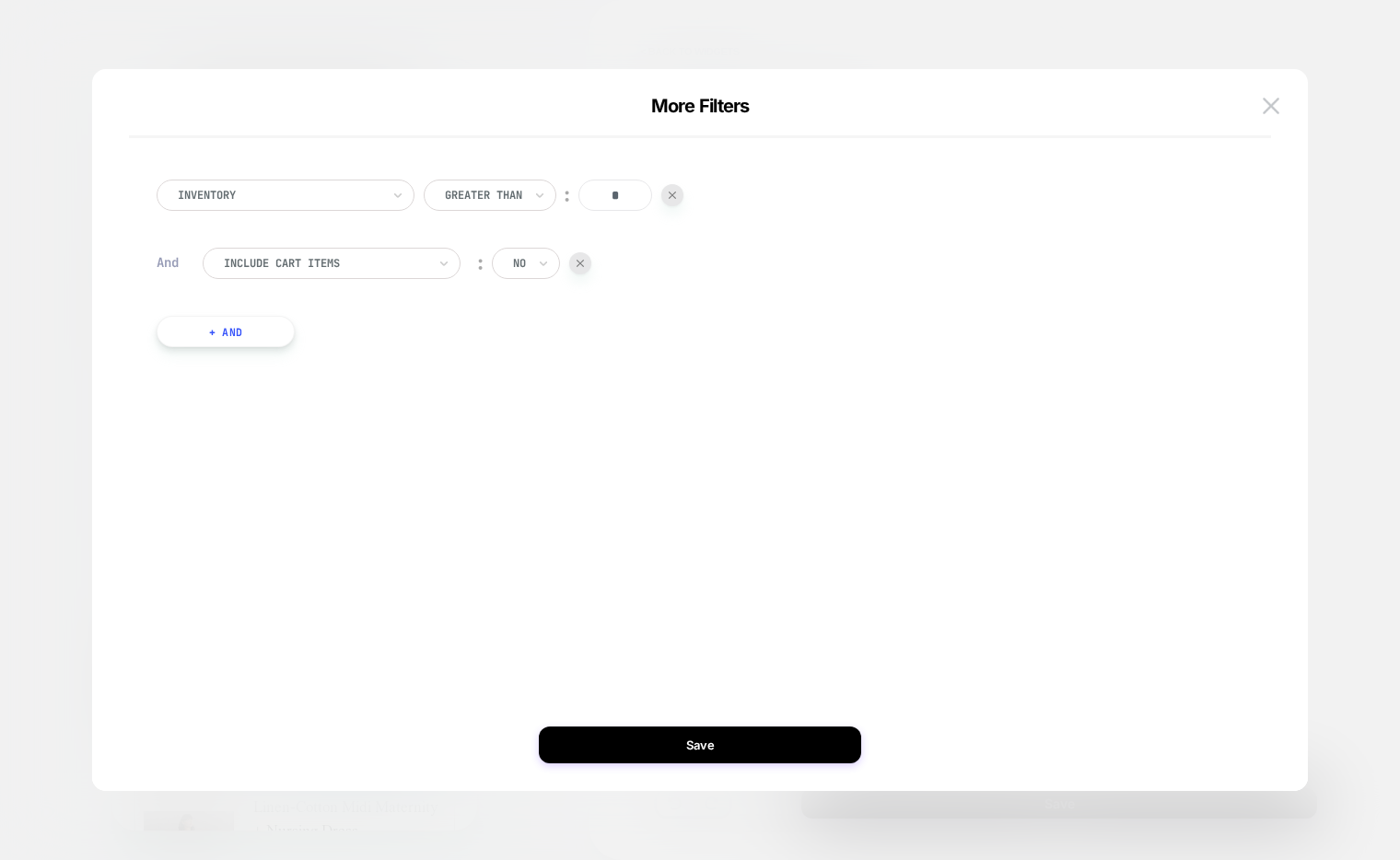 click at bounding box center (700, 430) 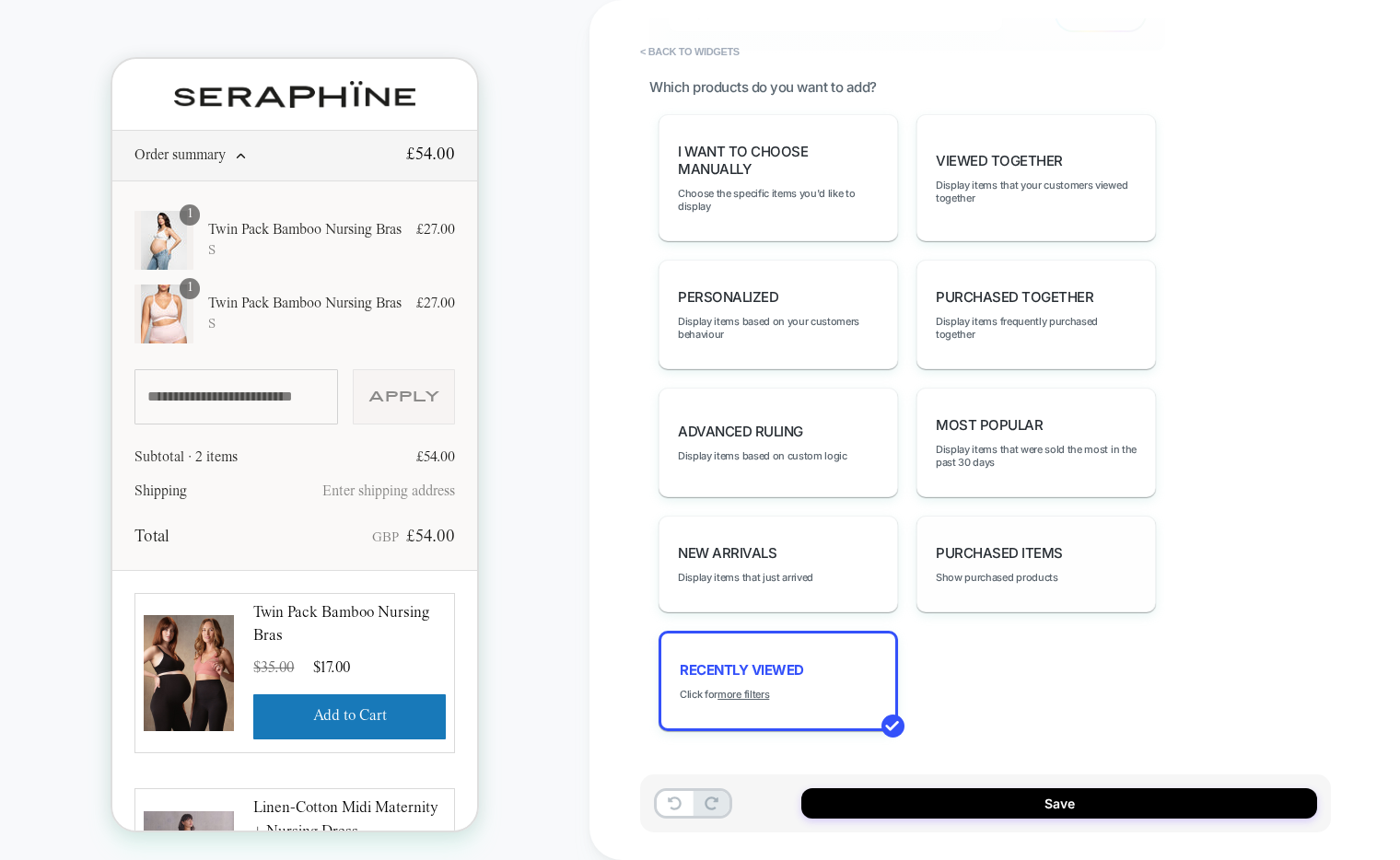 click on "Purchased Items" at bounding box center (999, 552) 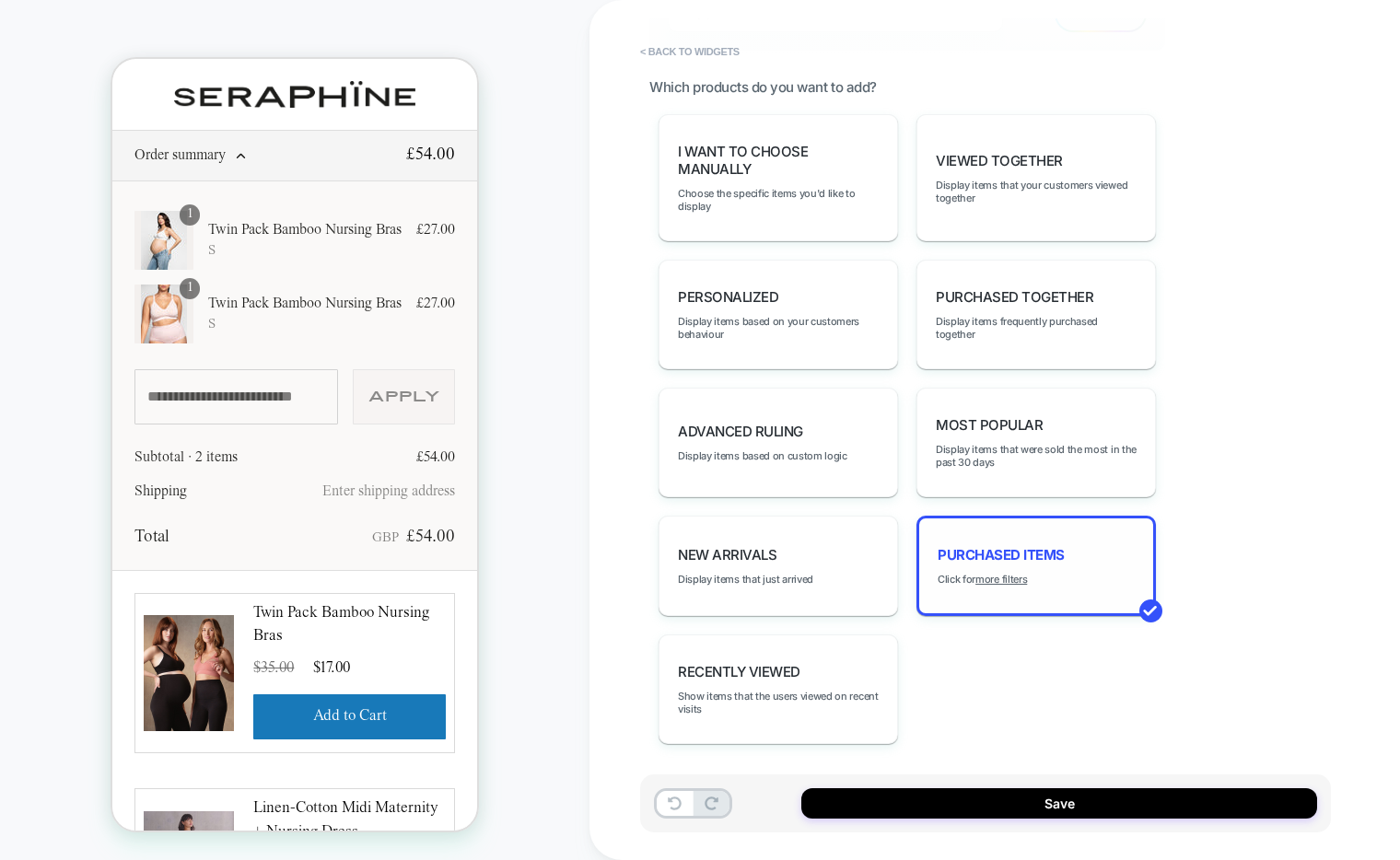 scroll, scrollTop: 1261, scrollLeft: 0, axis: vertical 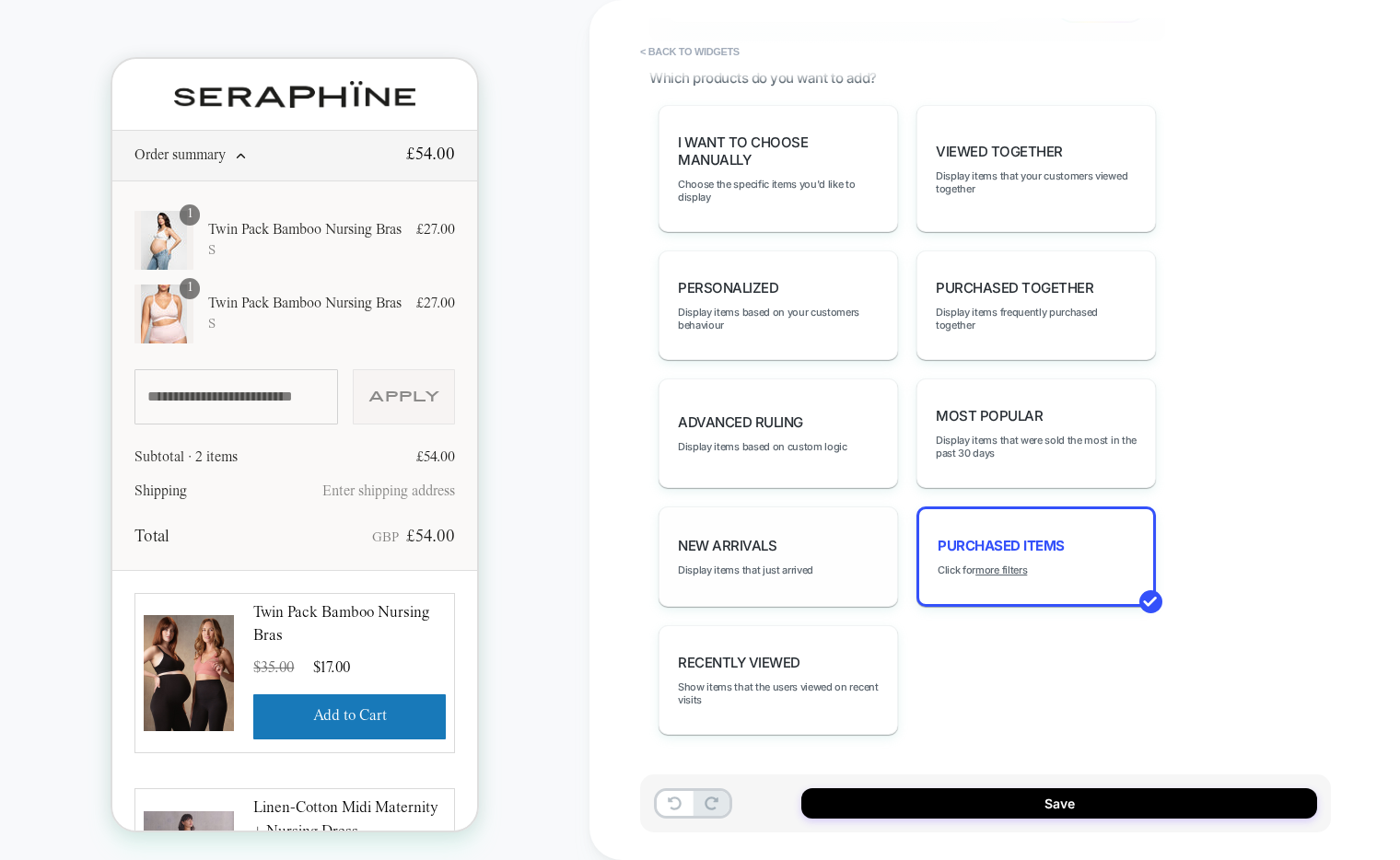 click on "New Arrivals Display items that just arrived" at bounding box center [778, 556] 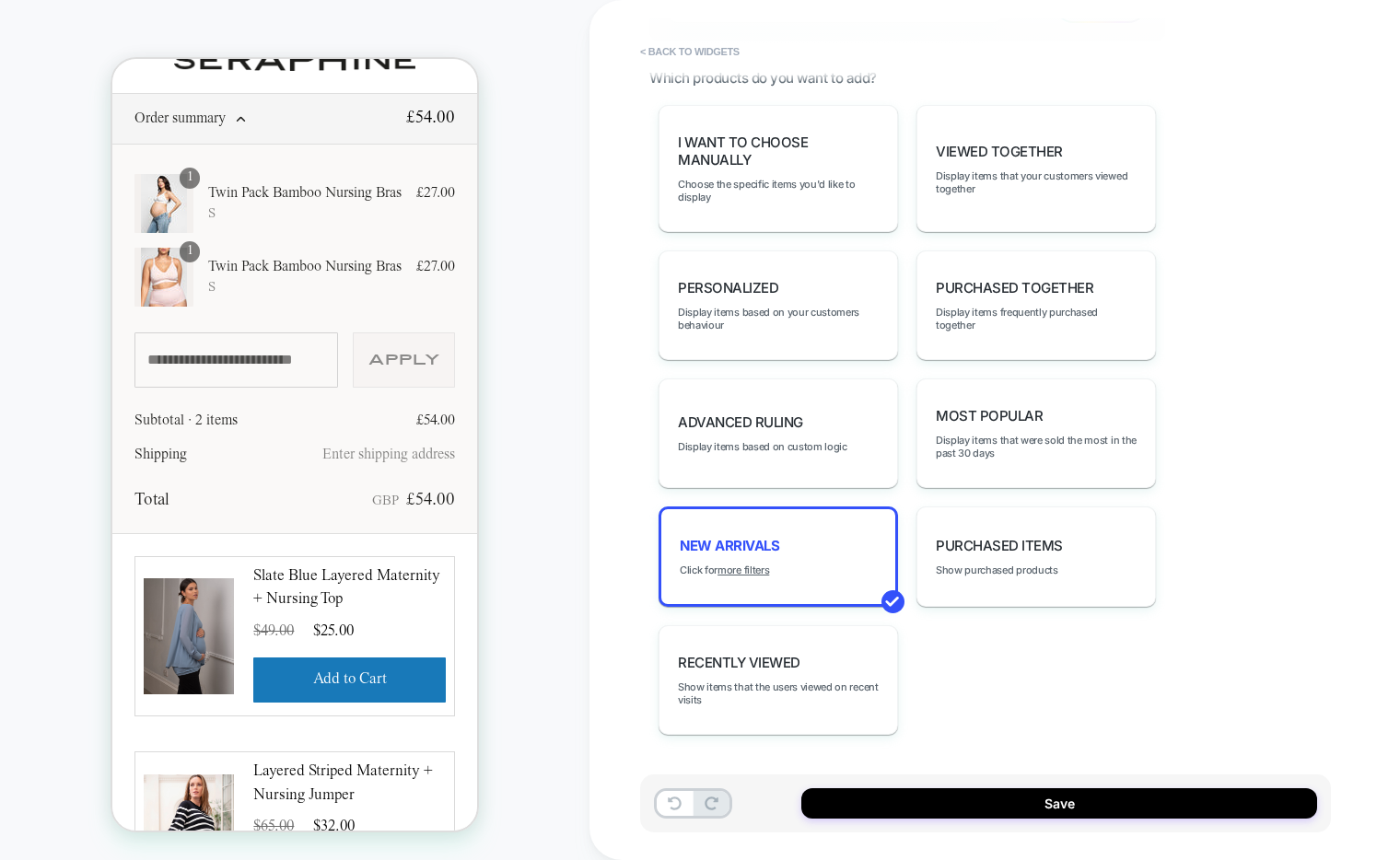 scroll, scrollTop: 76, scrollLeft: 0, axis: vertical 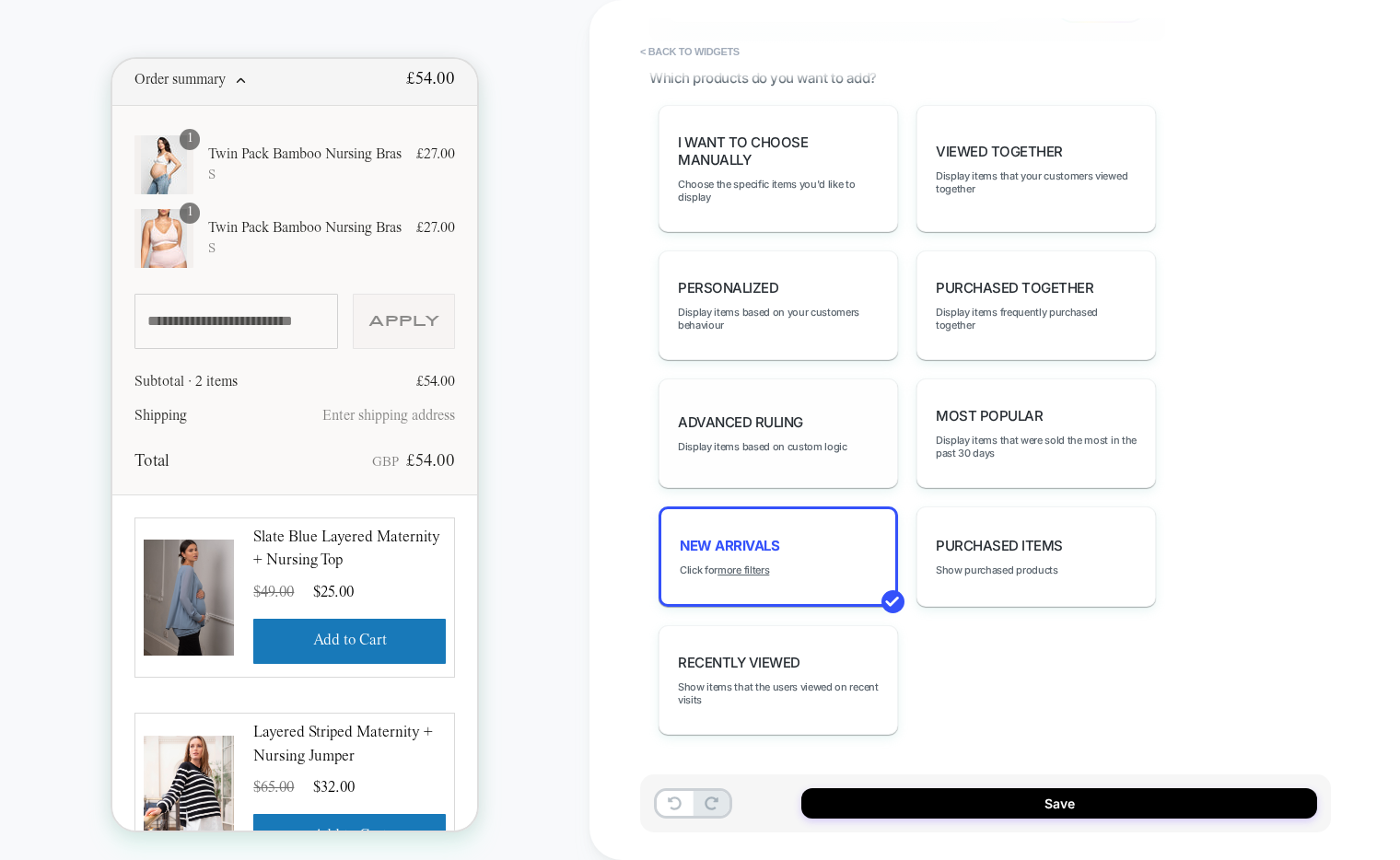 click on "Advanced Ruling Display items based on custom logic" at bounding box center [778, 433] 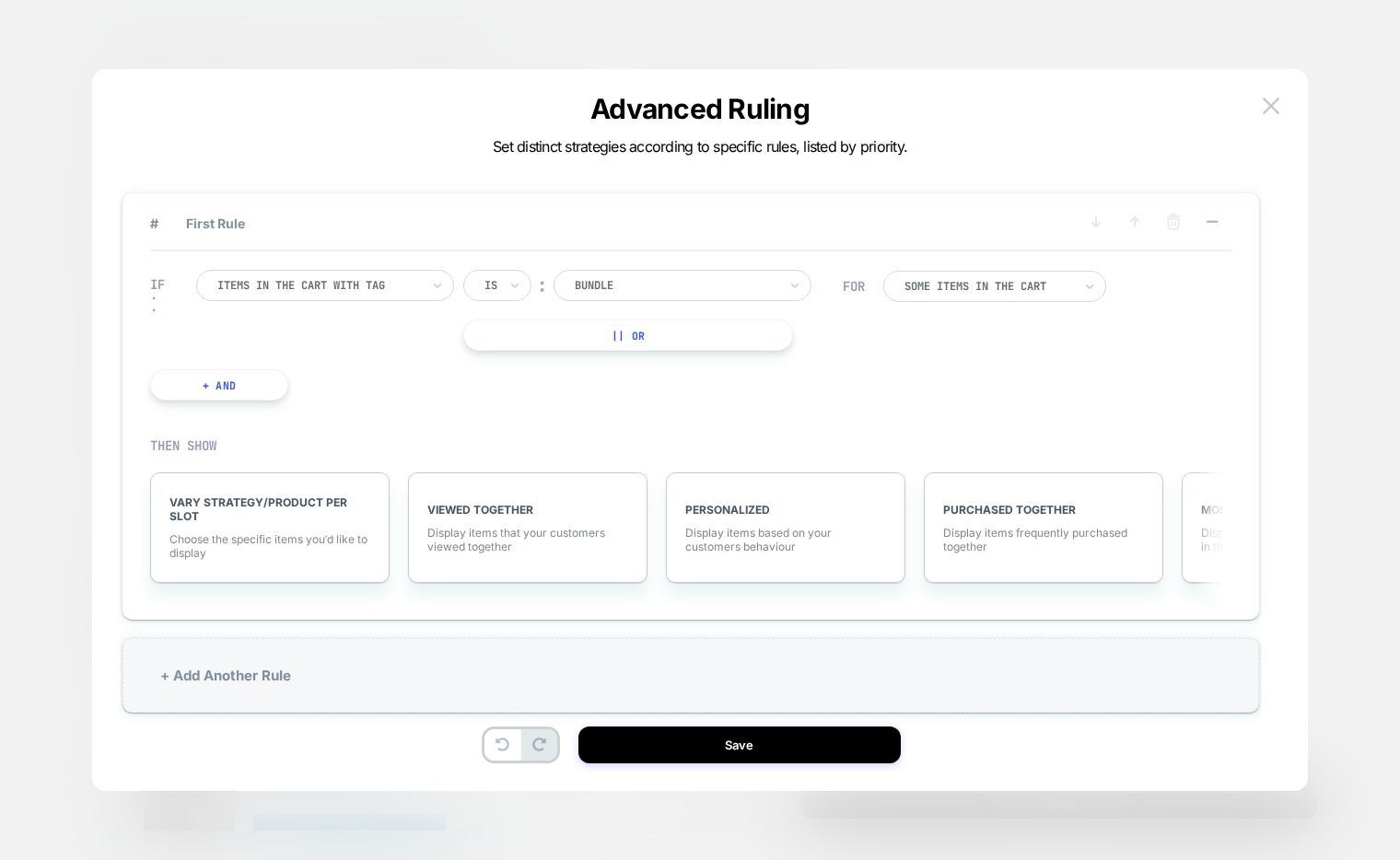 click at bounding box center (700, 430) 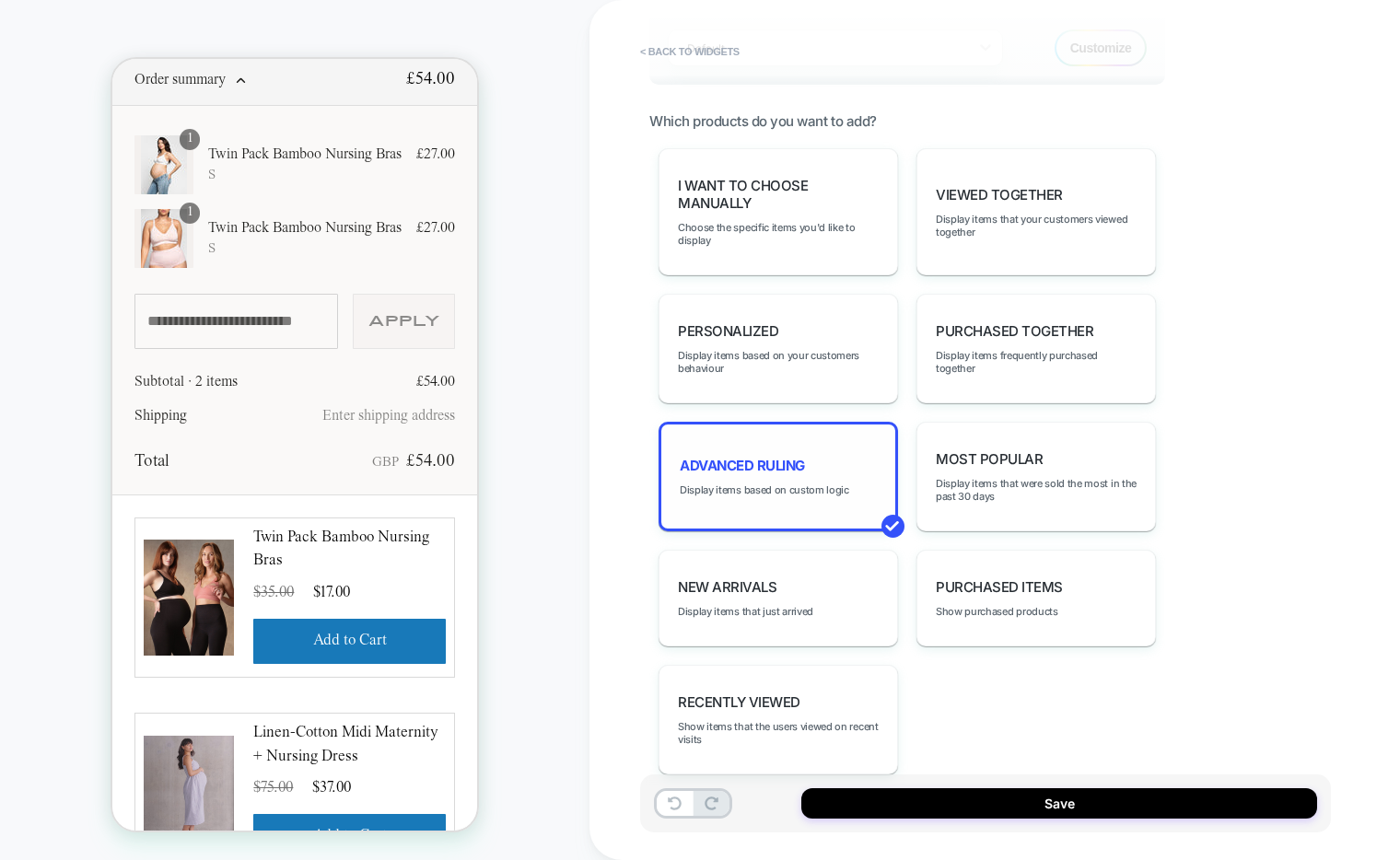 scroll, scrollTop: 1203, scrollLeft: 0, axis: vertical 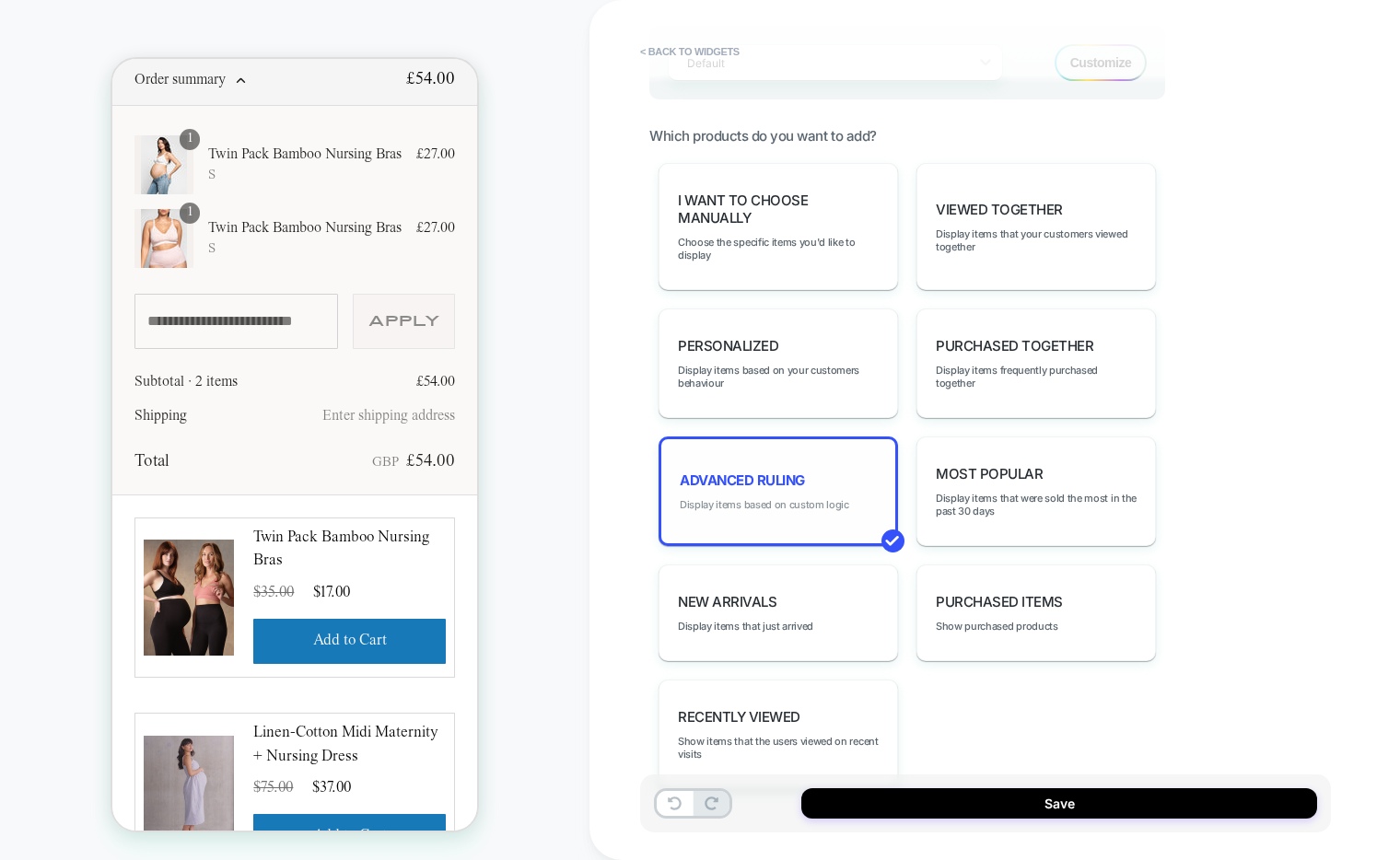 click on "Display items based on custom logic" at bounding box center (764, 505) 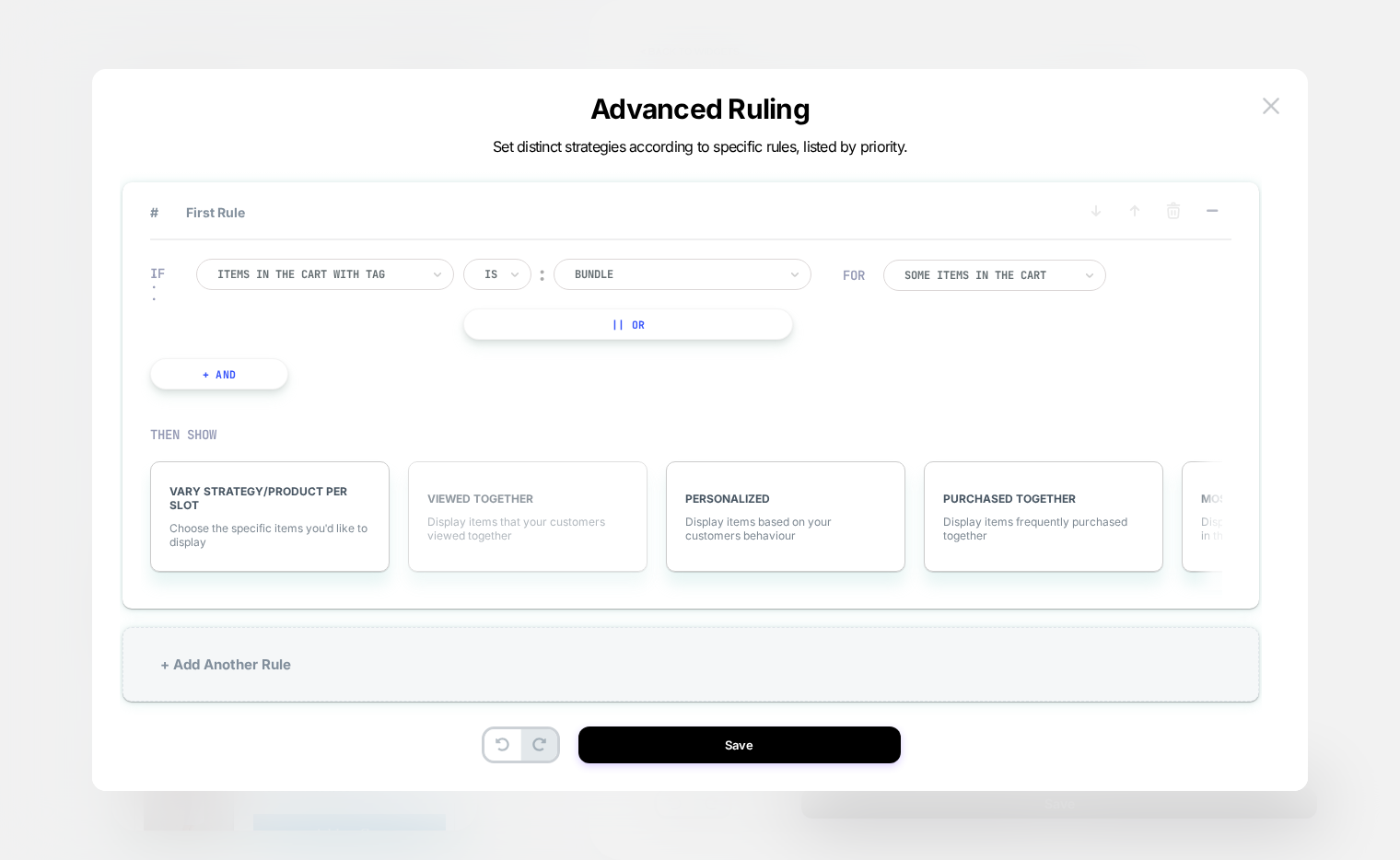 scroll, scrollTop: 2, scrollLeft: 0, axis: vertical 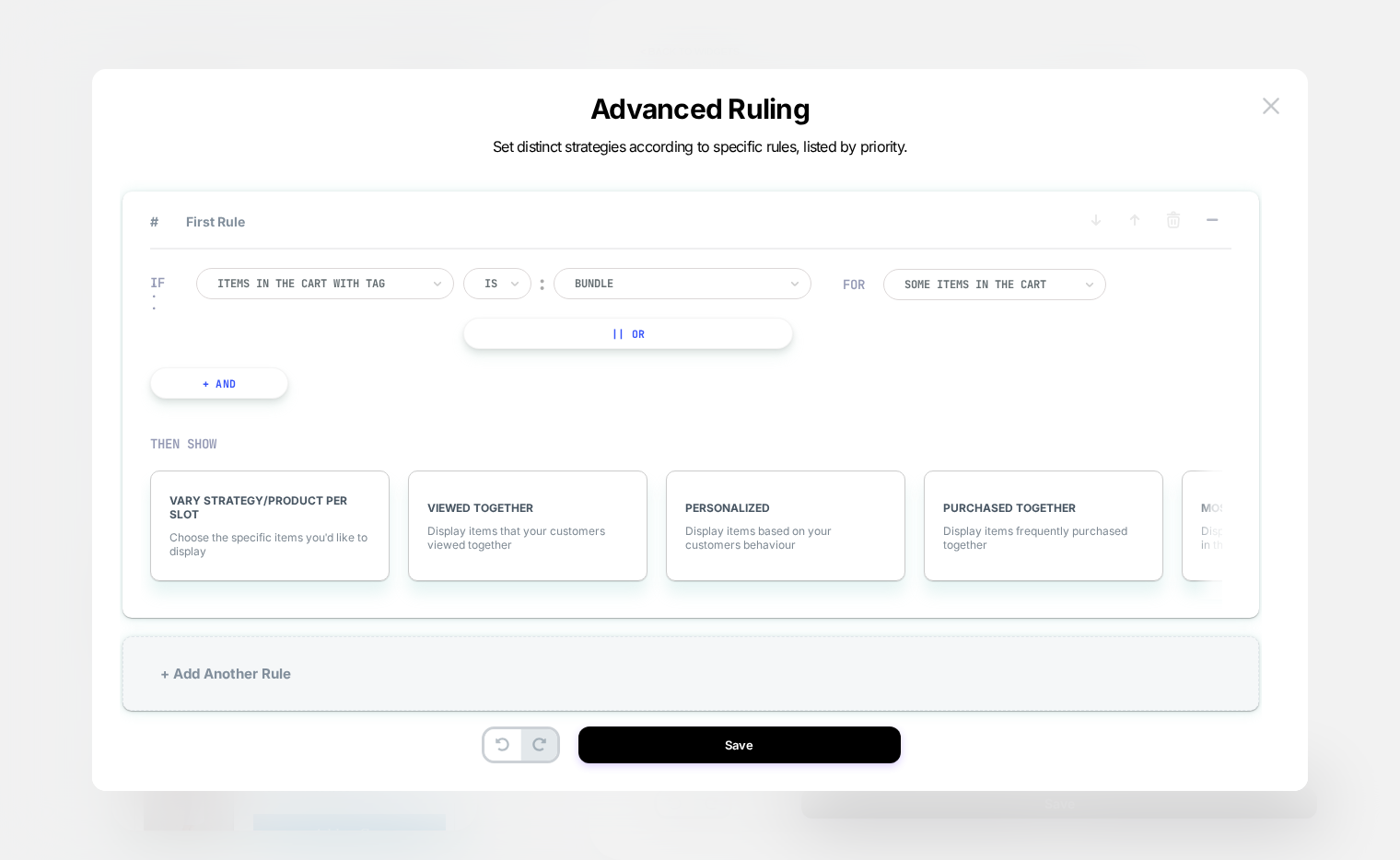 click at bounding box center [319, 284] 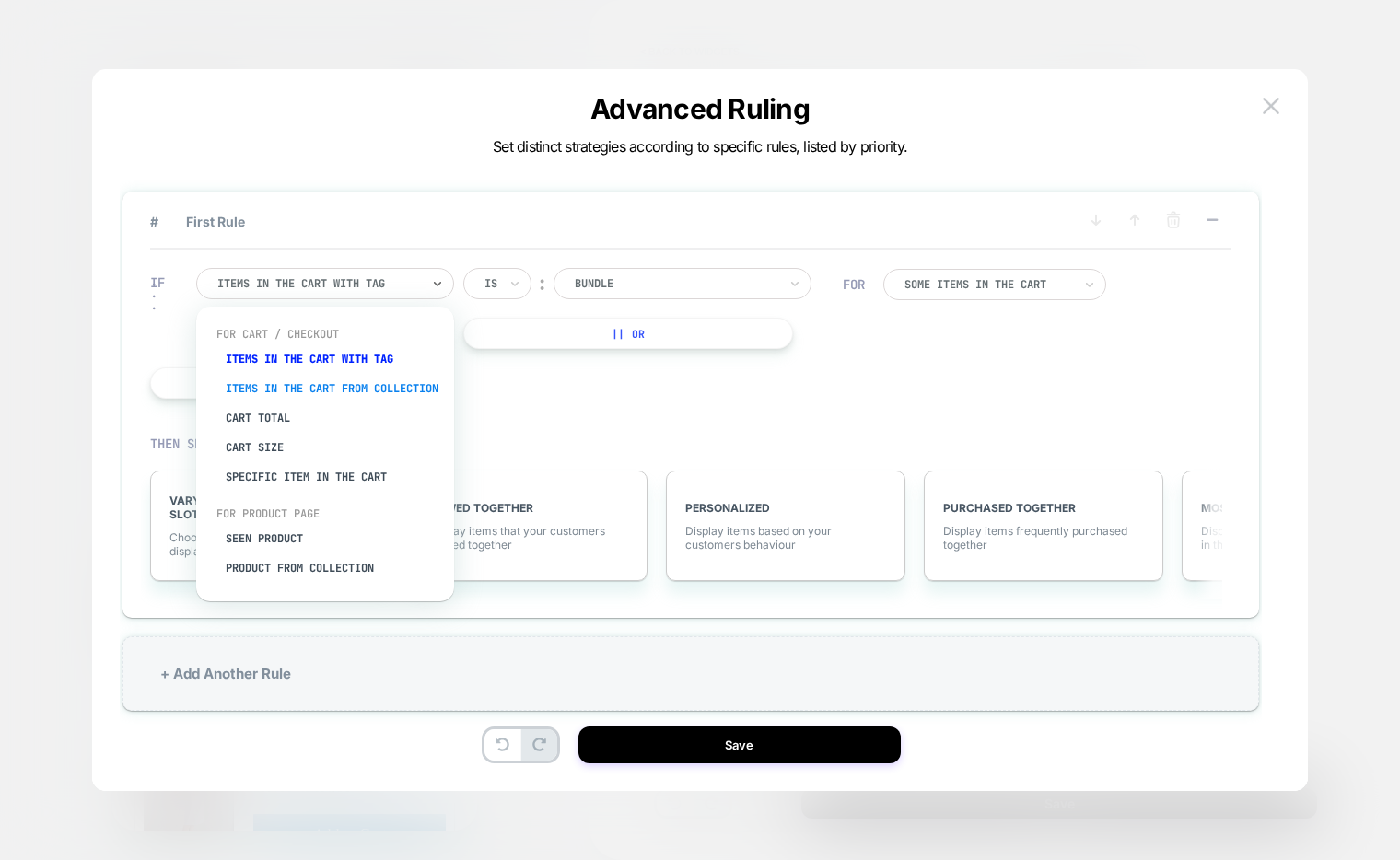 scroll, scrollTop: 46, scrollLeft: 0, axis: vertical 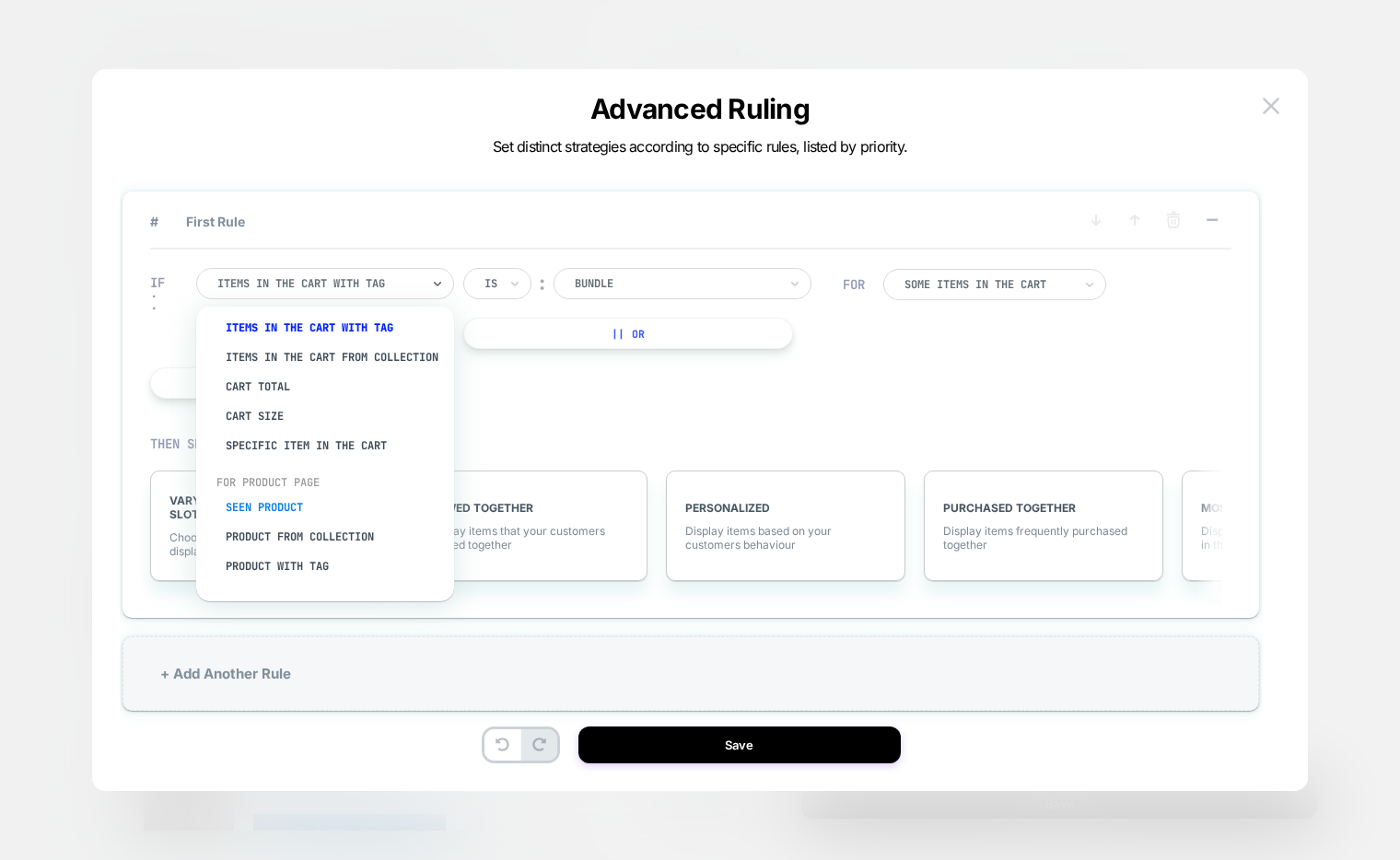 click on "Seen Product" at bounding box center (334, 507) 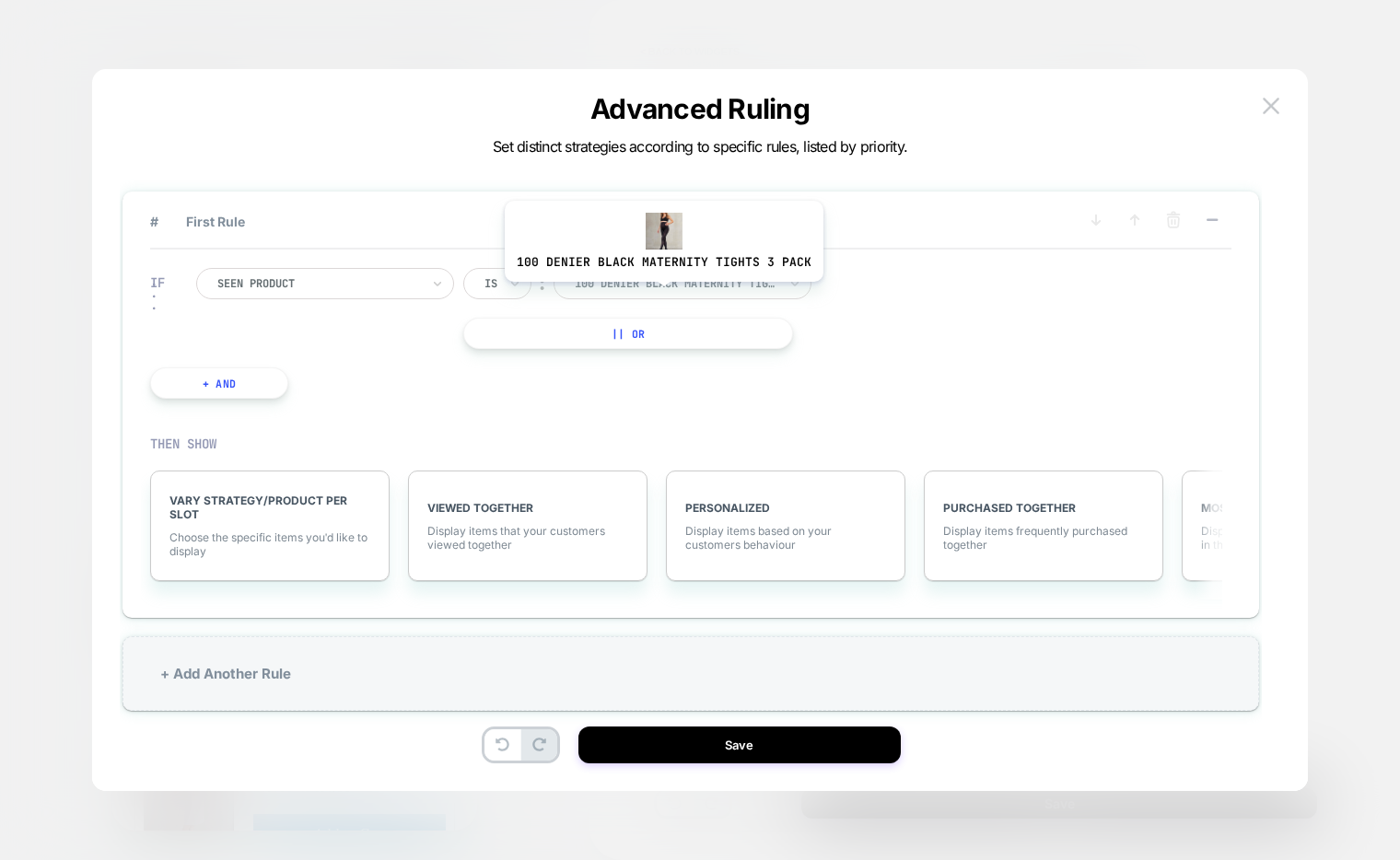 click on "100 denier black maternity tights 3 pack" at bounding box center [682, 284] 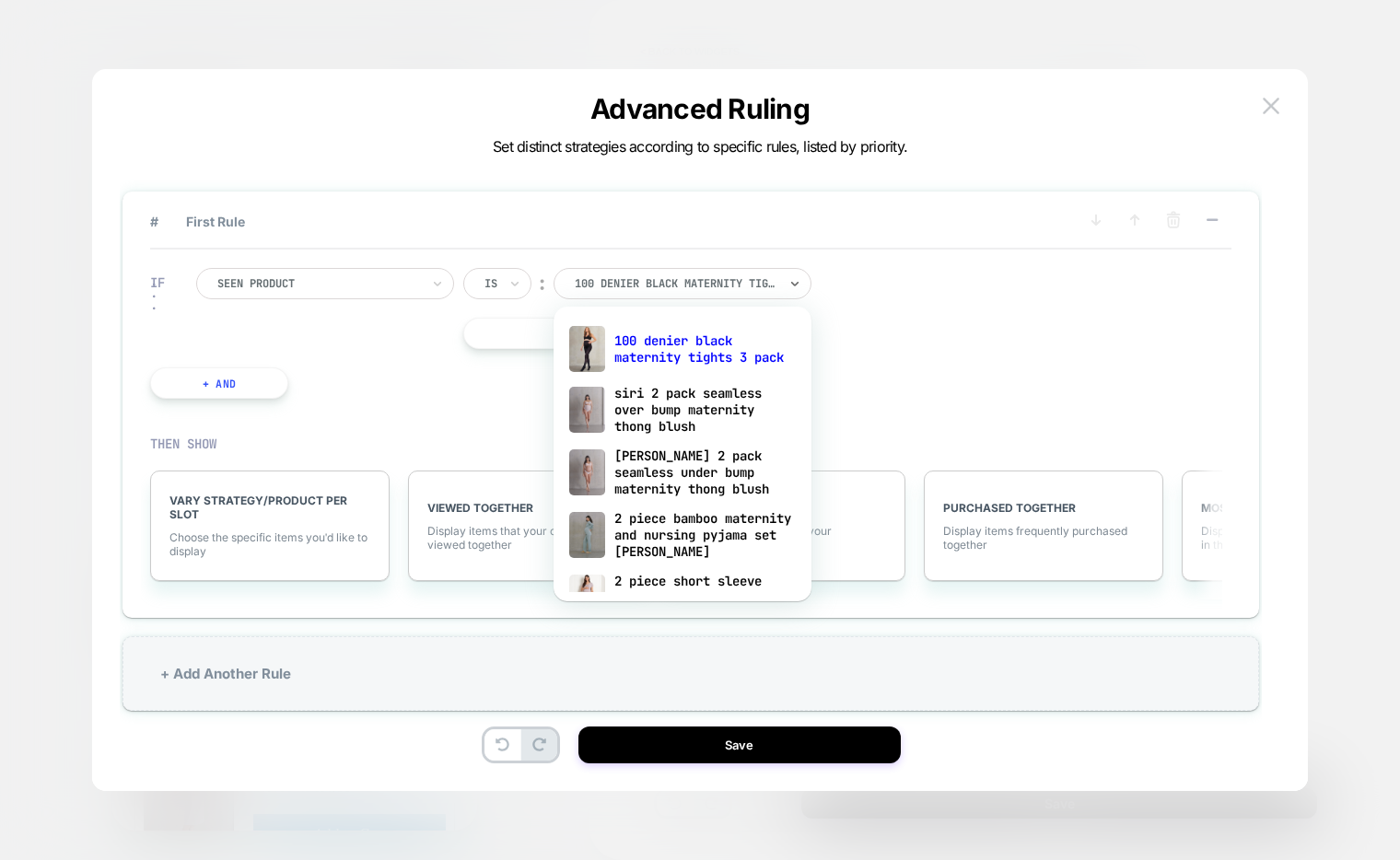 click on "IF Seen Product Is ︰ option 100 denier black maternity tights 3 pack focused, 1 of 512. 512 results available. Use Up and Down to choose options, press Enter to select the currently focused option, press Escape to exit the menu, press Tab to select the option and exit the menu. 100 denier black maternity tights 3 pack 100 denier black maternity tights 3 pack siri 2 pack seamless over bump maternity thong blush [PERSON_NAME] 2 pack seamless under bump maternity thong blush 2 piece bamboo maternity and nursing pyjama set [PERSON_NAME] 2 piece short sleeve maternity and nursing loungewear [PERSON_NAME] lilac soft black maternity nursing loungewear ultra soft maternity nursing pyjamas 20 denier black maternity tights 2 pack 20 denier mocha maternity tights 2 pack 4 20 denier nude maternity tights 2 pack 3 in 1 relaxed fit maternity hoodie taupe seraphine bamboo maternity briefs pack of 3 3 piece jersey loungewear set navy 3 in 1 maternity nursing and babywearing premium parka [PERSON_NAME] 3 in 1 winter maternity parka || Or" at bounding box center (496, 333) 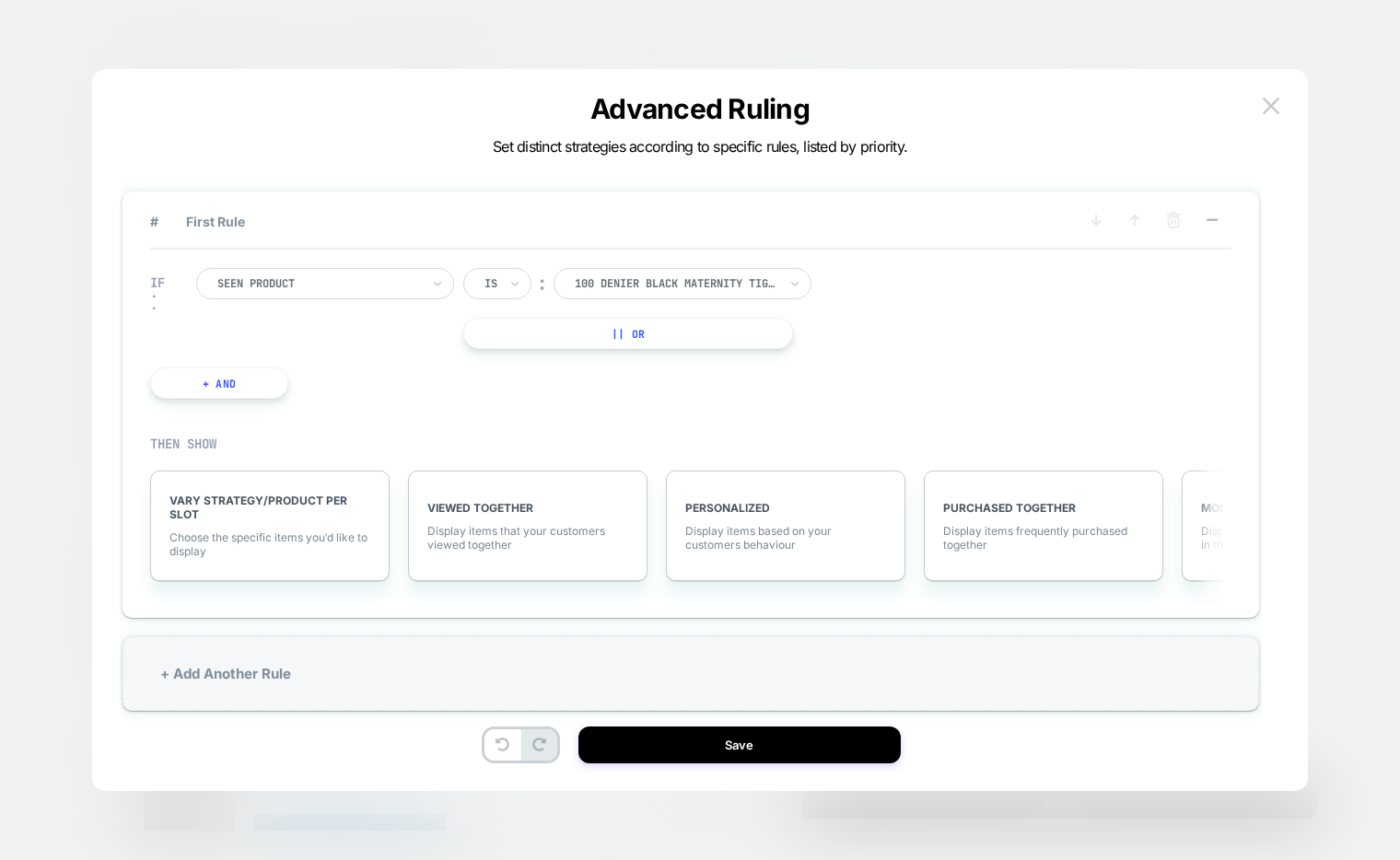 click on "Is" at bounding box center [497, 284] 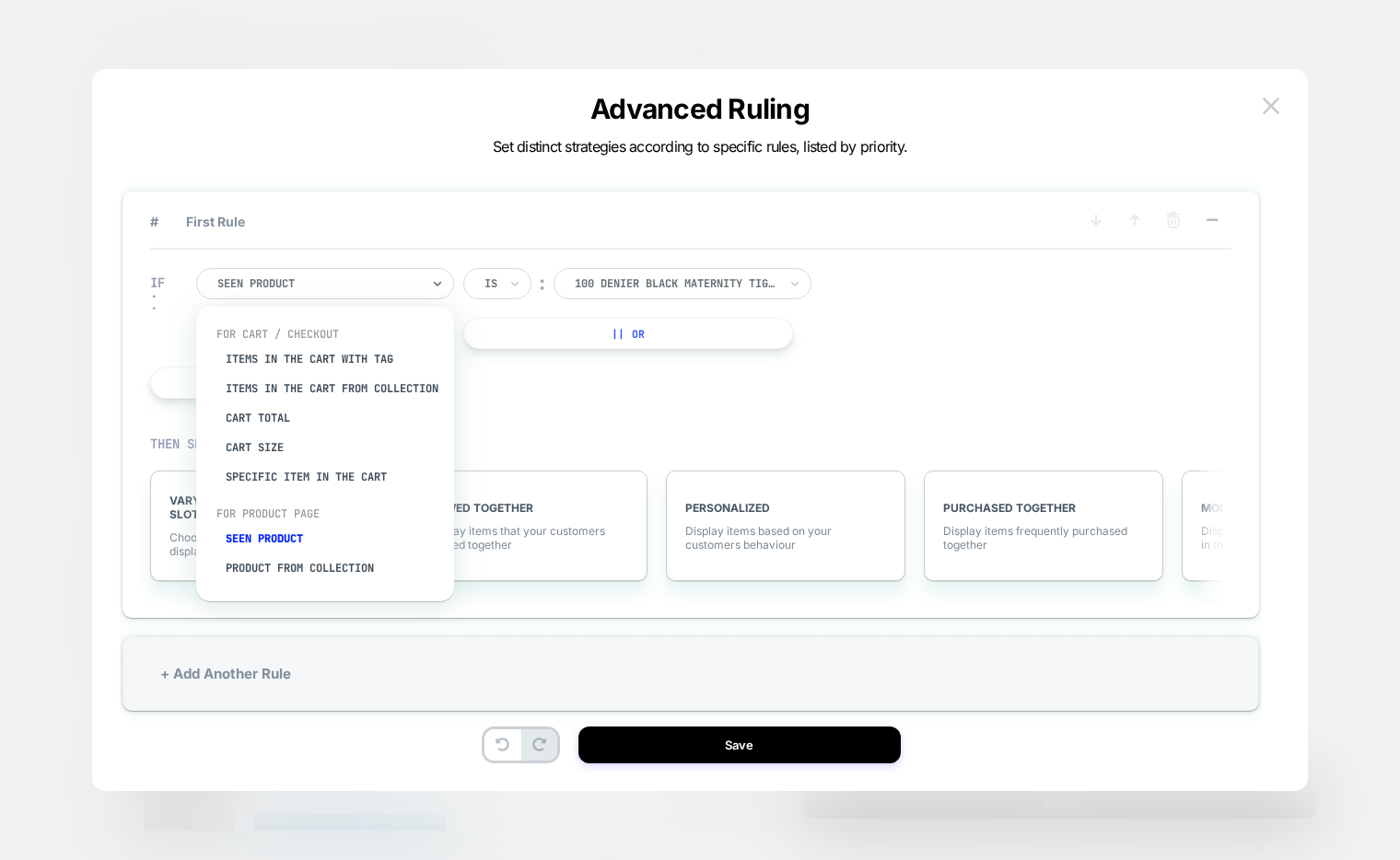 click at bounding box center [319, 284] 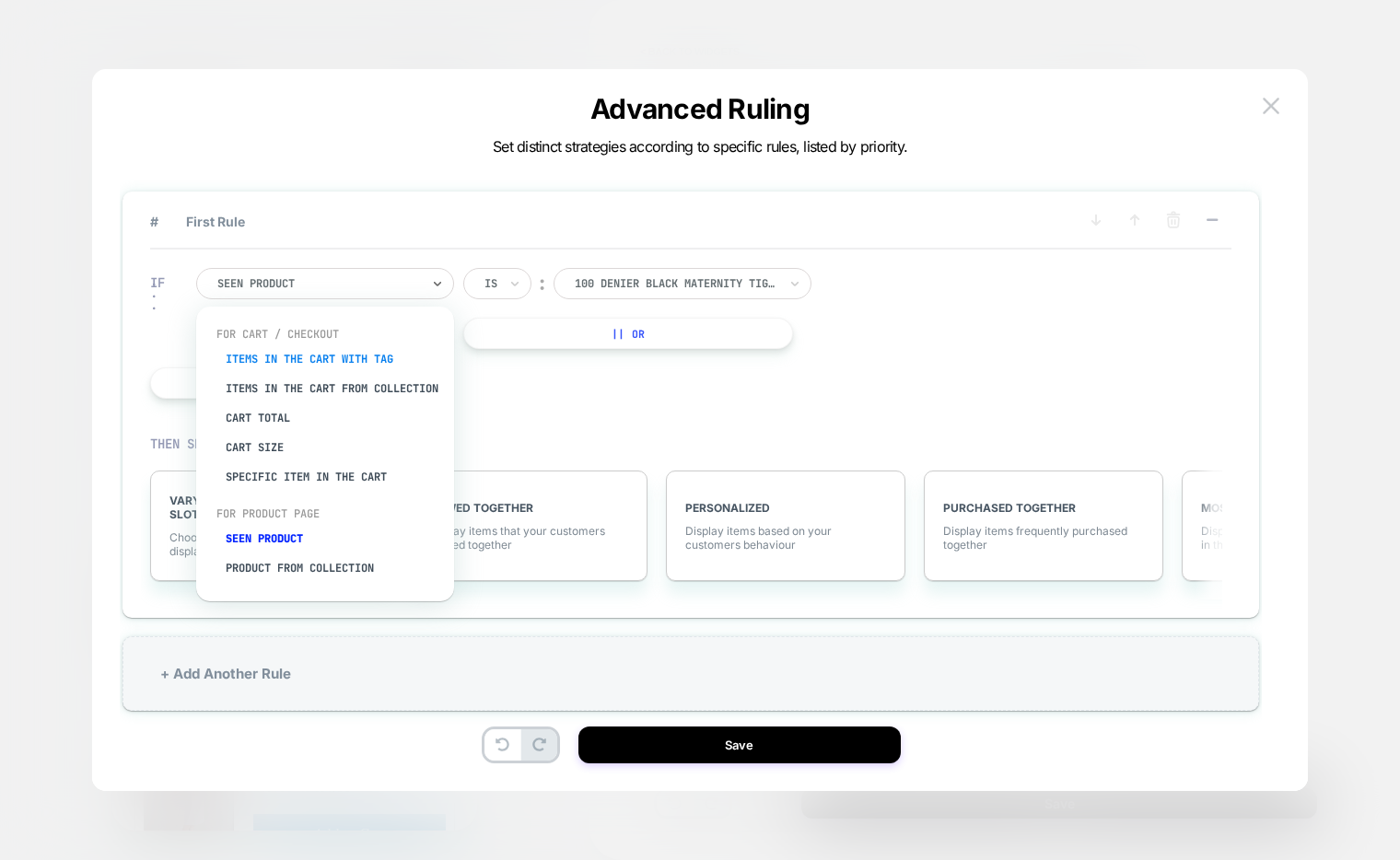 click on "Items in the cart with tag" at bounding box center [334, 359] 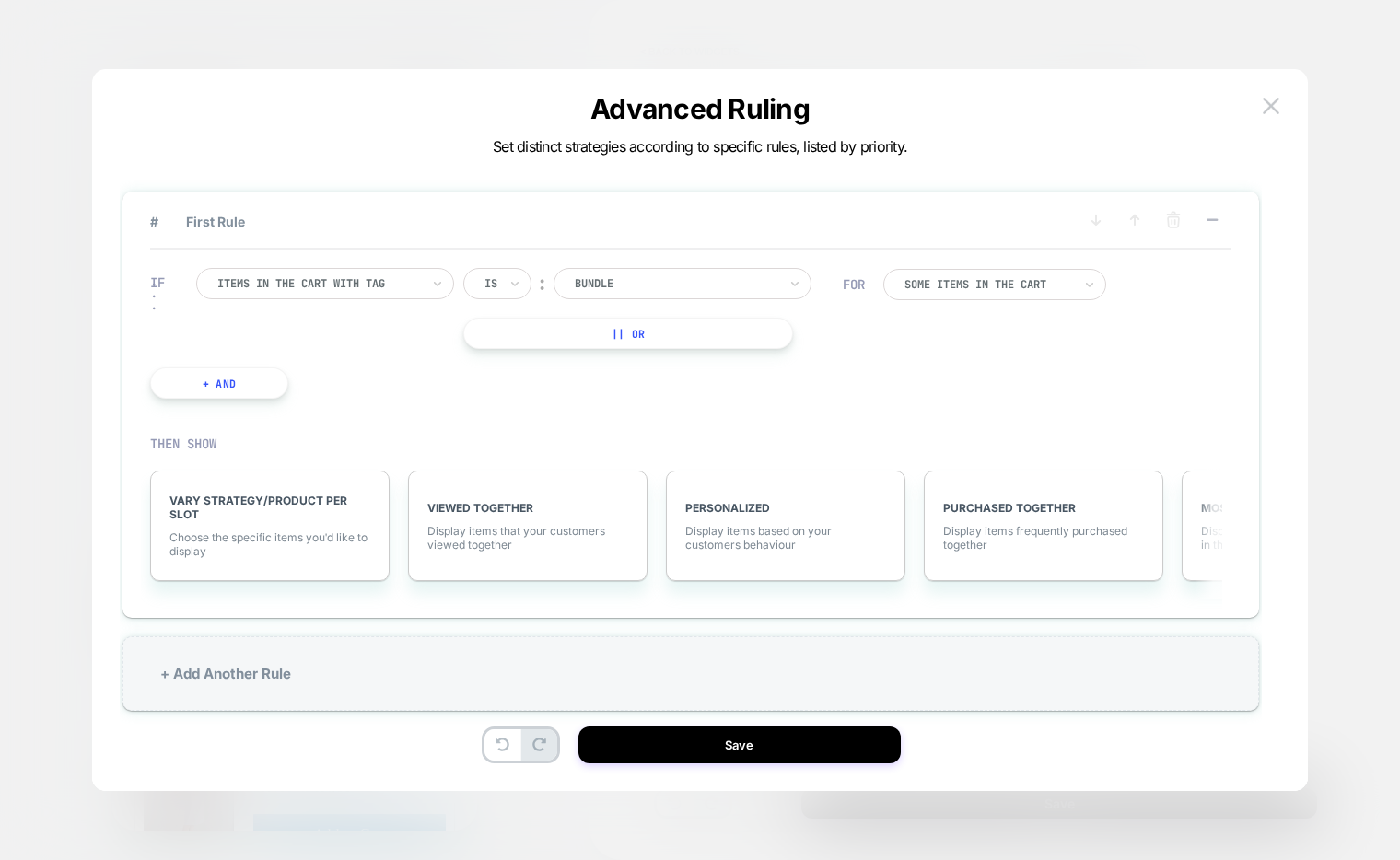 click at bounding box center (319, 284) 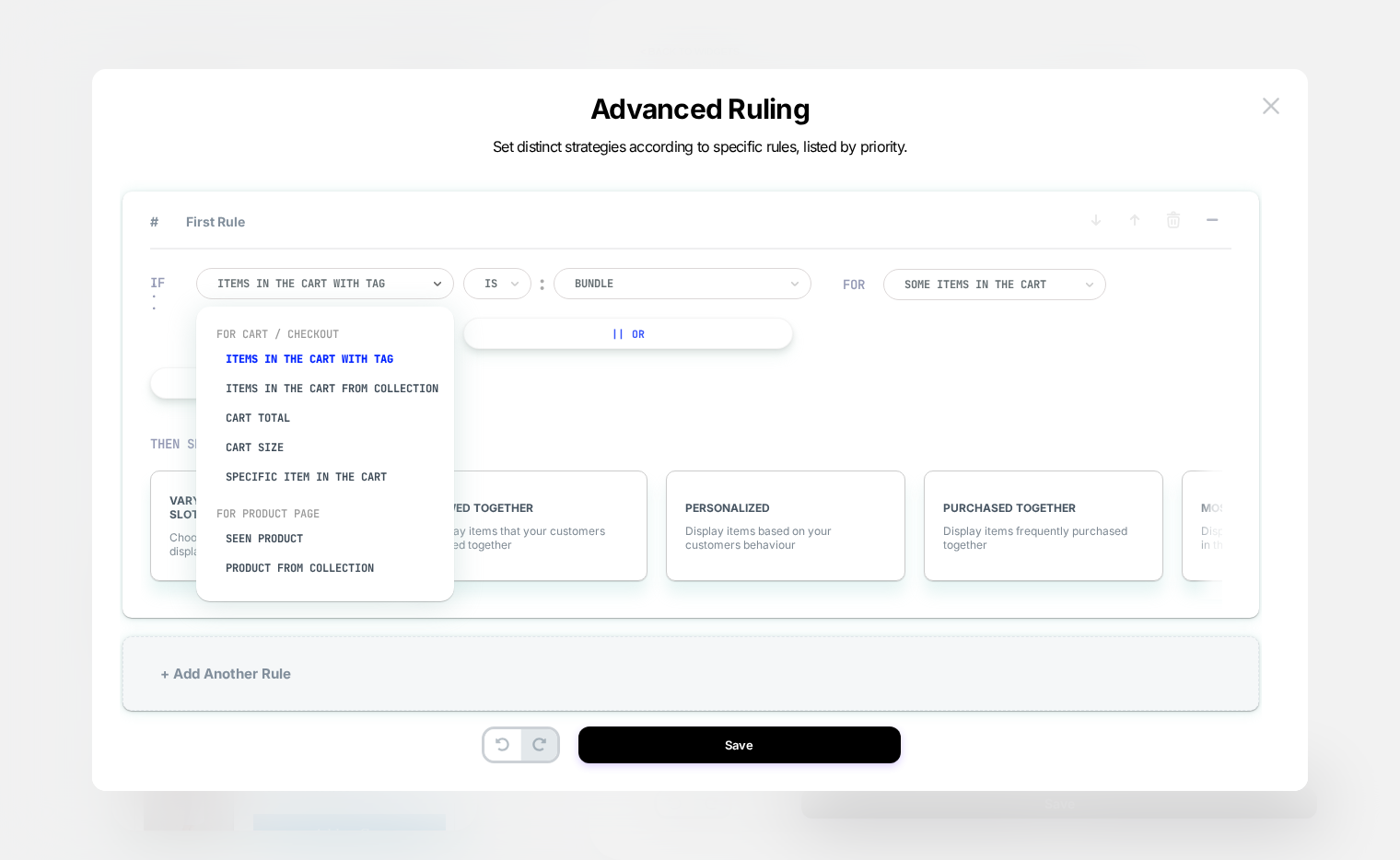 click on "IF option Items in the cart with tag focused, 1 of 8. 8 results available. Use Up and Down to choose options, press Enter to select the currently focused option, press Escape to exit the menu, press Tab to select the option and exit the menu. Items in the cart with tag For Cart / Checkout Items in the cart with tag Items in the cart from collection Cart Total Cart Size Specific item in the cart For Product Page Seen Product Product from collection Product with tag Is ︰ BUNDLE || Or + And FOR Some Items in the cart" at bounding box center [691, 333] 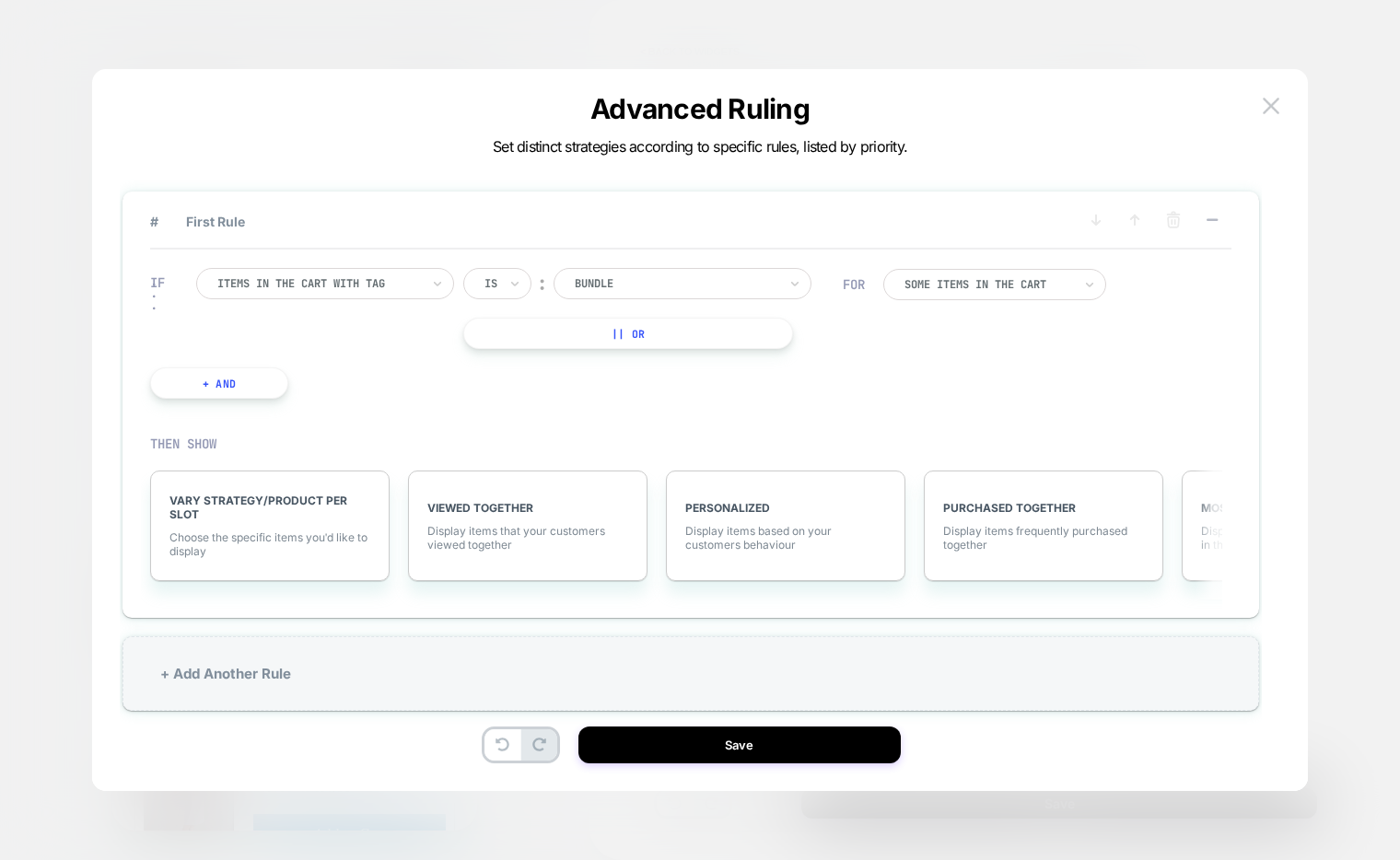 click at bounding box center [676, 284] 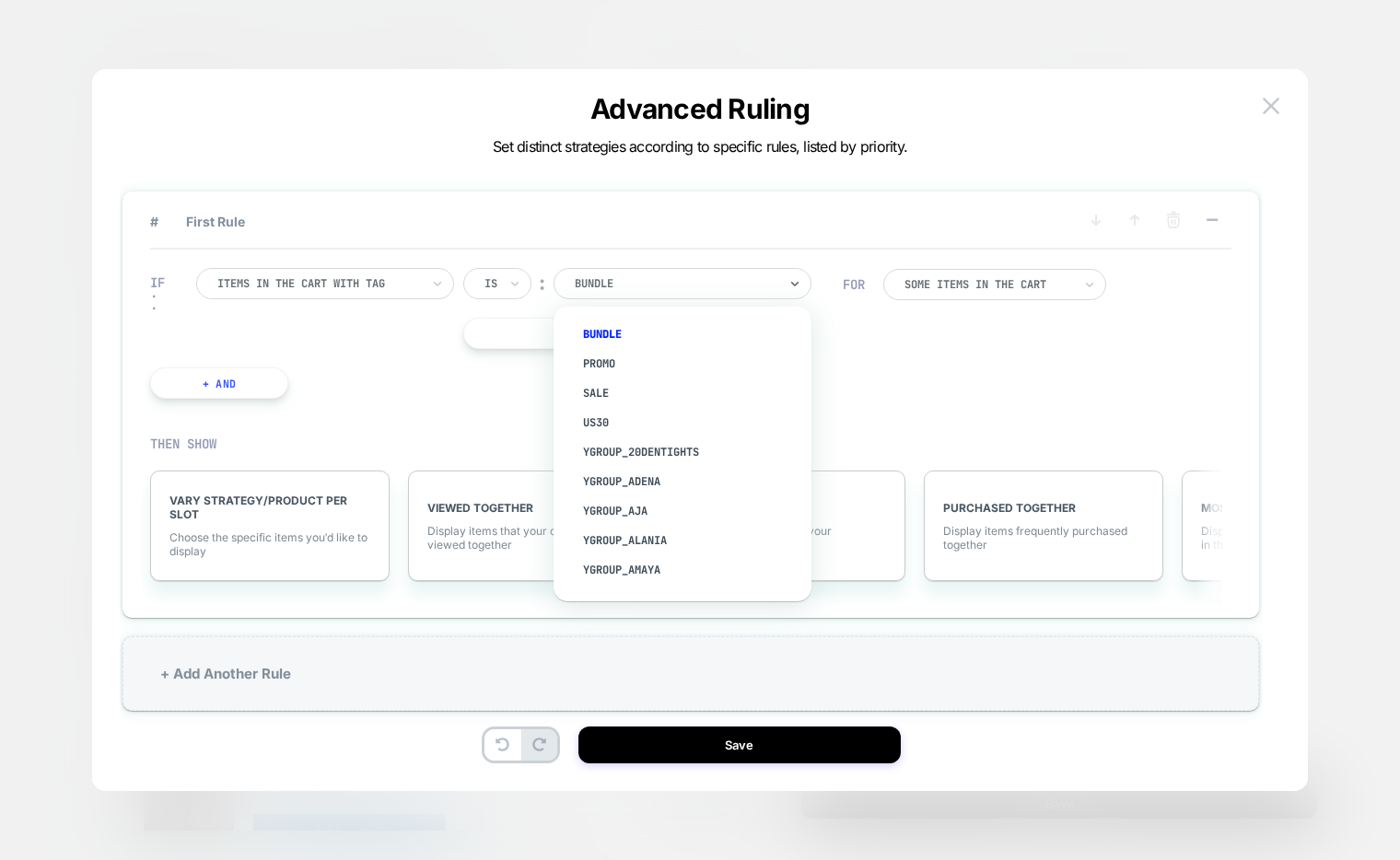 click at bounding box center [988, 285] 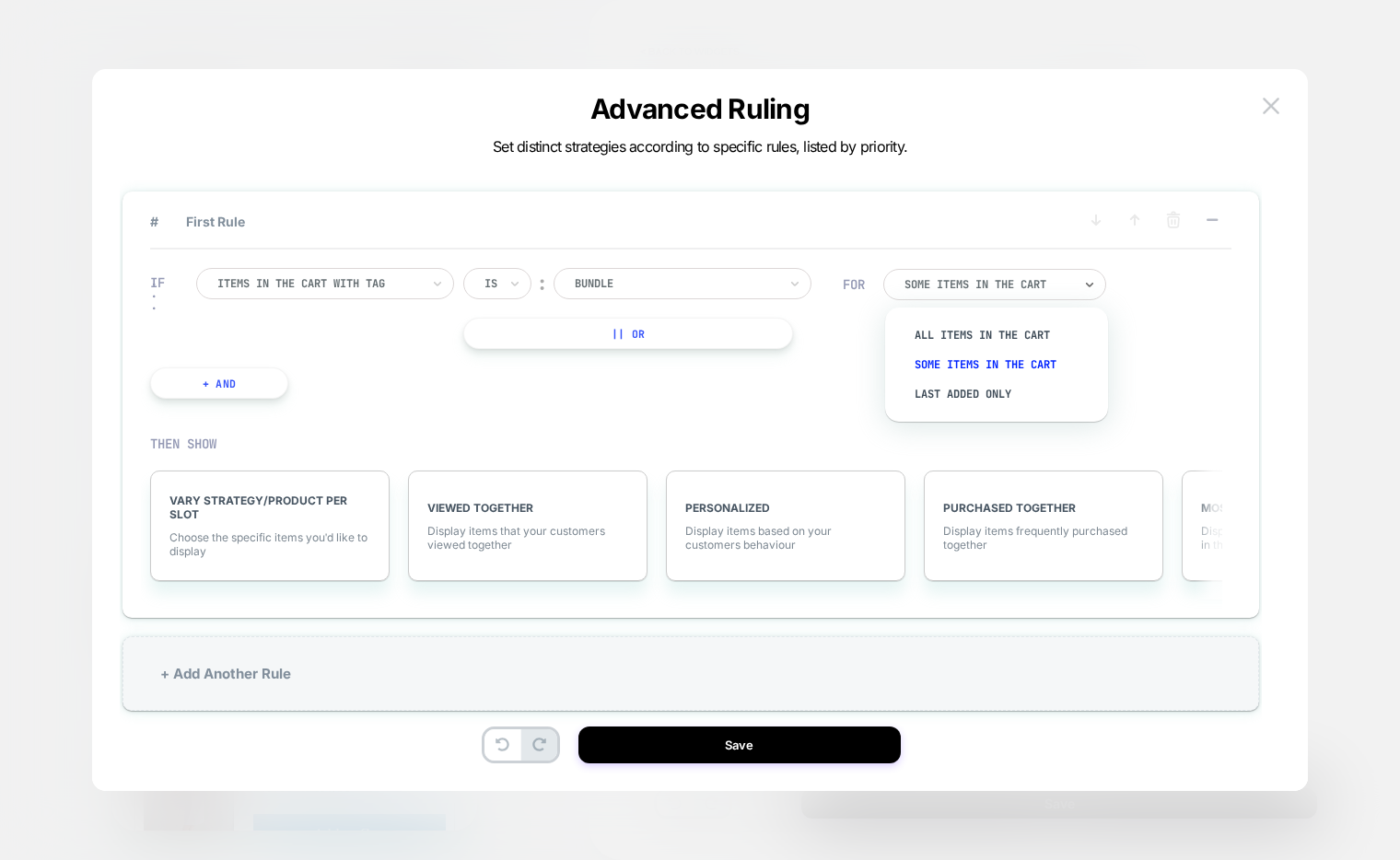 click on "IF Items in the cart with tag Is ︰ BUNDLE || Or + And" at bounding box center (496, 333) 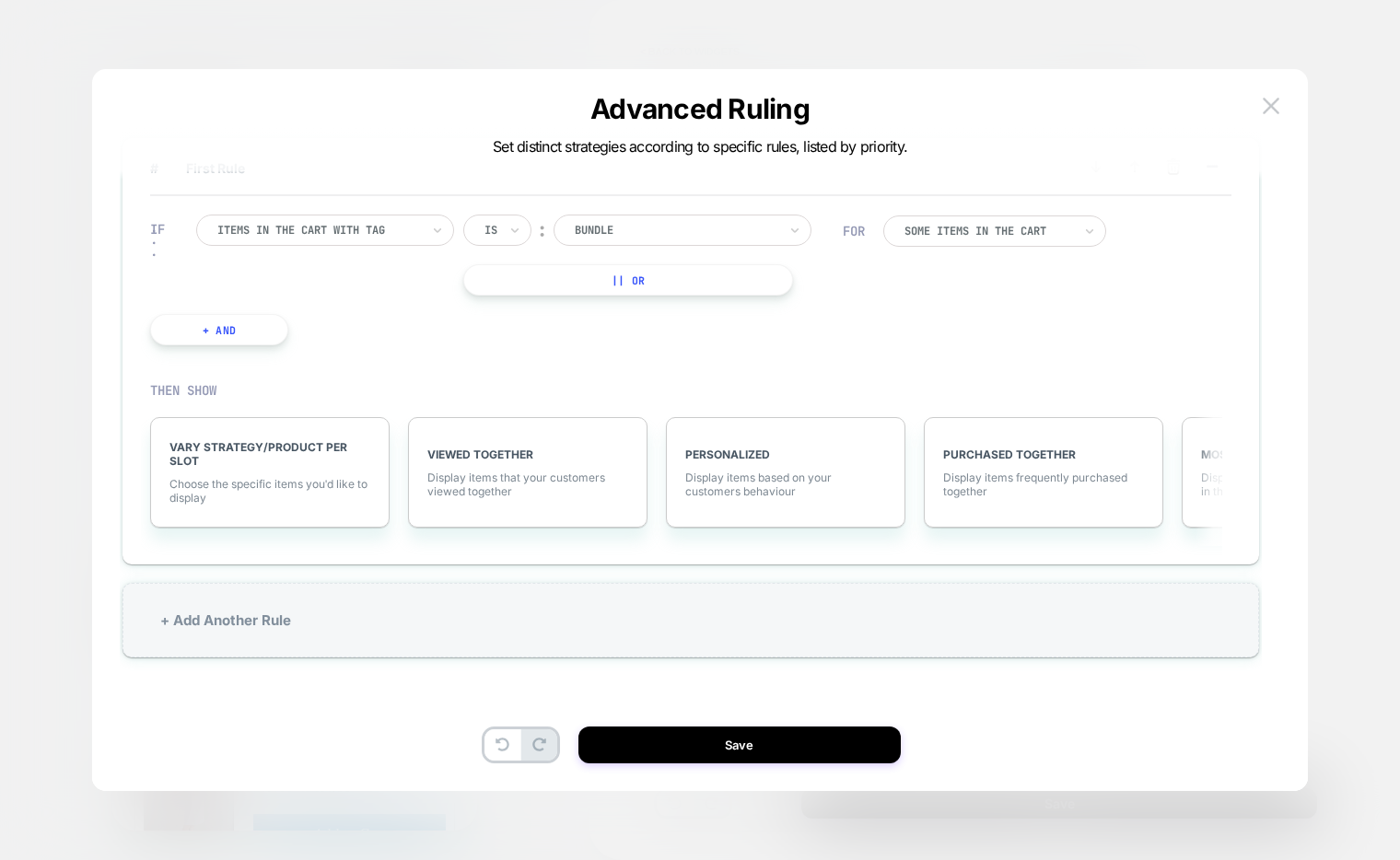 scroll, scrollTop: 3, scrollLeft: 0, axis: vertical 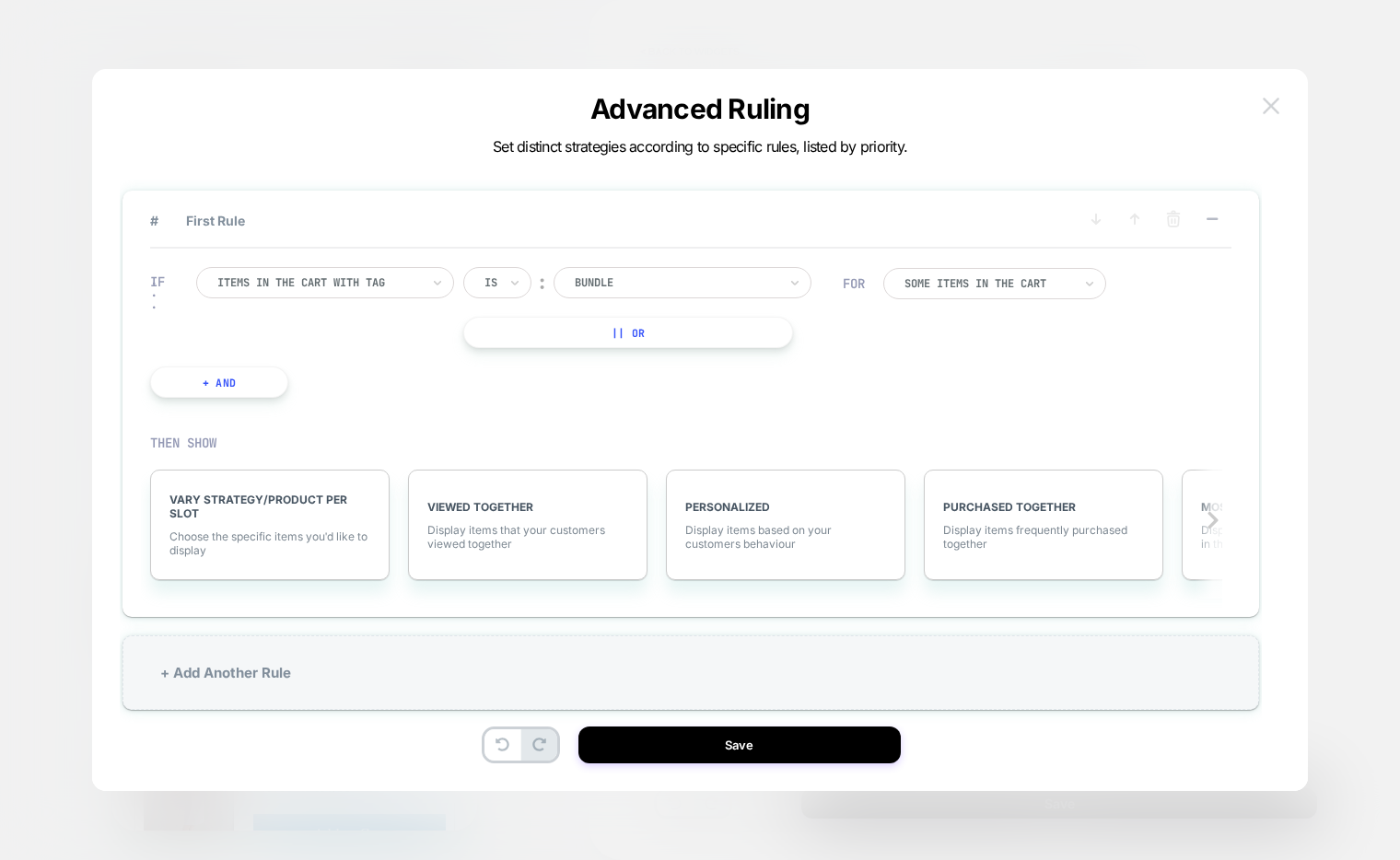click at bounding box center (1271, 105) 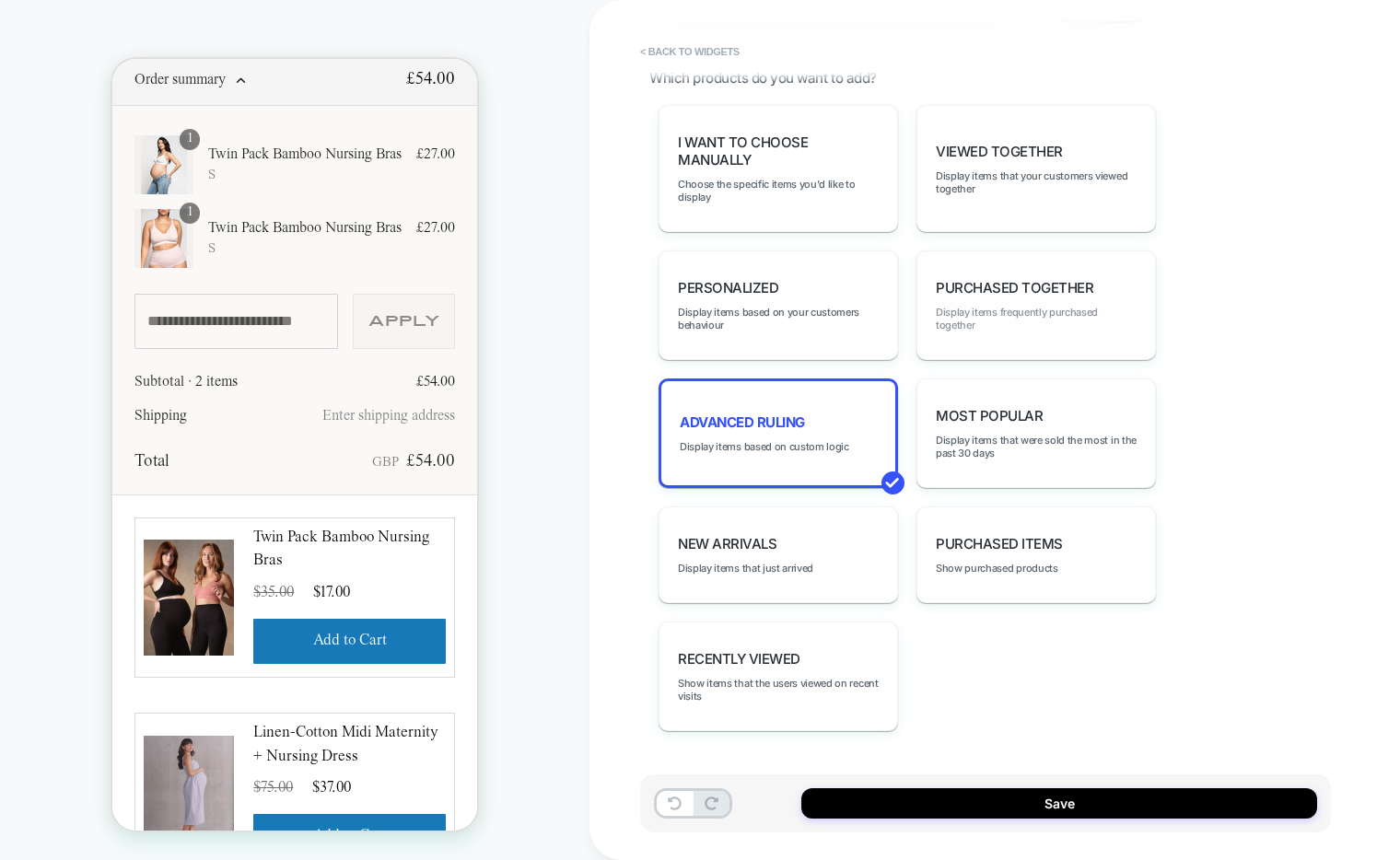 scroll, scrollTop: 1225, scrollLeft: 0, axis: vertical 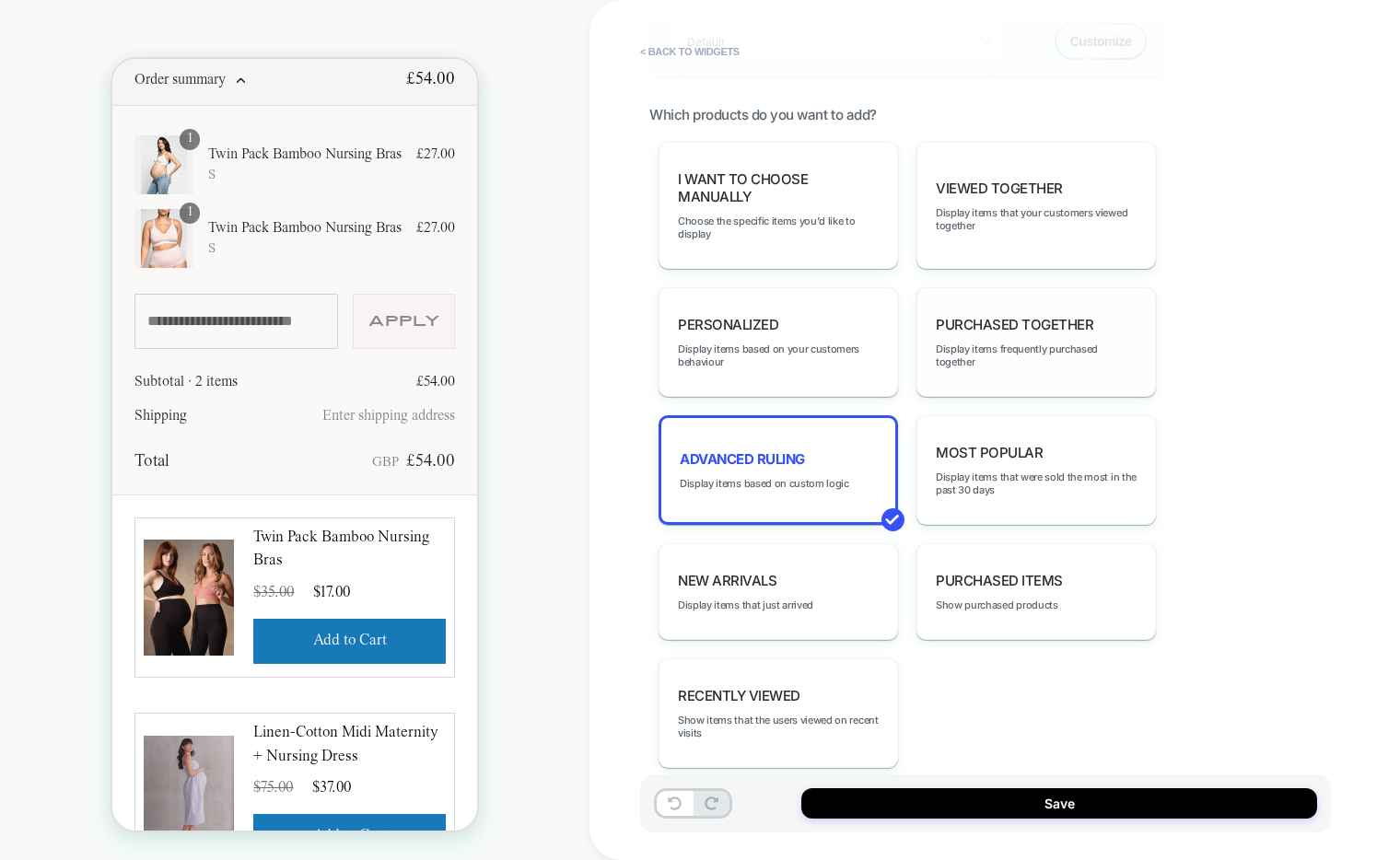click on "Purchased Together" at bounding box center (1014, 324) 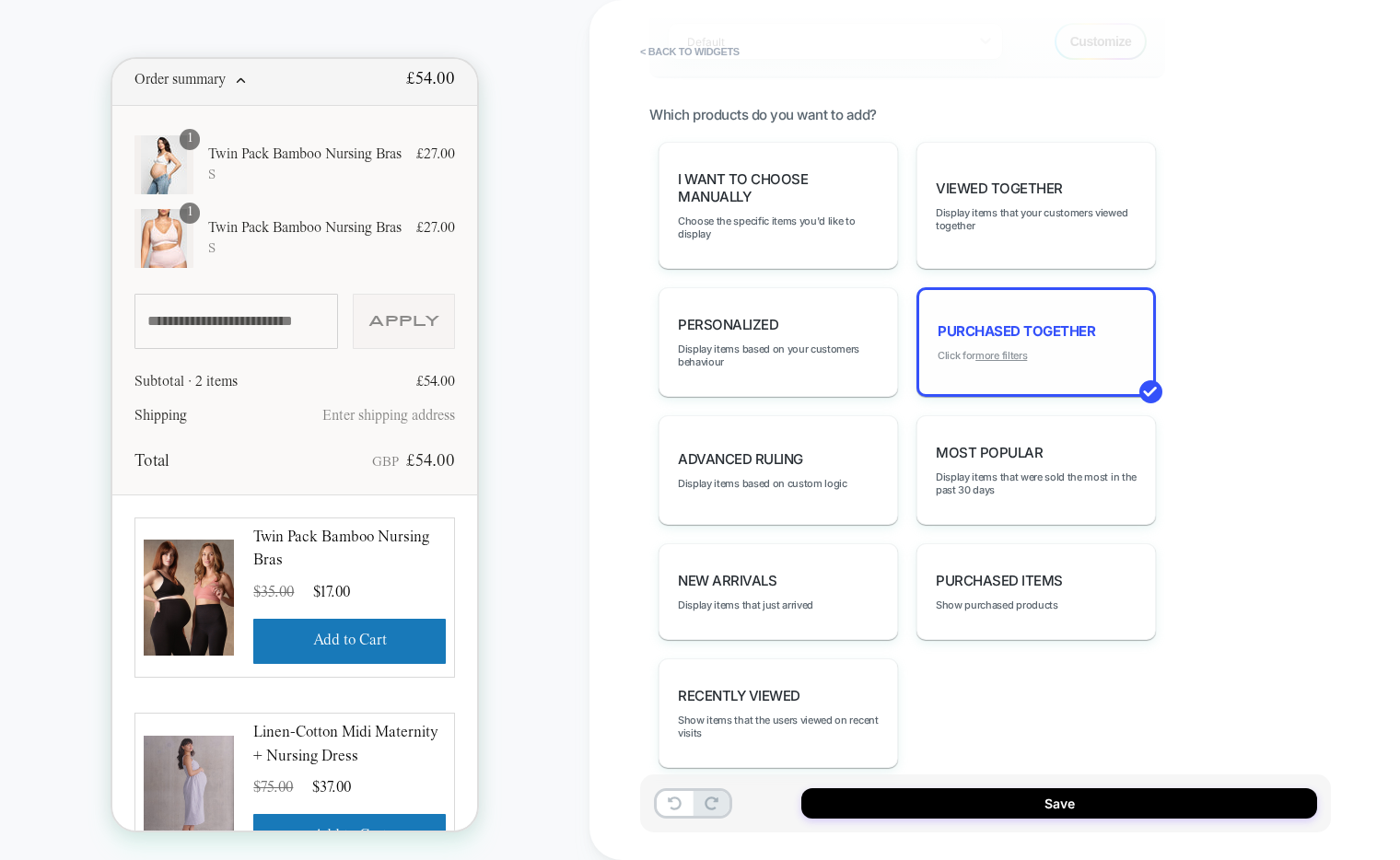 click on "more filters" at bounding box center (1001, 355) 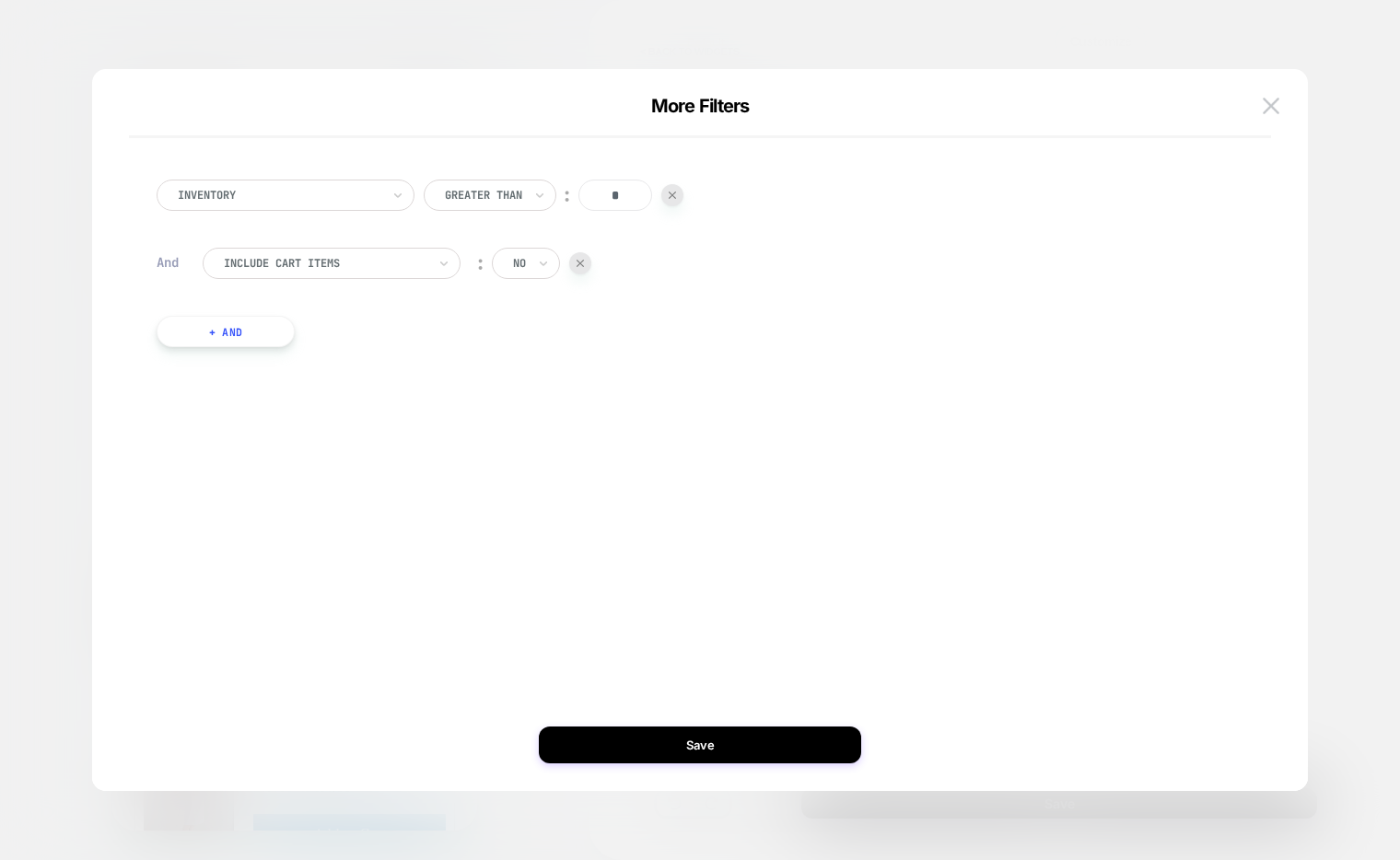 click at bounding box center (700, 430) 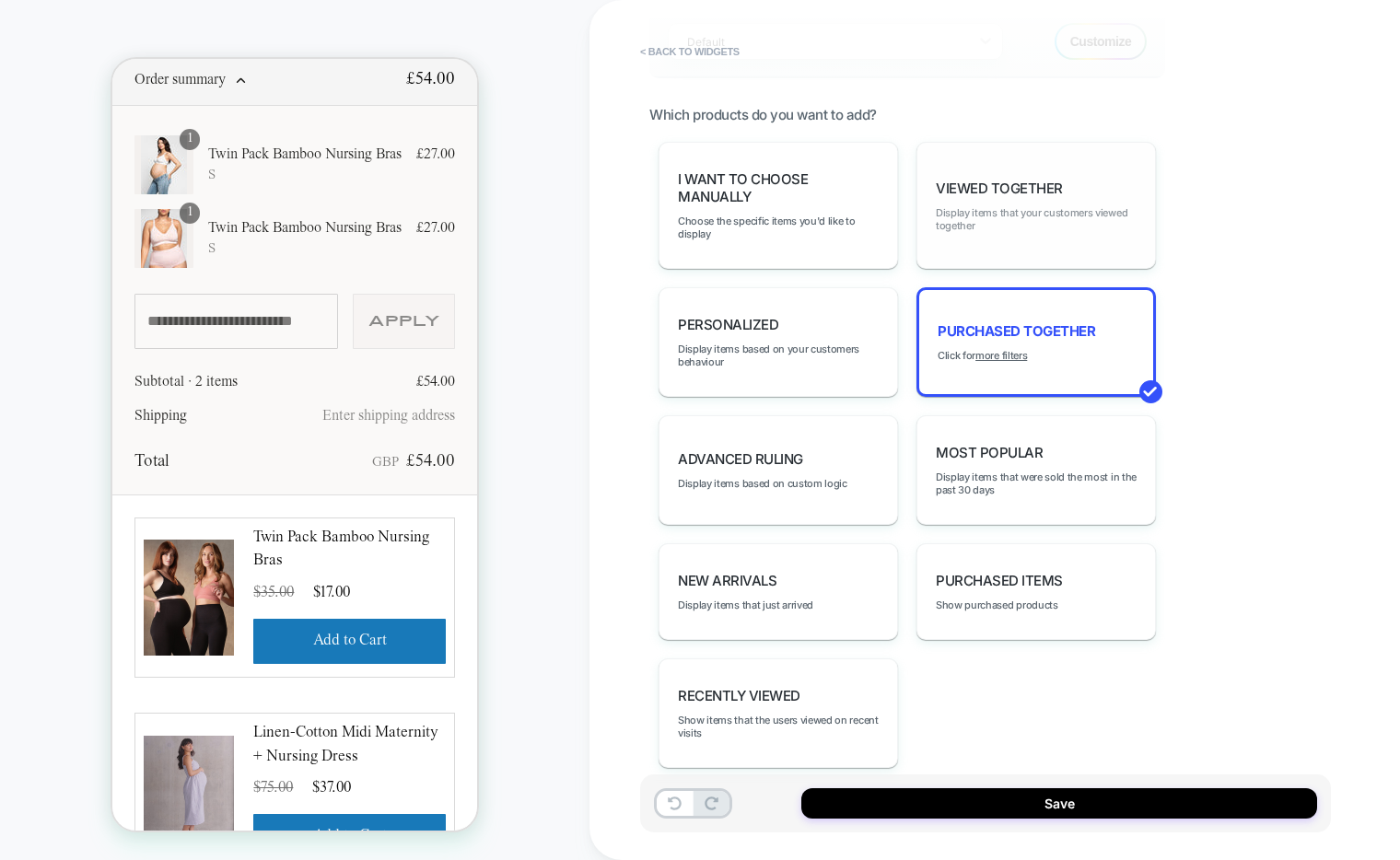 click on "Display items that your customers viewed together" at bounding box center (1036, 219) 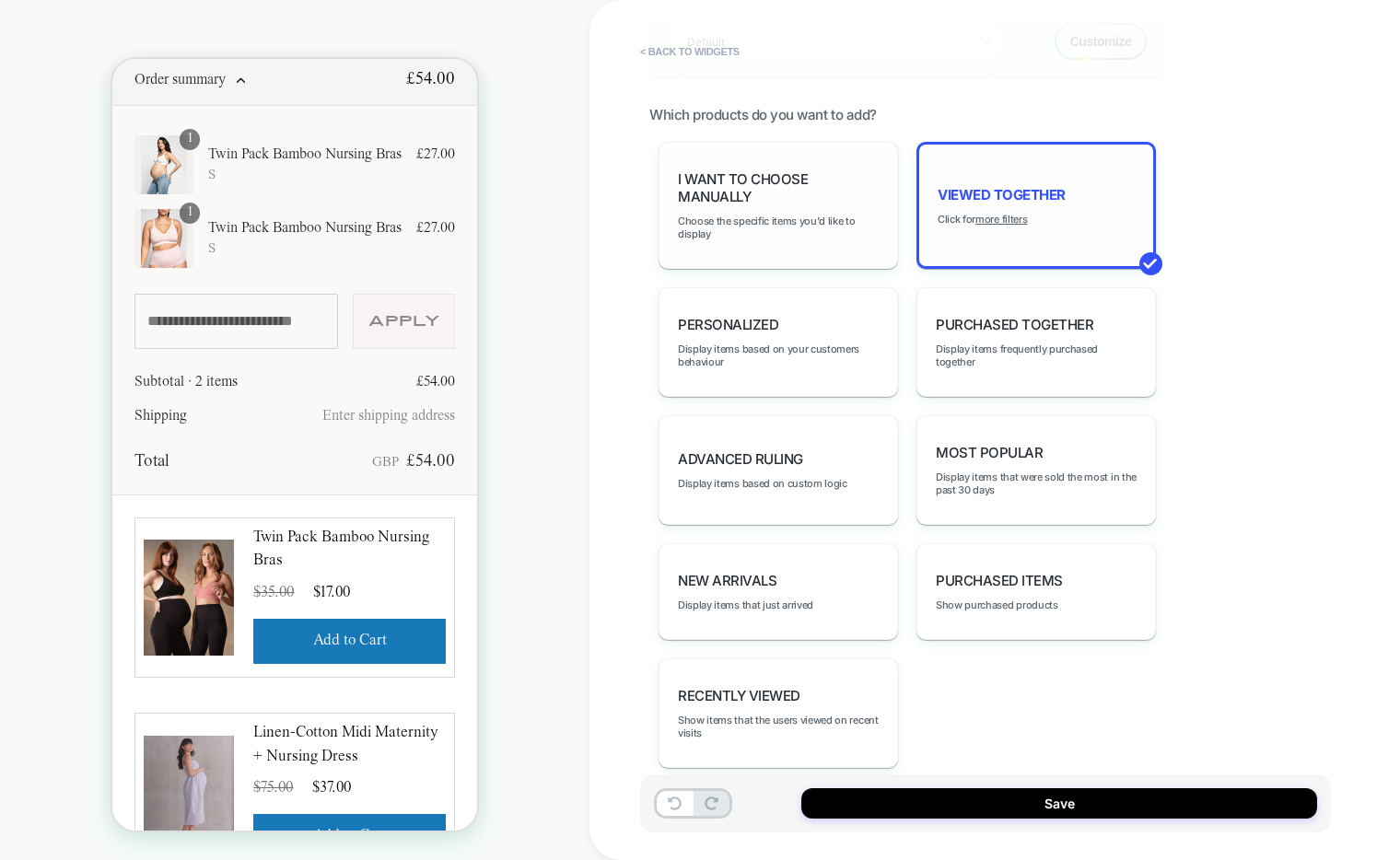 click on "I want to choose manually Choose the specific items you'd like to display" at bounding box center (778, 205) 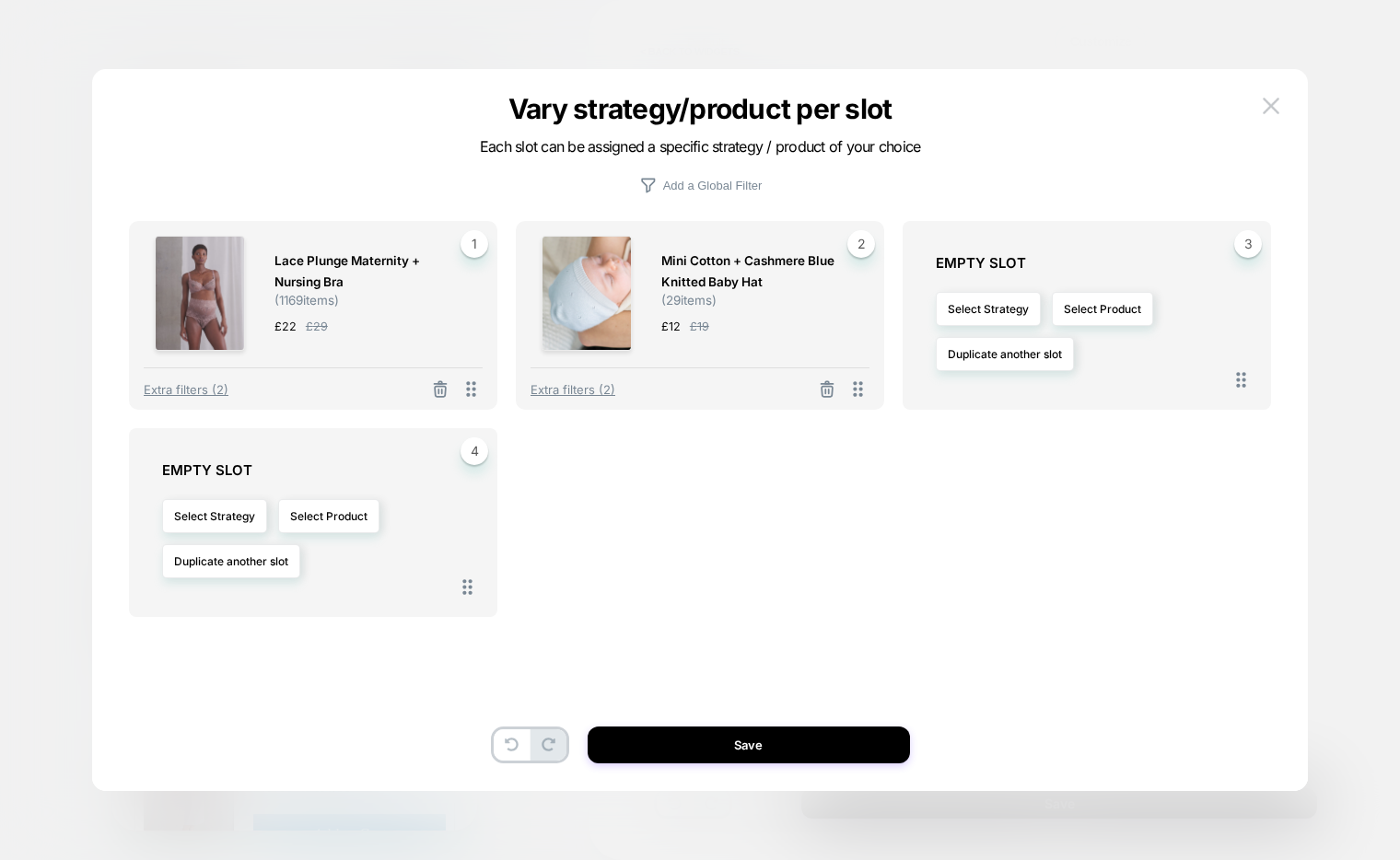 click on "Save" at bounding box center (749, 745) 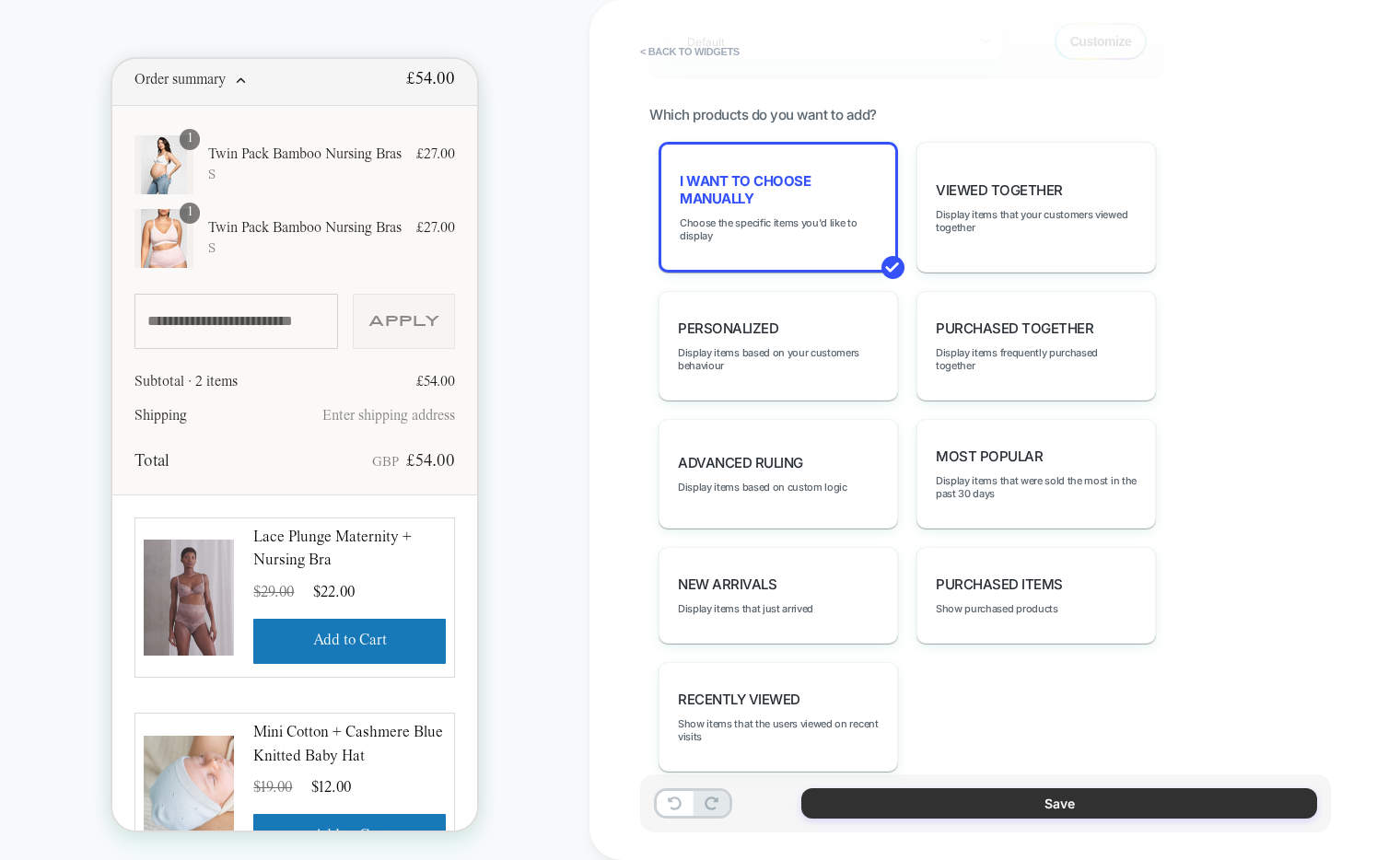 click on "Save" at bounding box center [1059, 803] 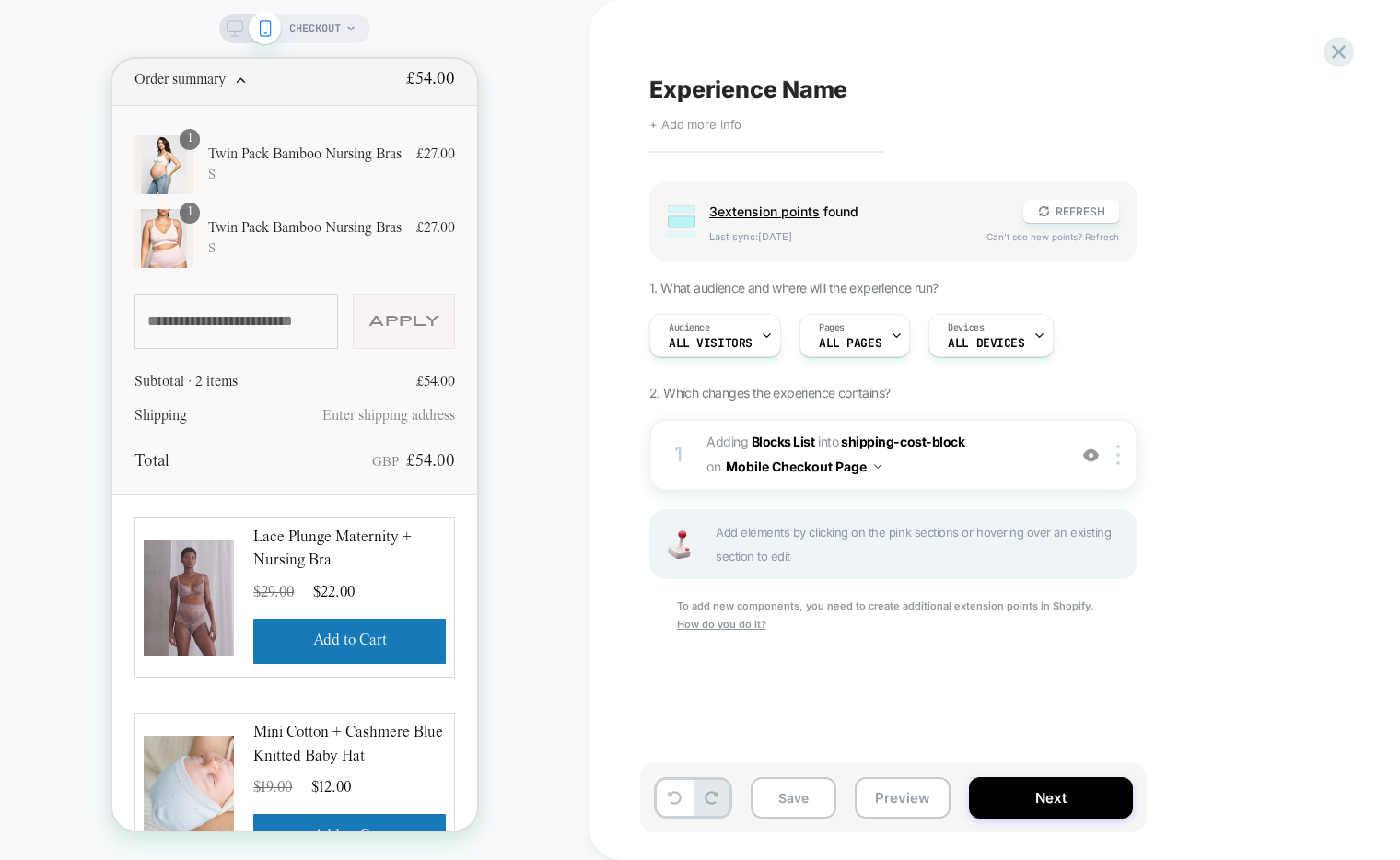 scroll, scrollTop: 145, scrollLeft: 0, axis: vertical 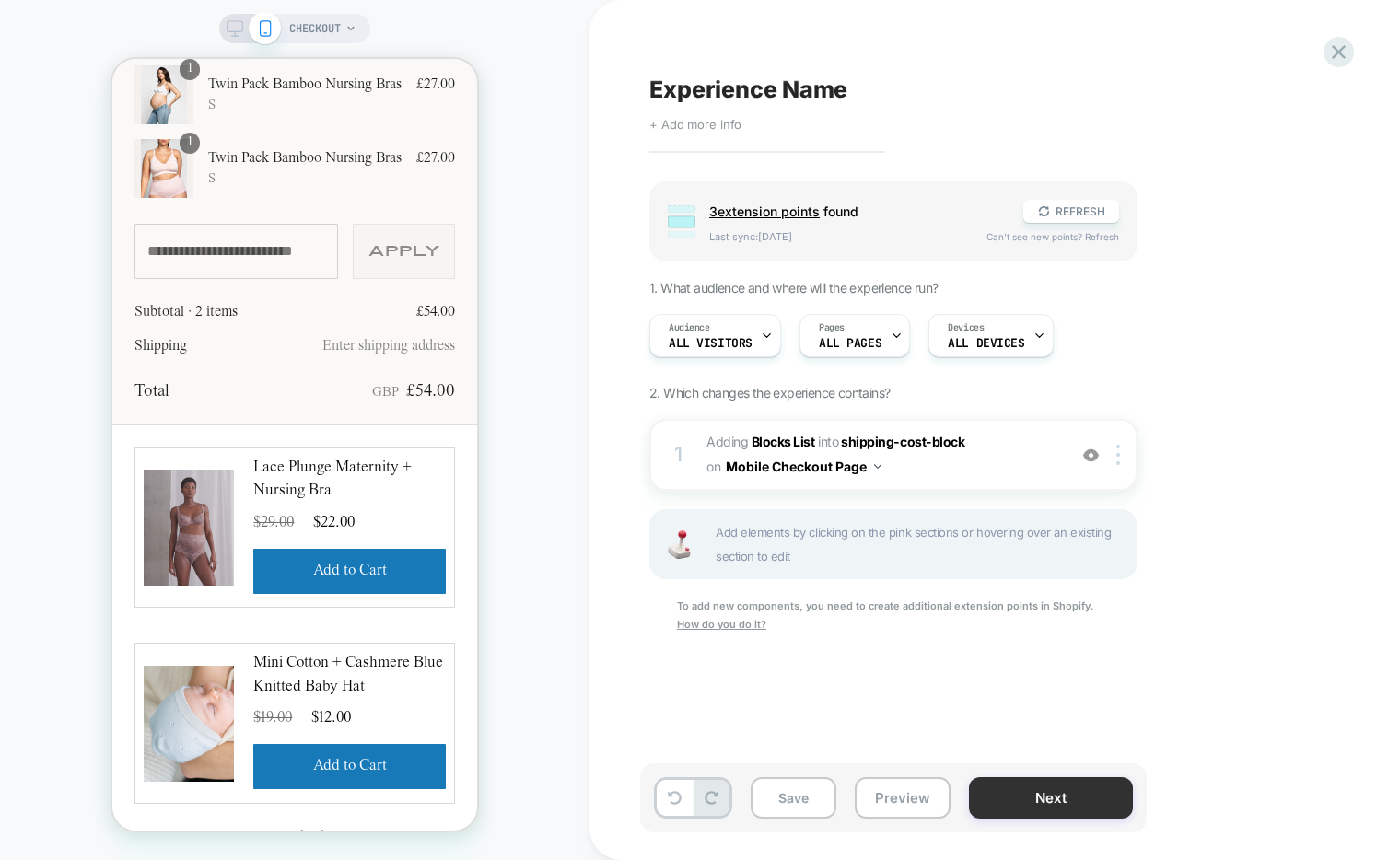 click on "Next" at bounding box center [1051, 797] 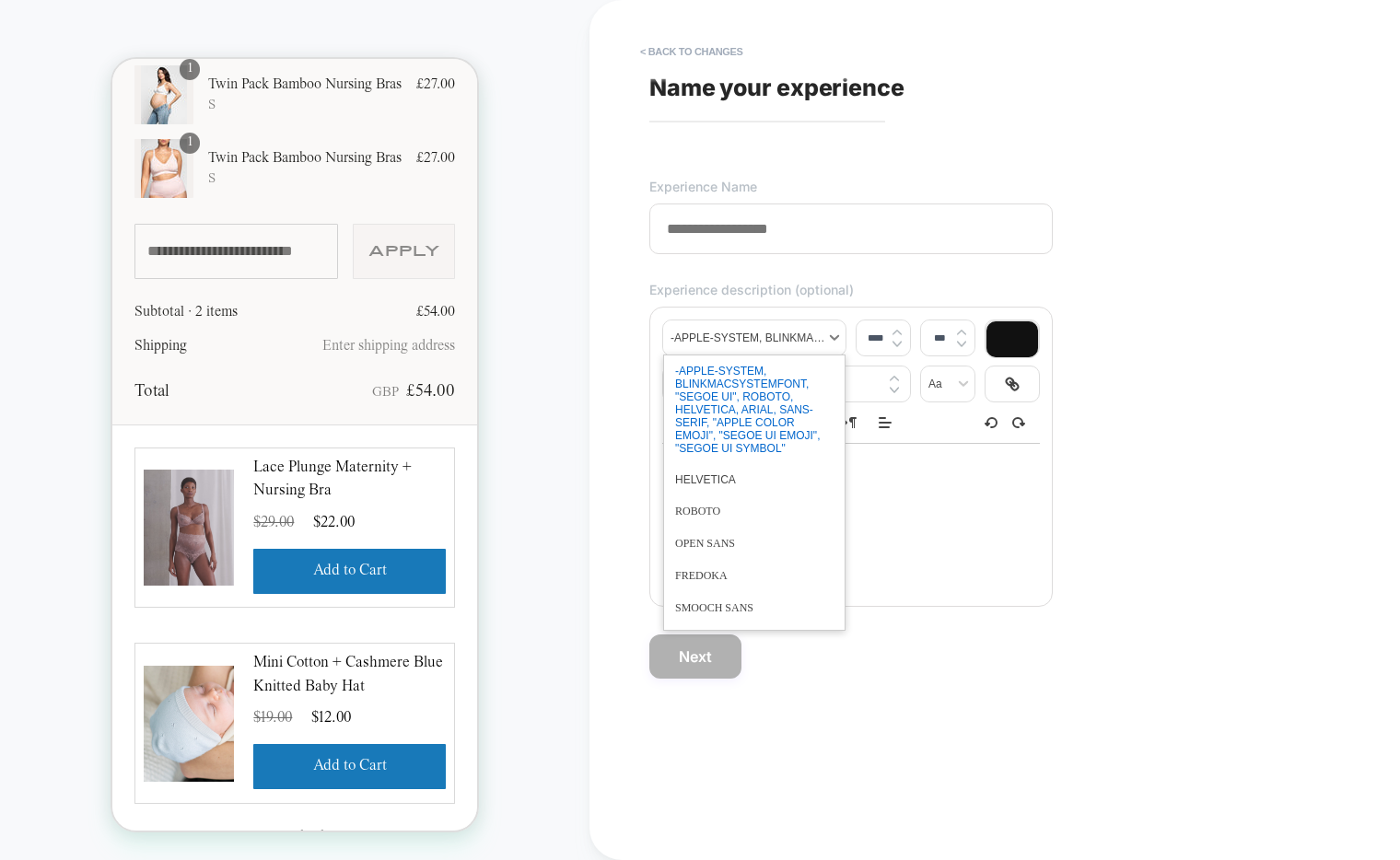 click at bounding box center [754, 338] 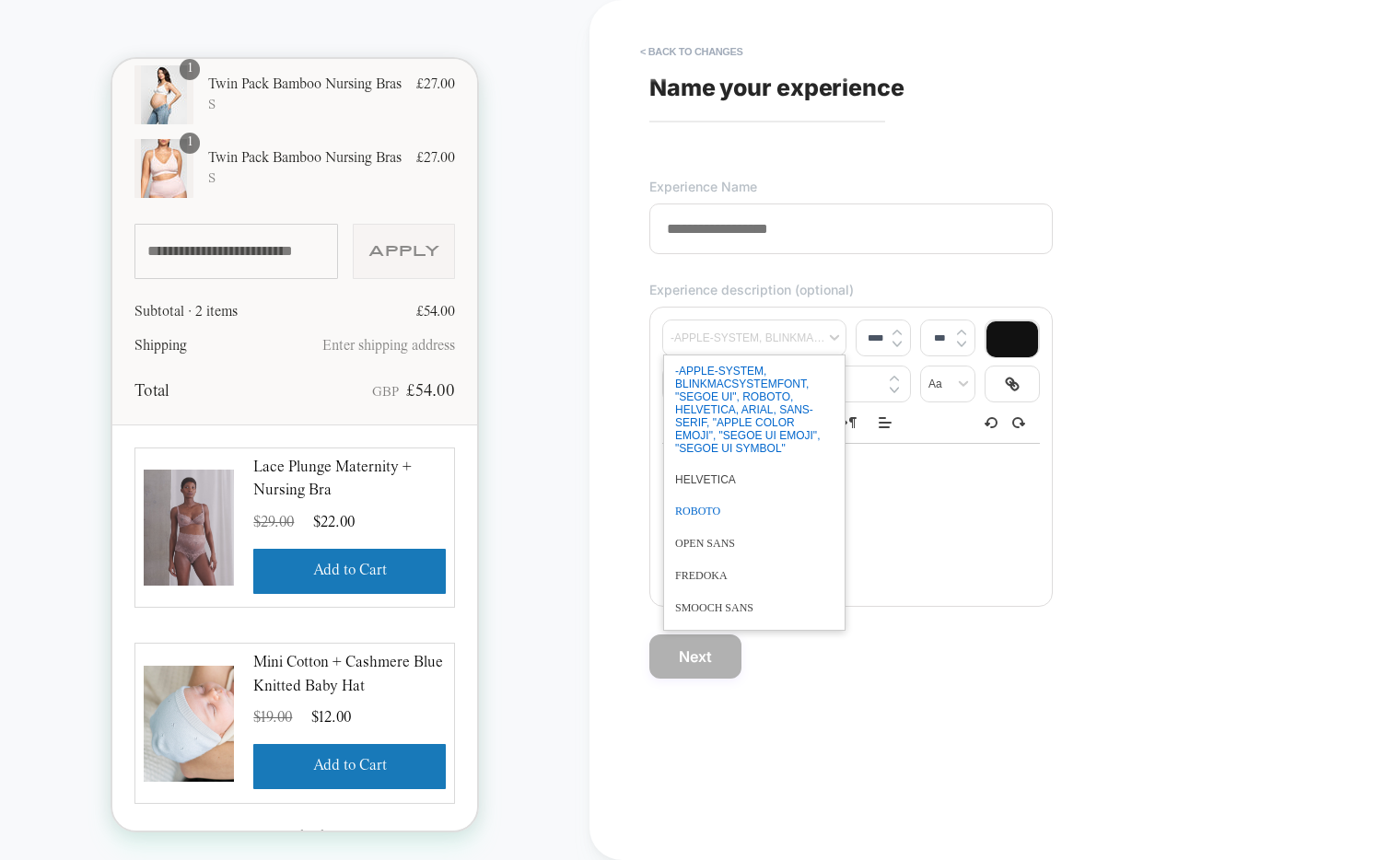 click at bounding box center (754, 511) 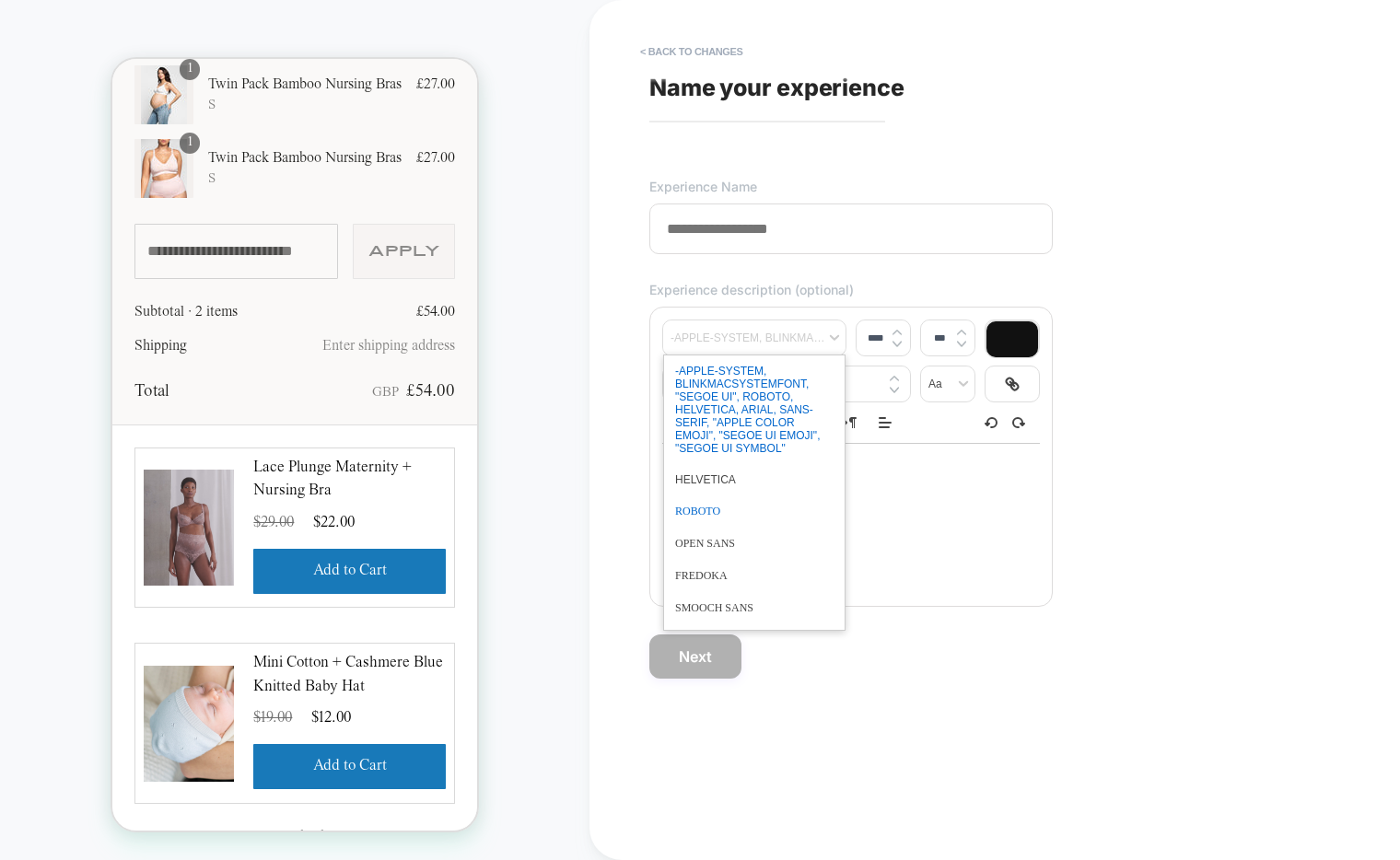 type on "****" 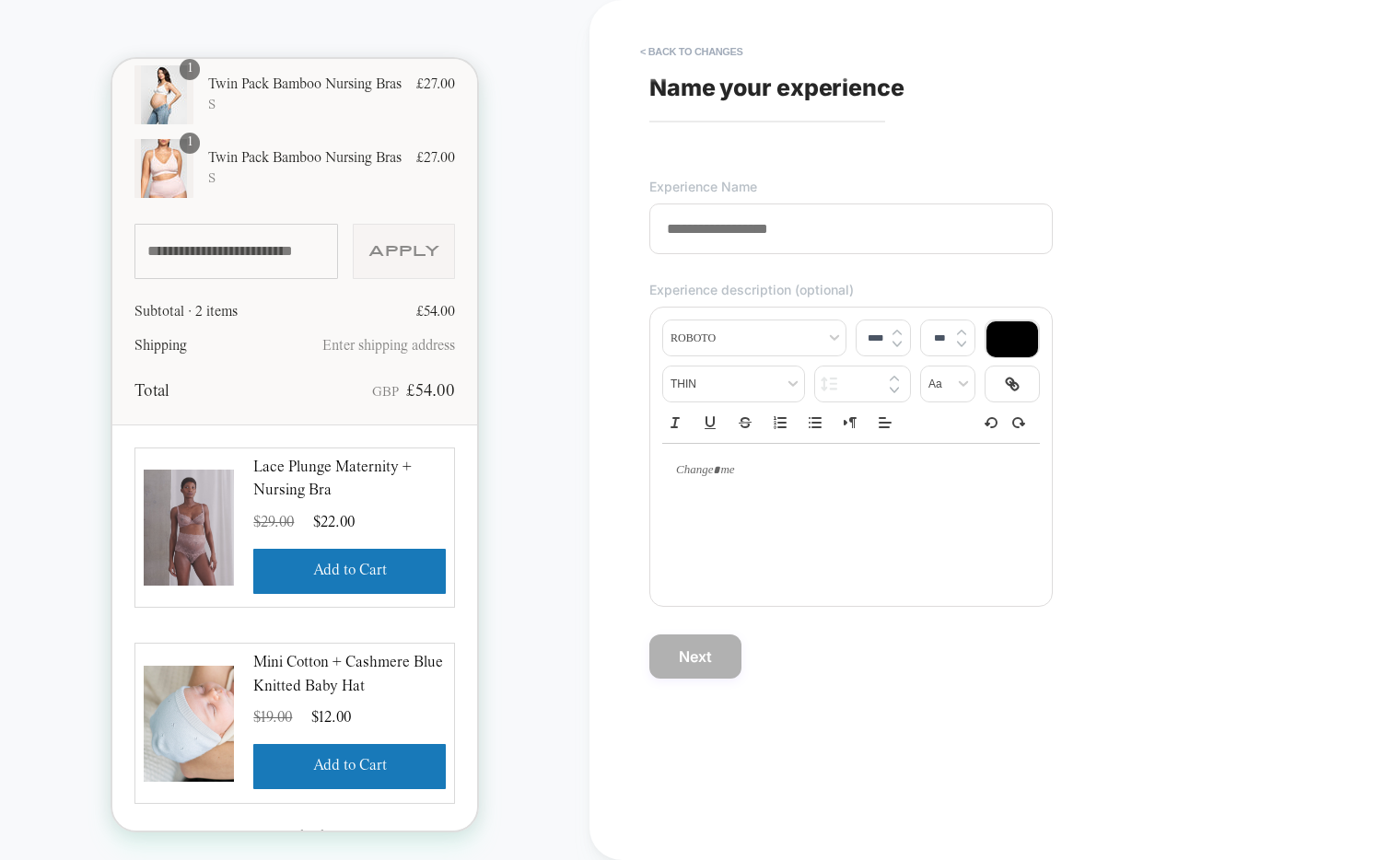 click on "﻿" at bounding box center (844, 471) 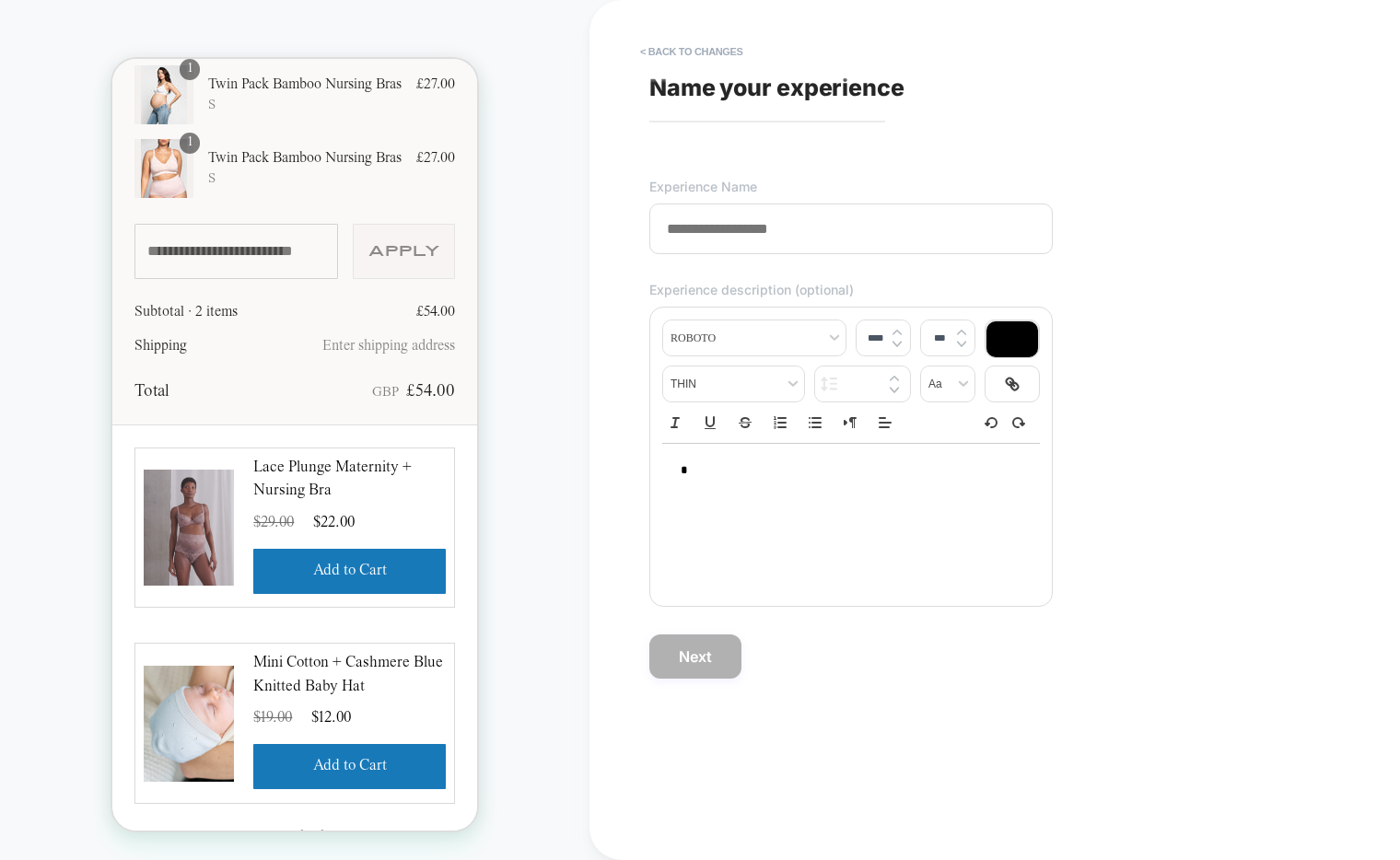 type on "****" 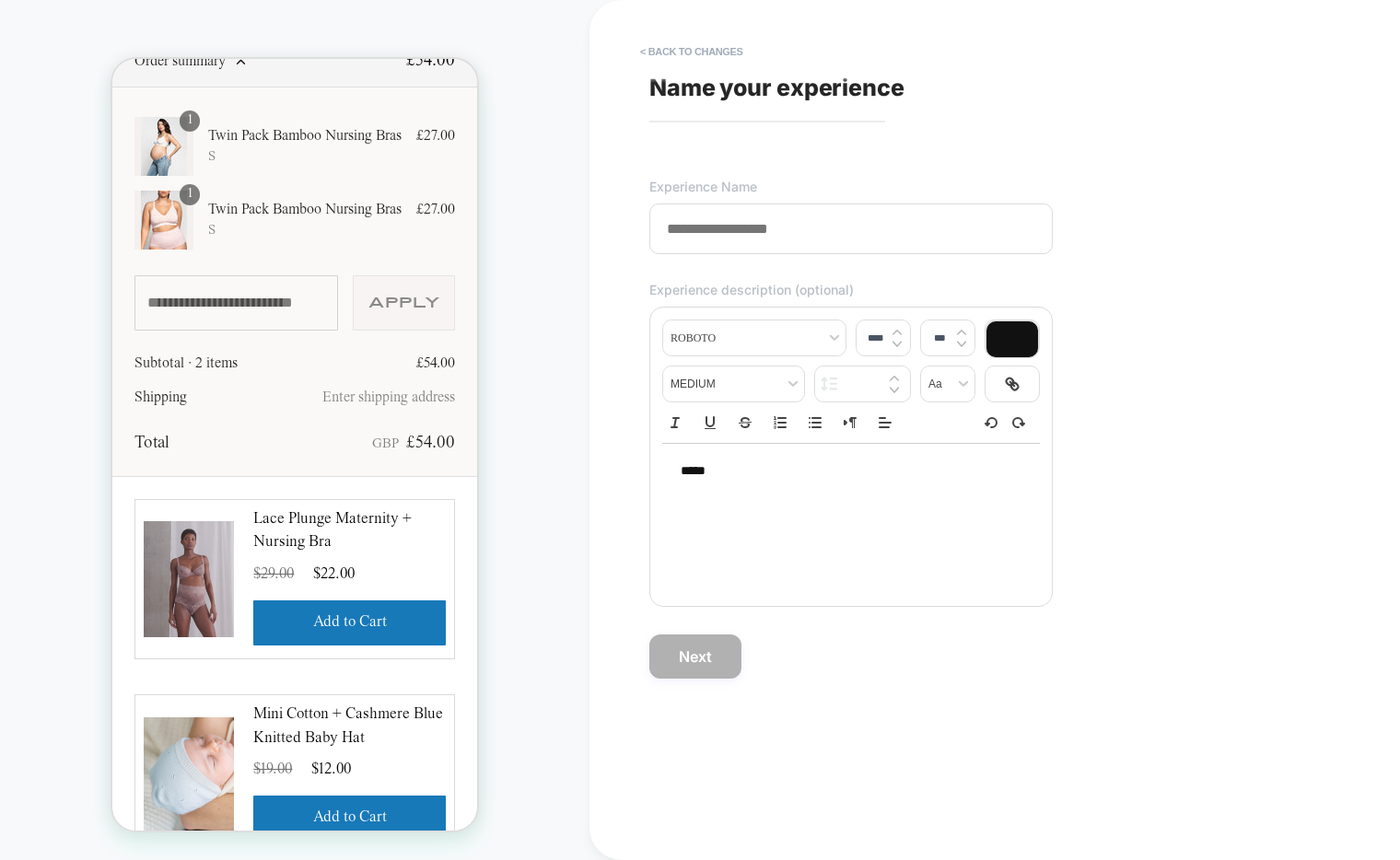 scroll, scrollTop: 93, scrollLeft: 0, axis: vertical 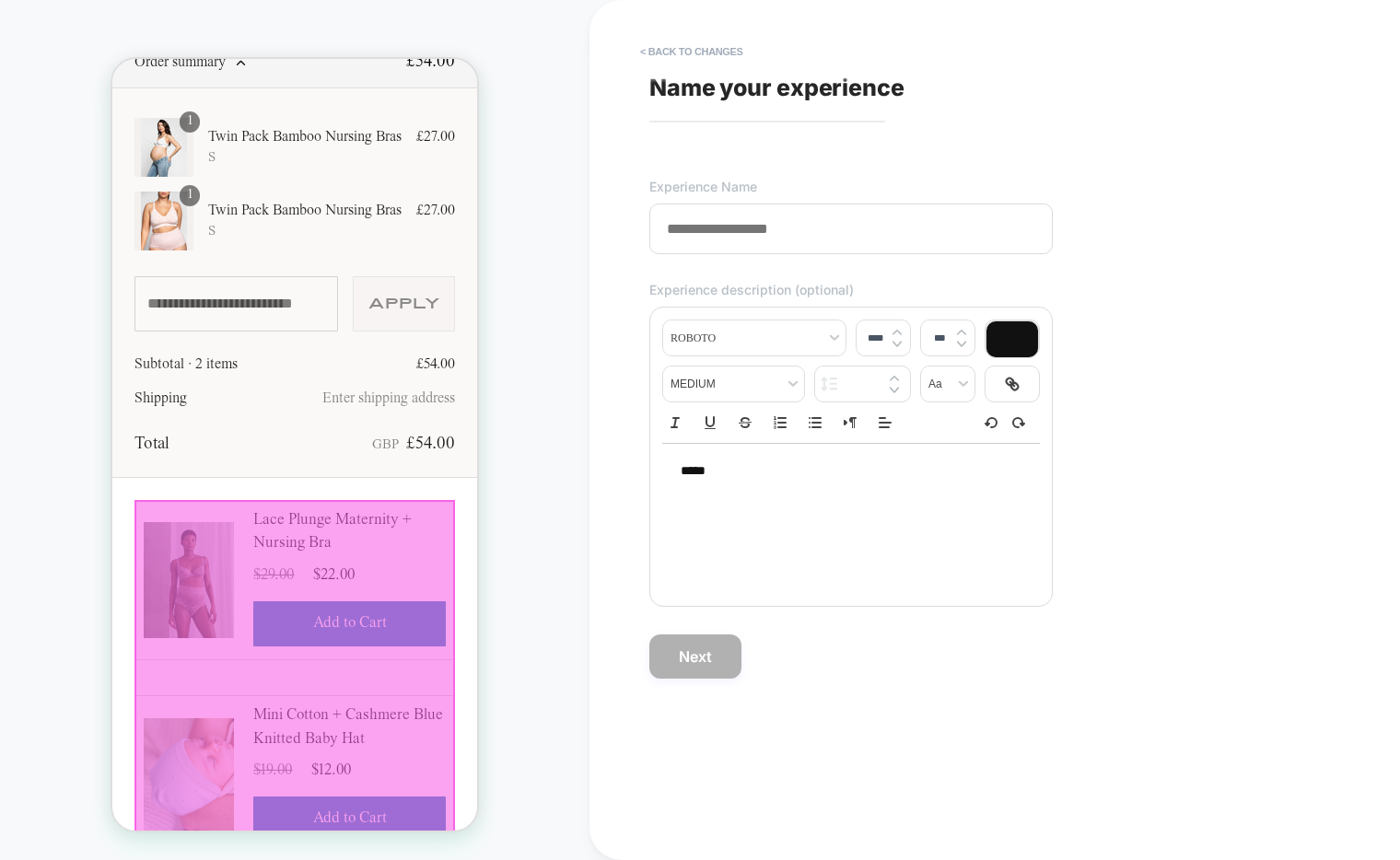 click on "**********" at bounding box center [986, 430] 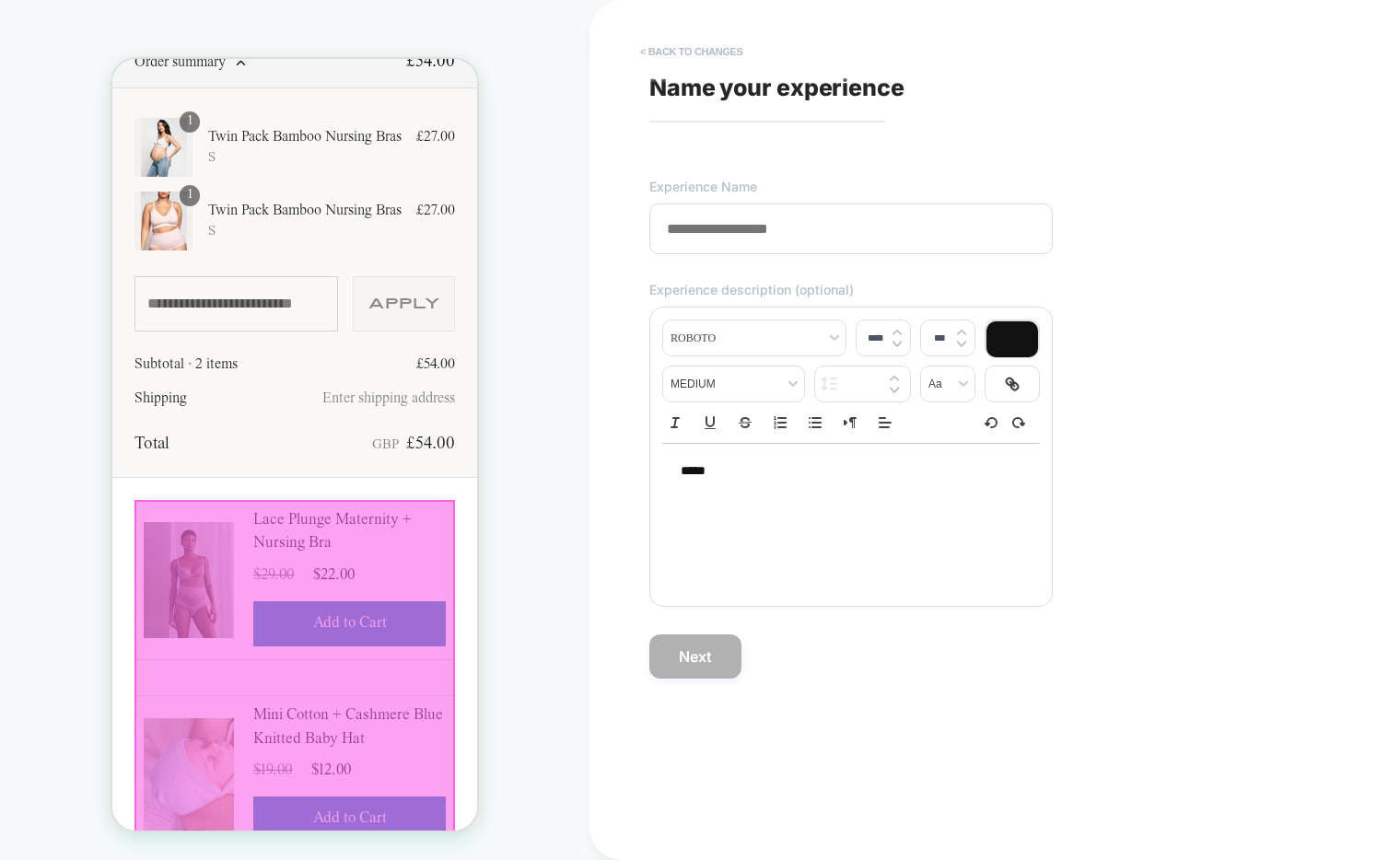 click on "< Back to changes" at bounding box center (692, 52) 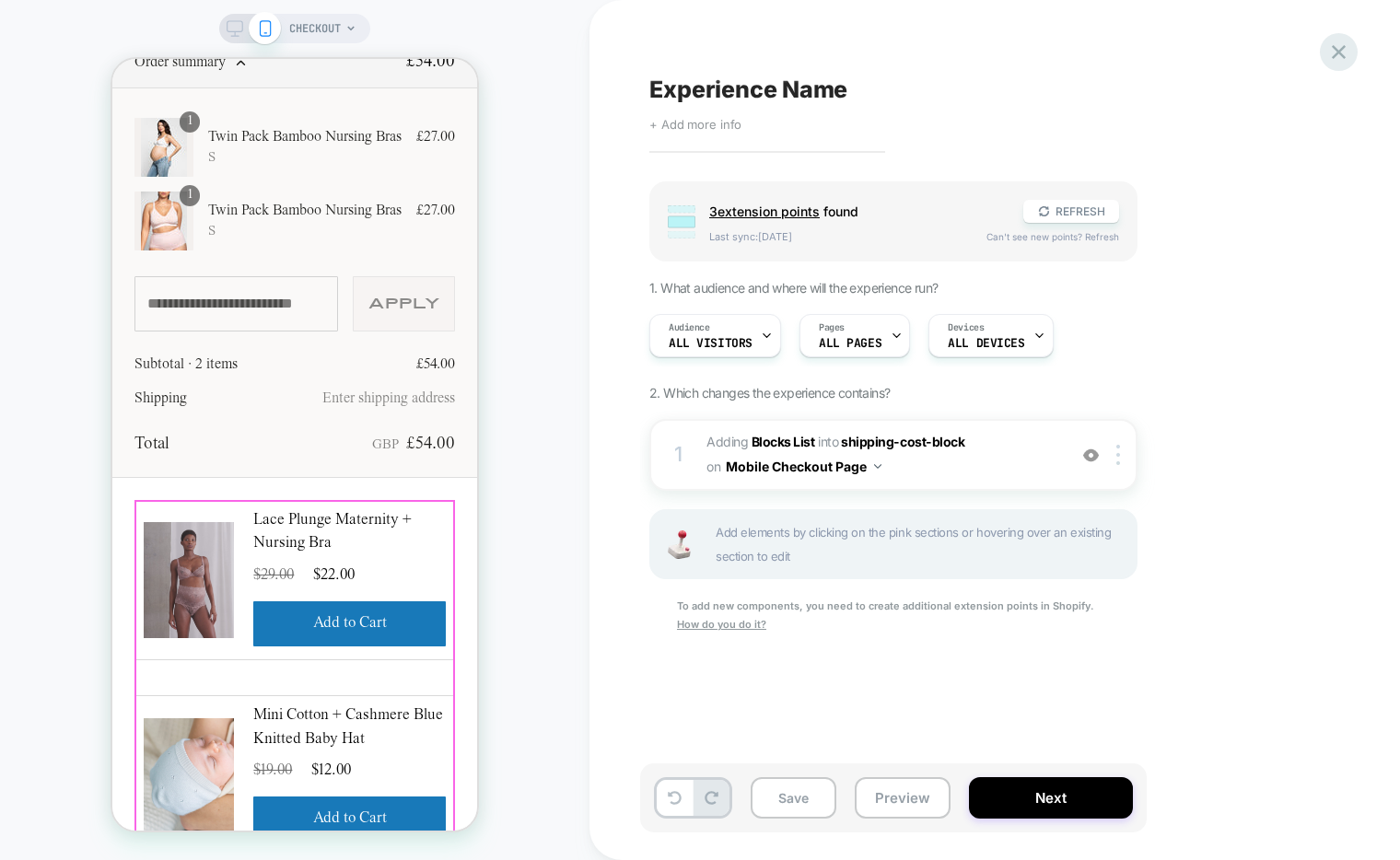 click 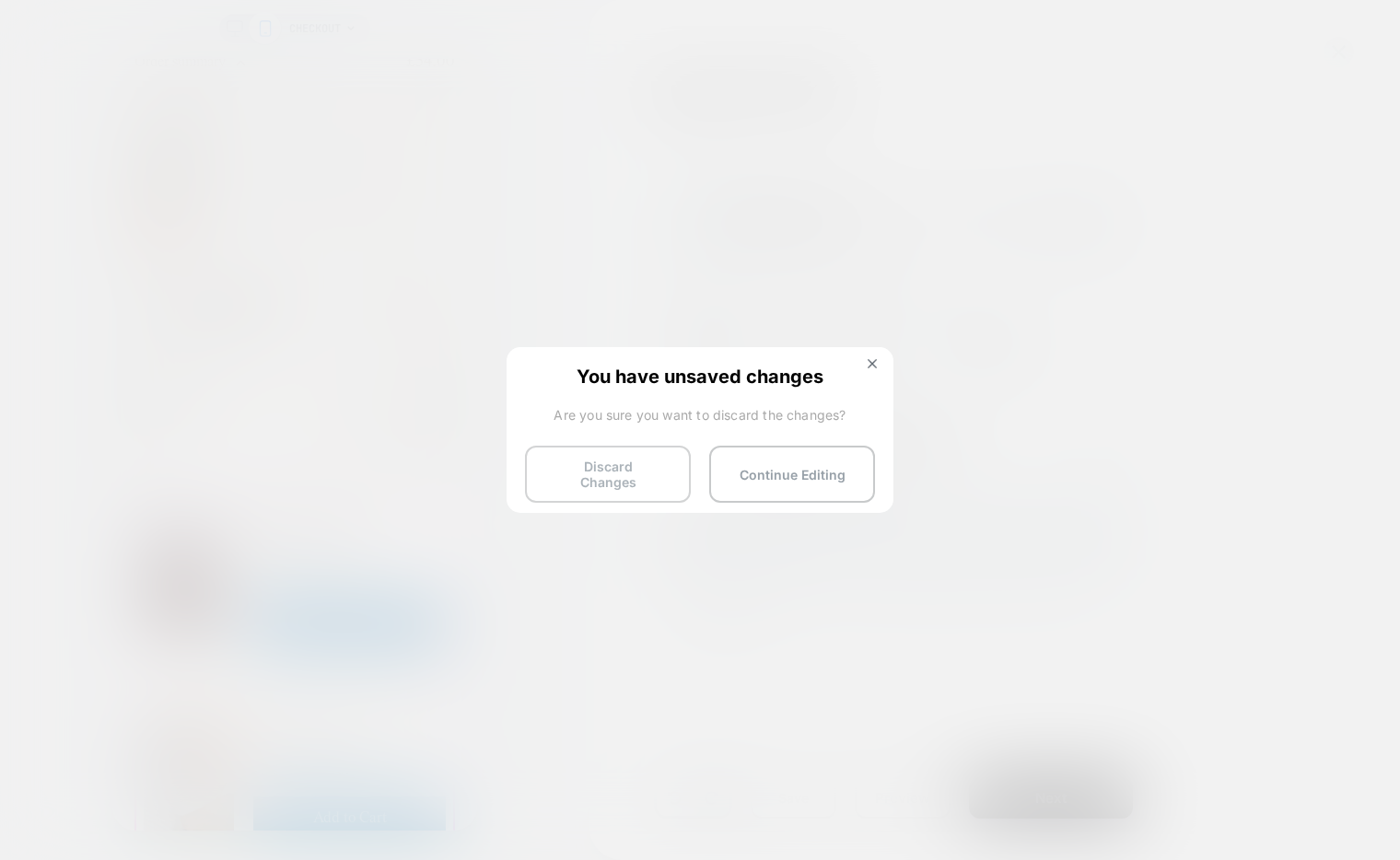click on "Discard Changes" at bounding box center (608, 474) 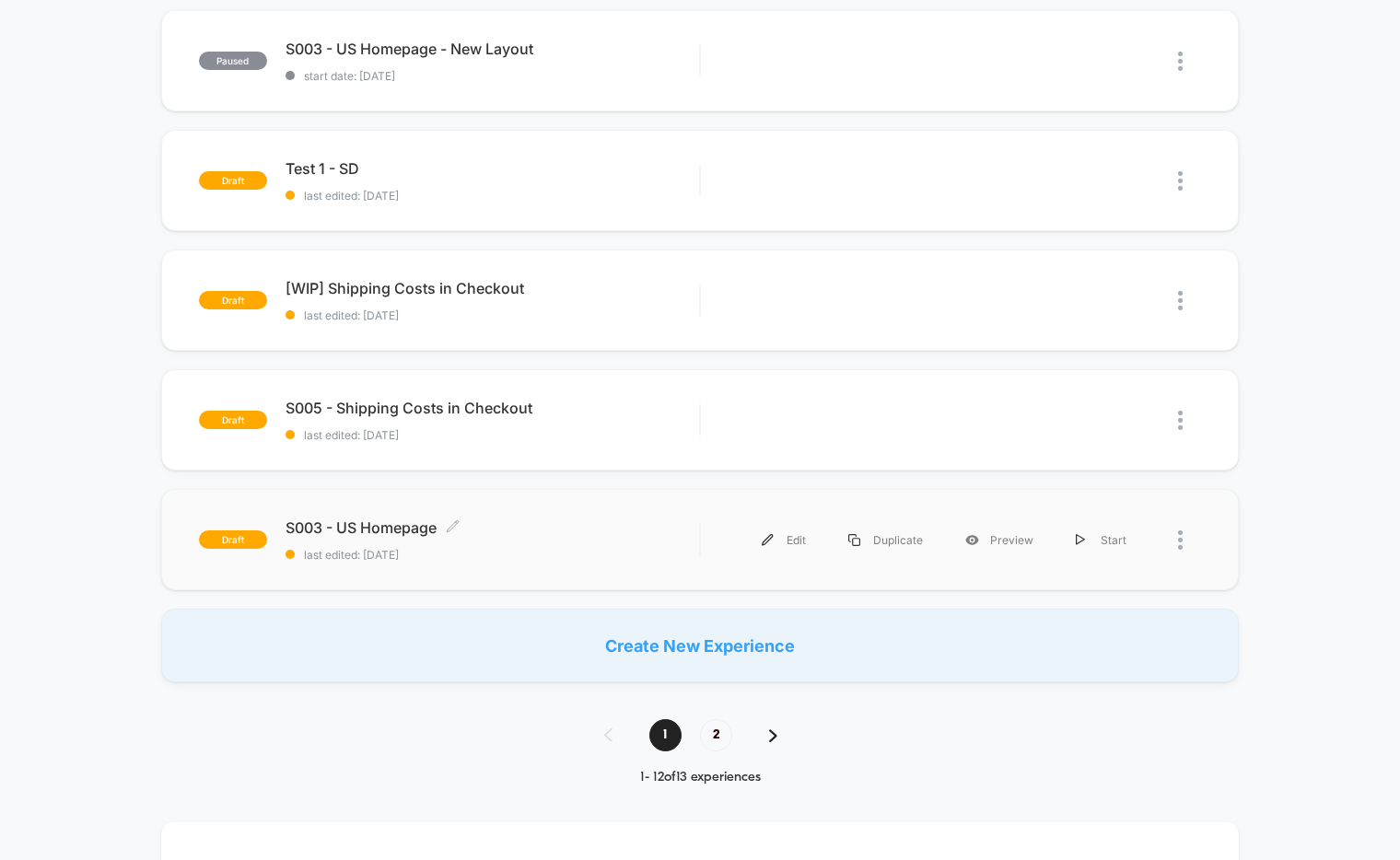 scroll, scrollTop: 1035, scrollLeft: 0, axis: vertical 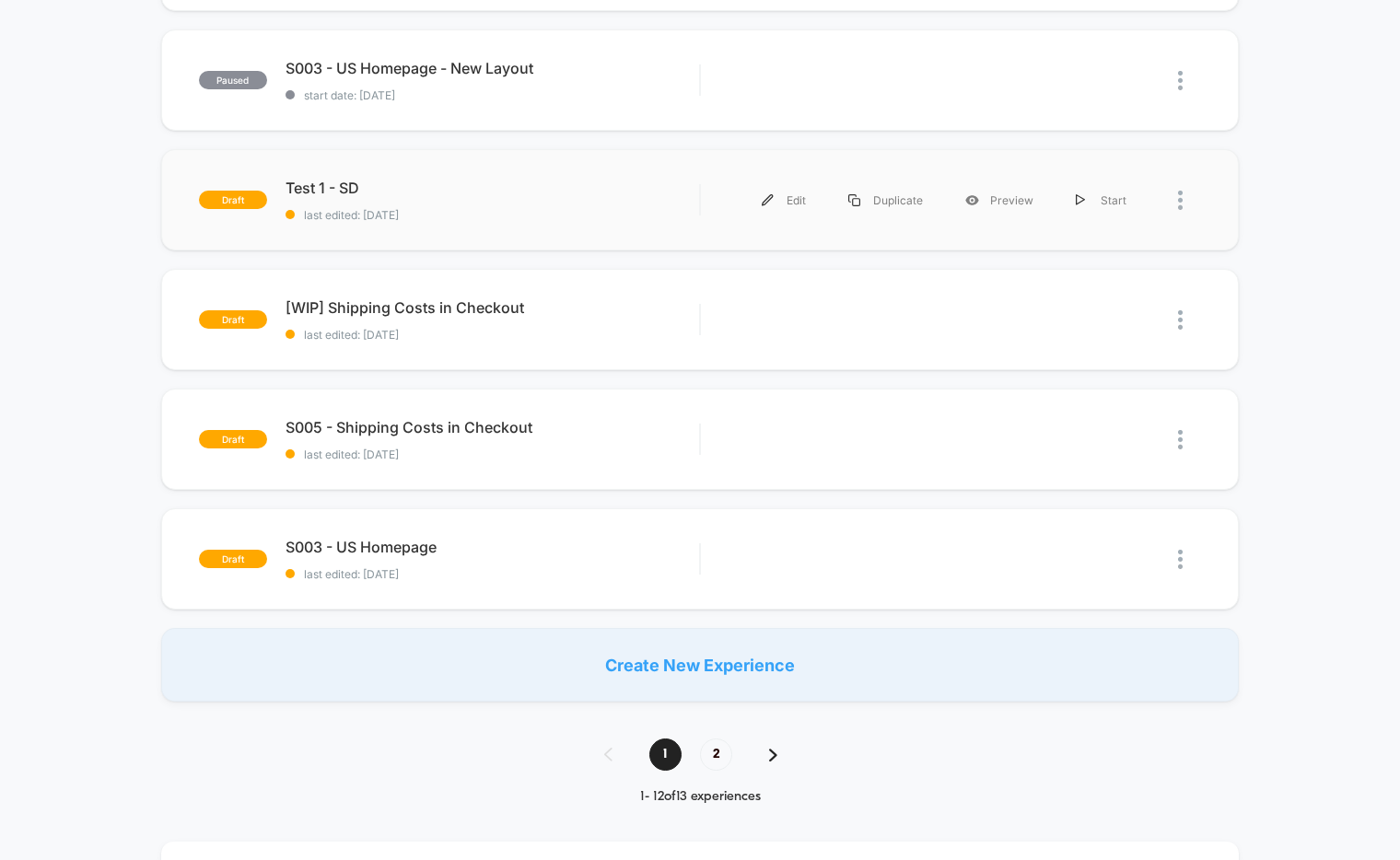click on "last edited: [DATE]" at bounding box center (492, 215) 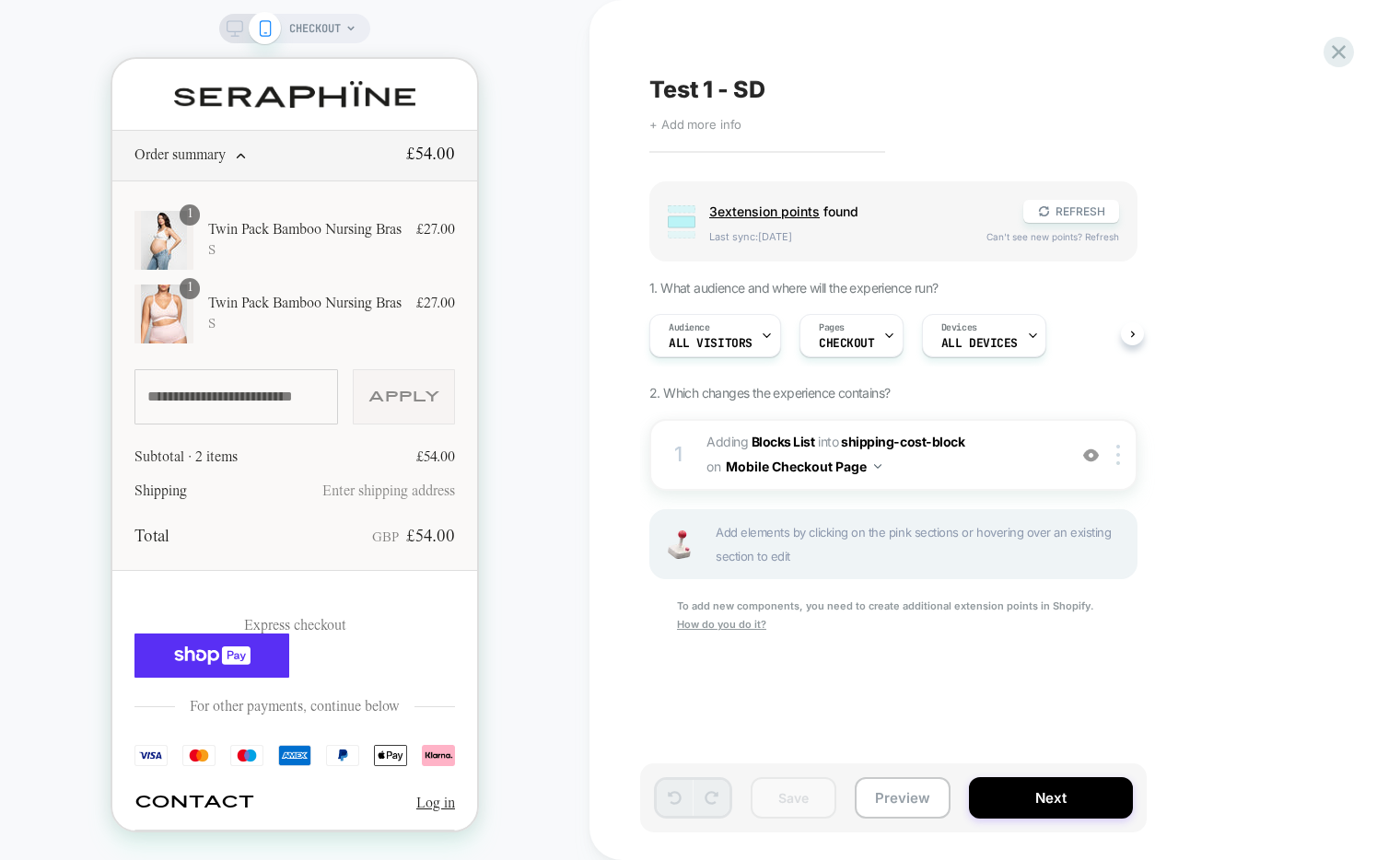 scroll, scrollTop: 0, scrollLeft: 0, axis: both 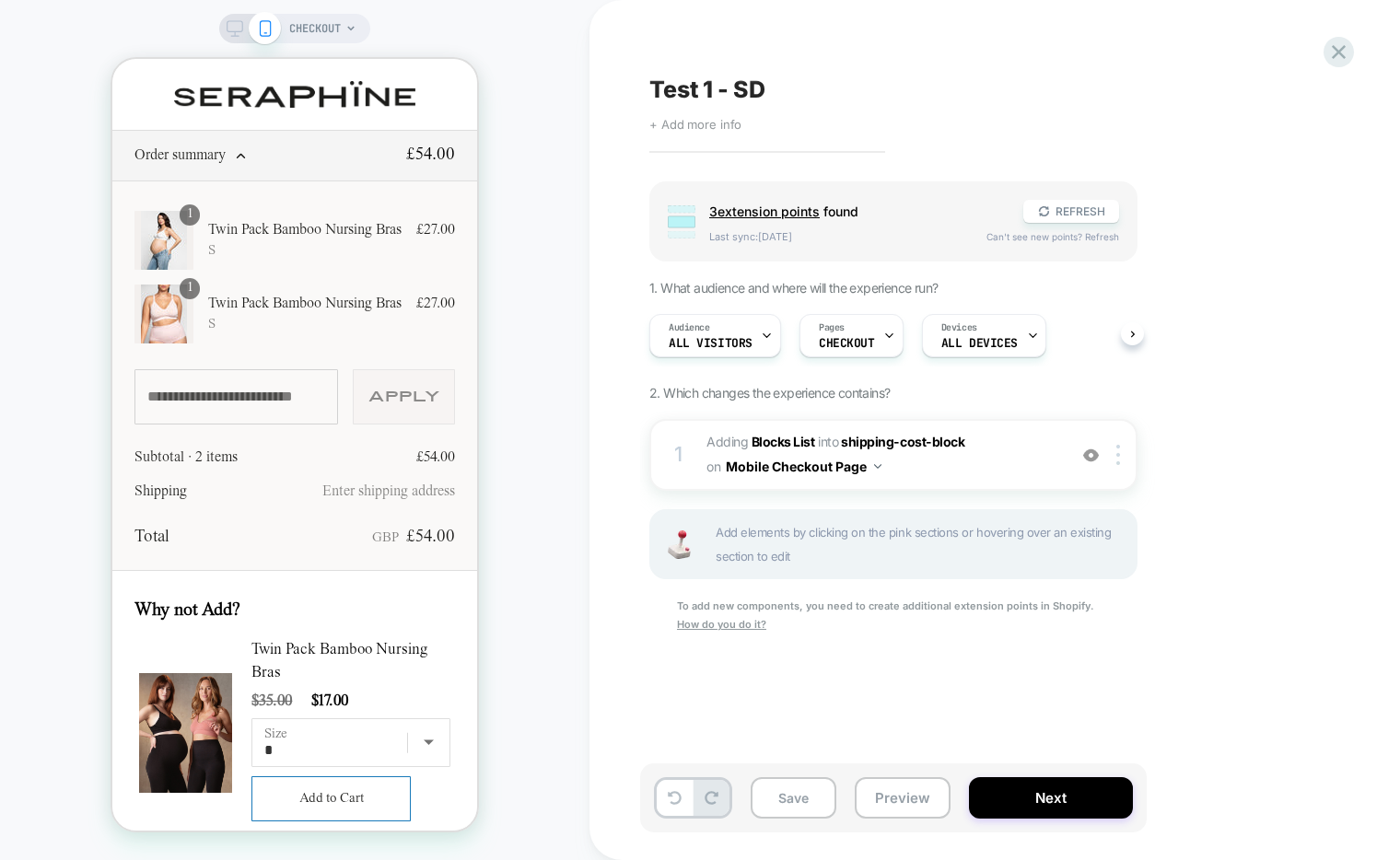 click on "CHECKOUT" at bounding box center (295, 430) 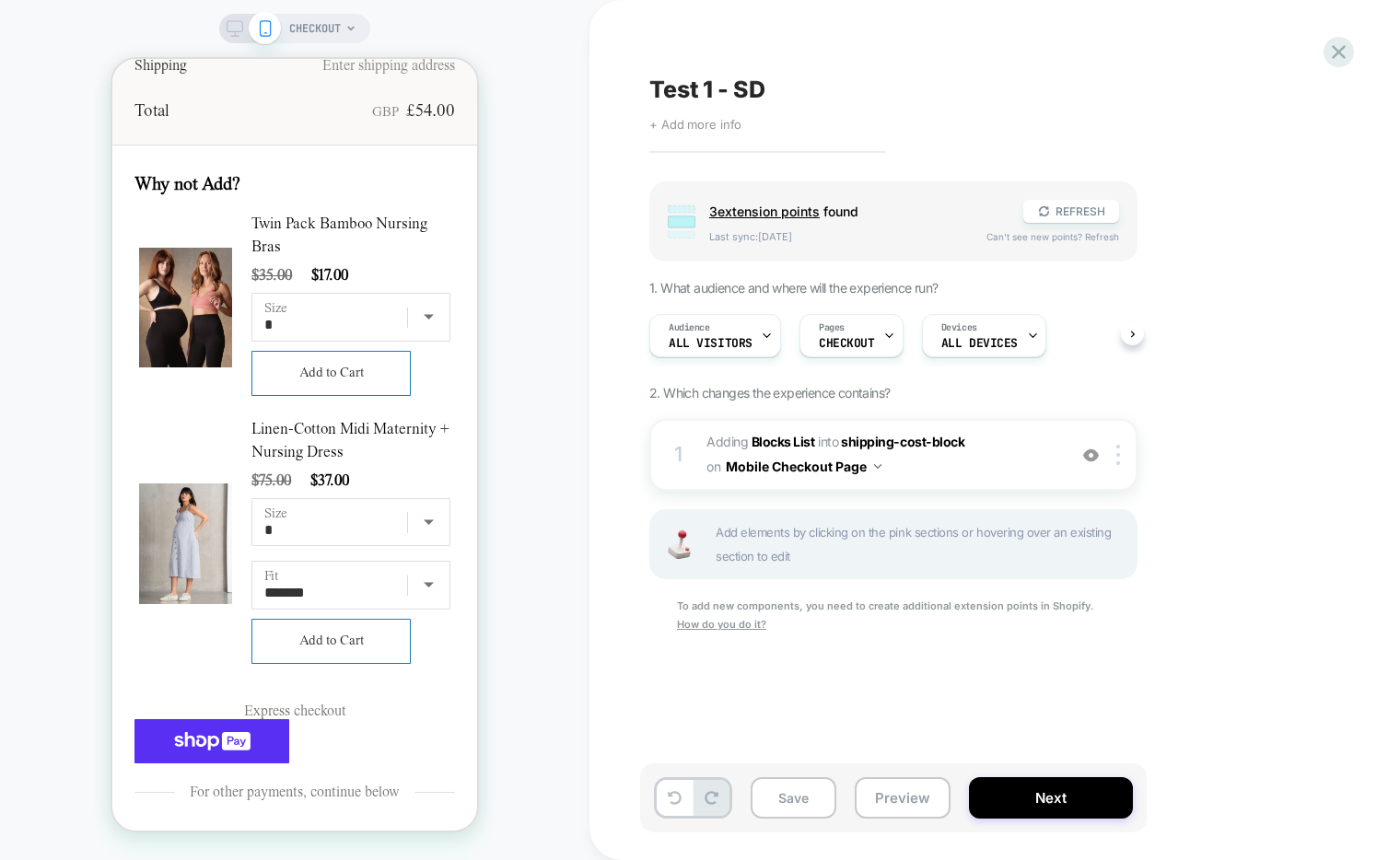 scroll, scrollTop: 426, scrollLeft: 0, axis: vertical 